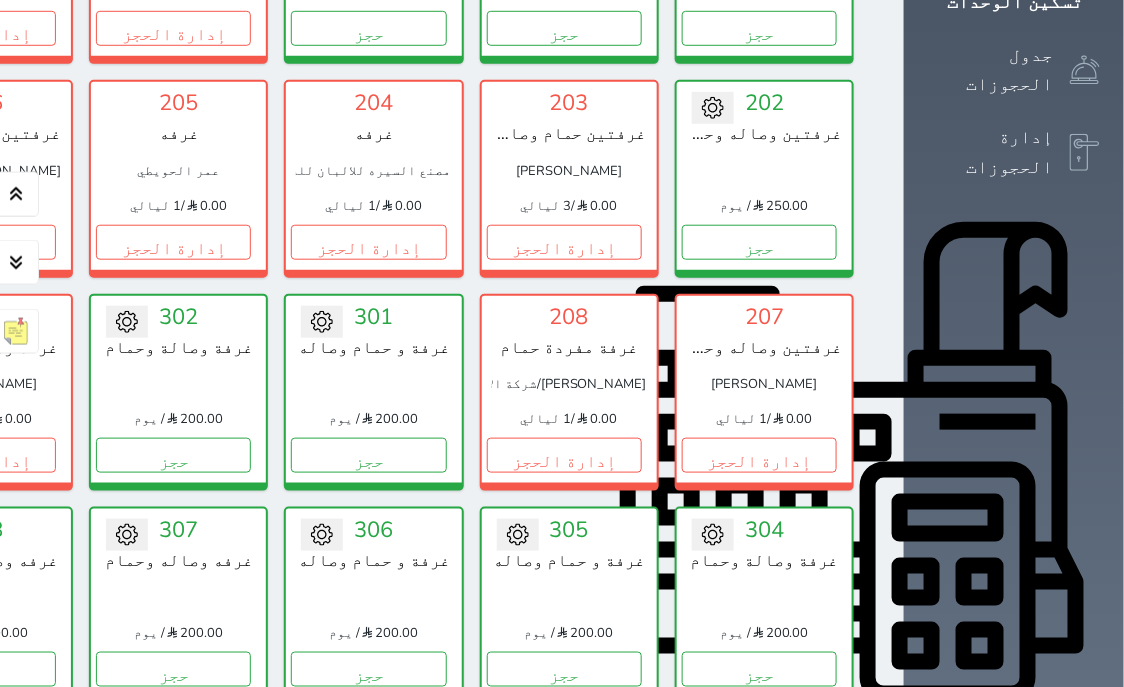 scroll, scrollTop: 460, scrollLeft: 0, axis: vertical 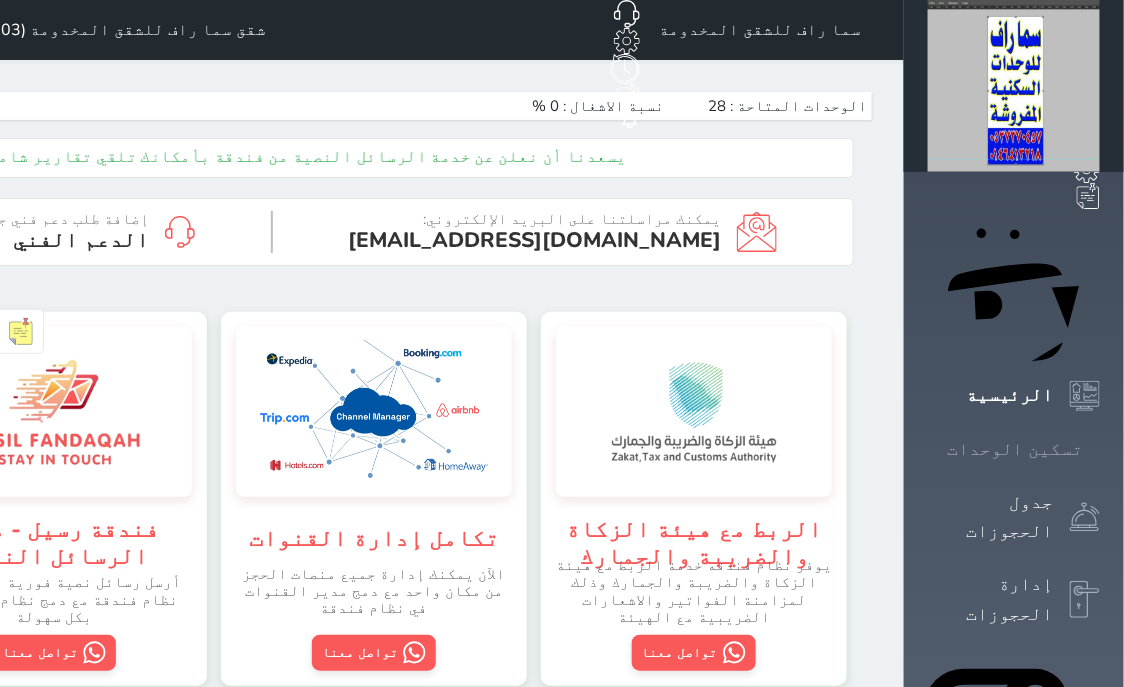 click 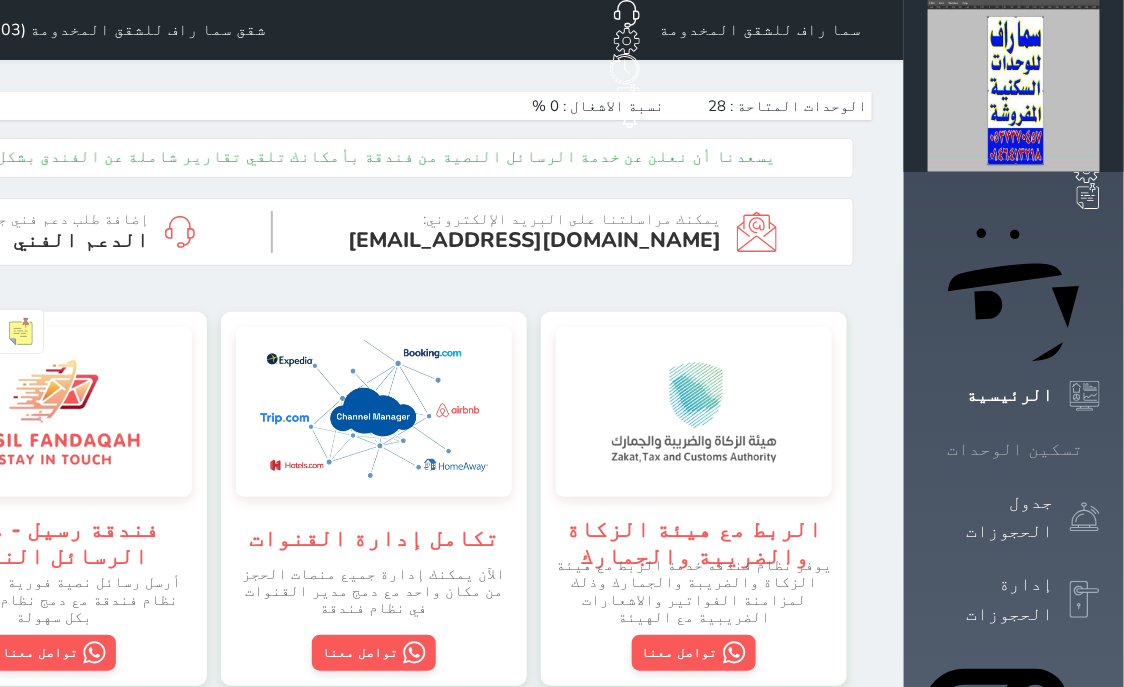 click 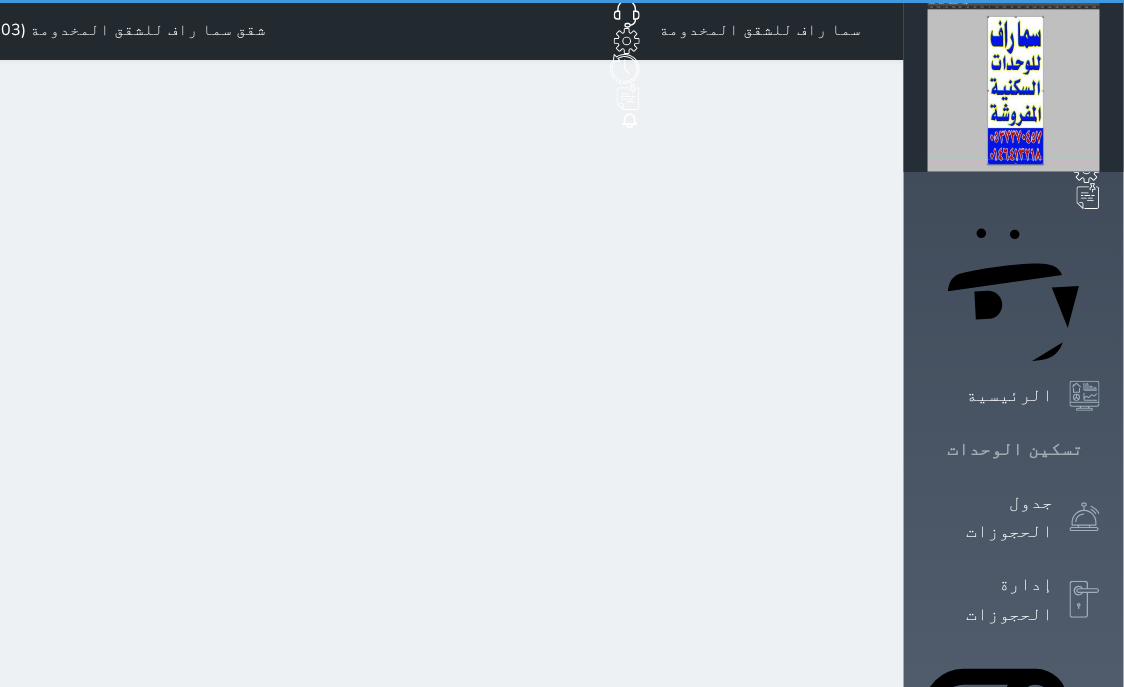 click 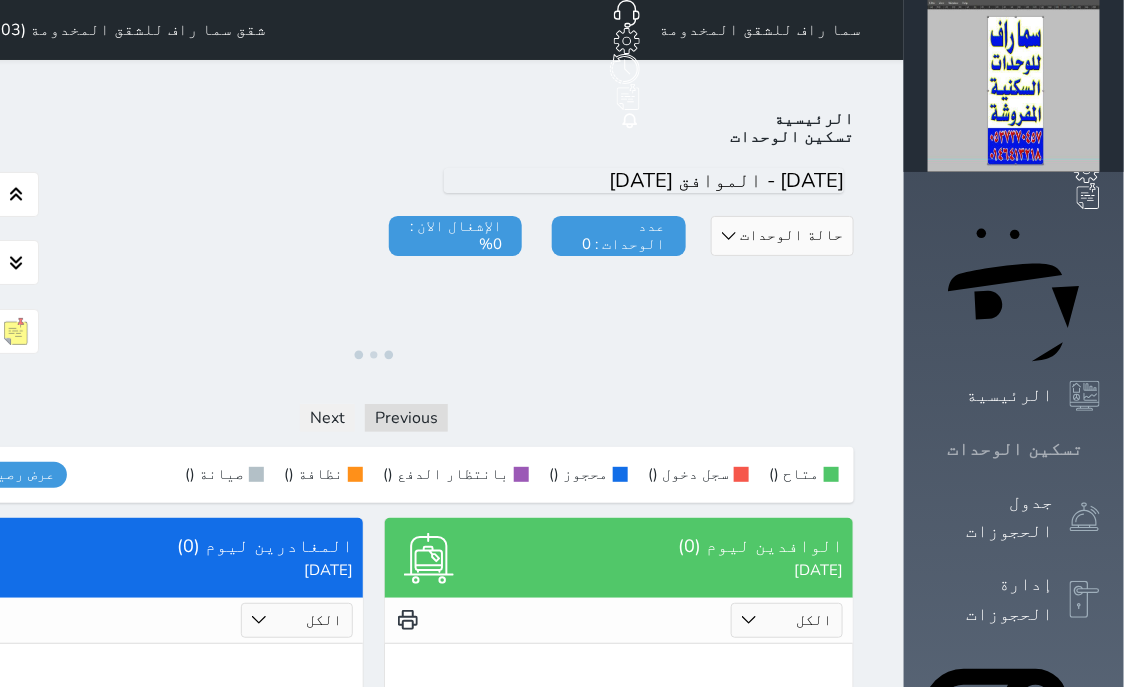 click 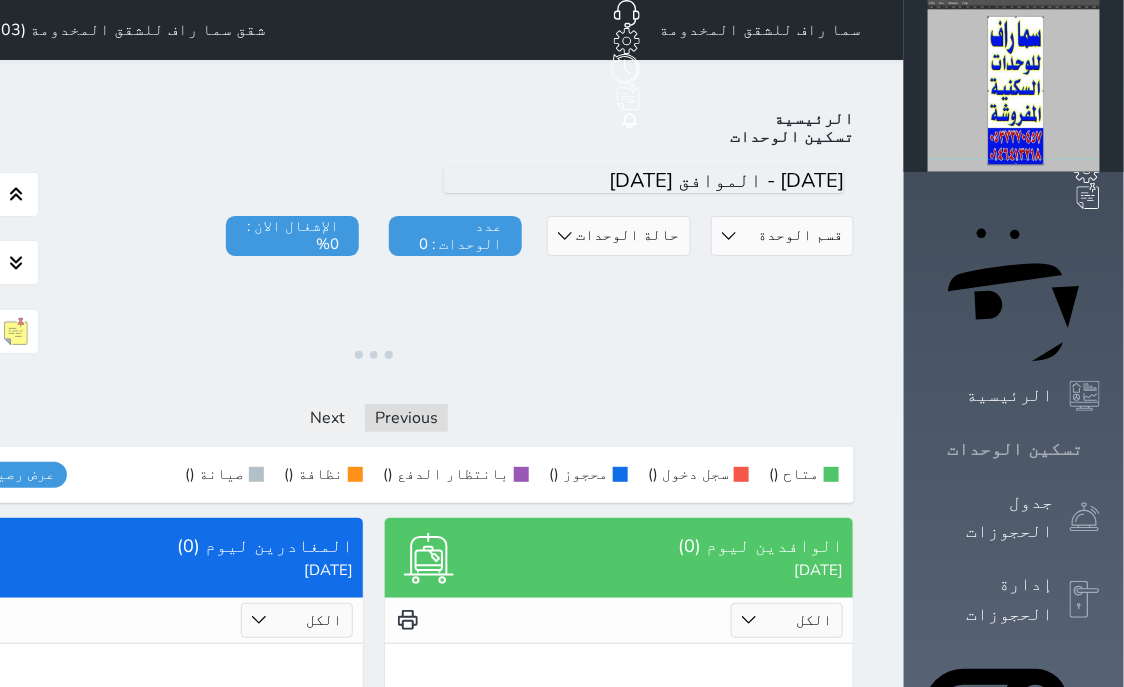 click 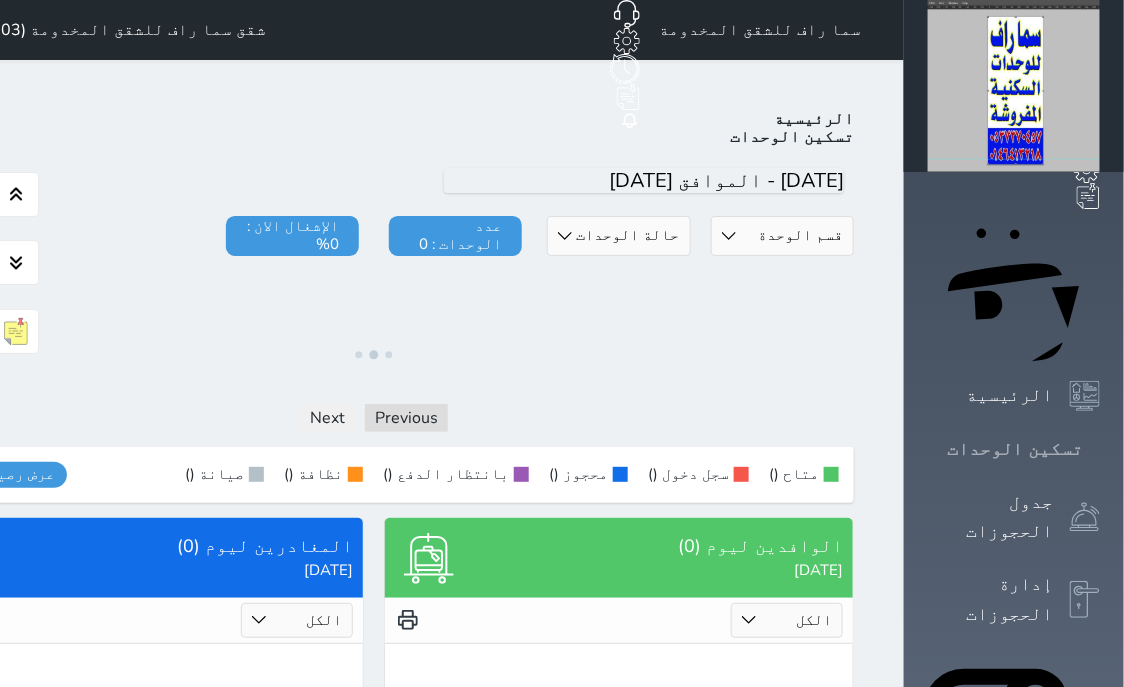 click 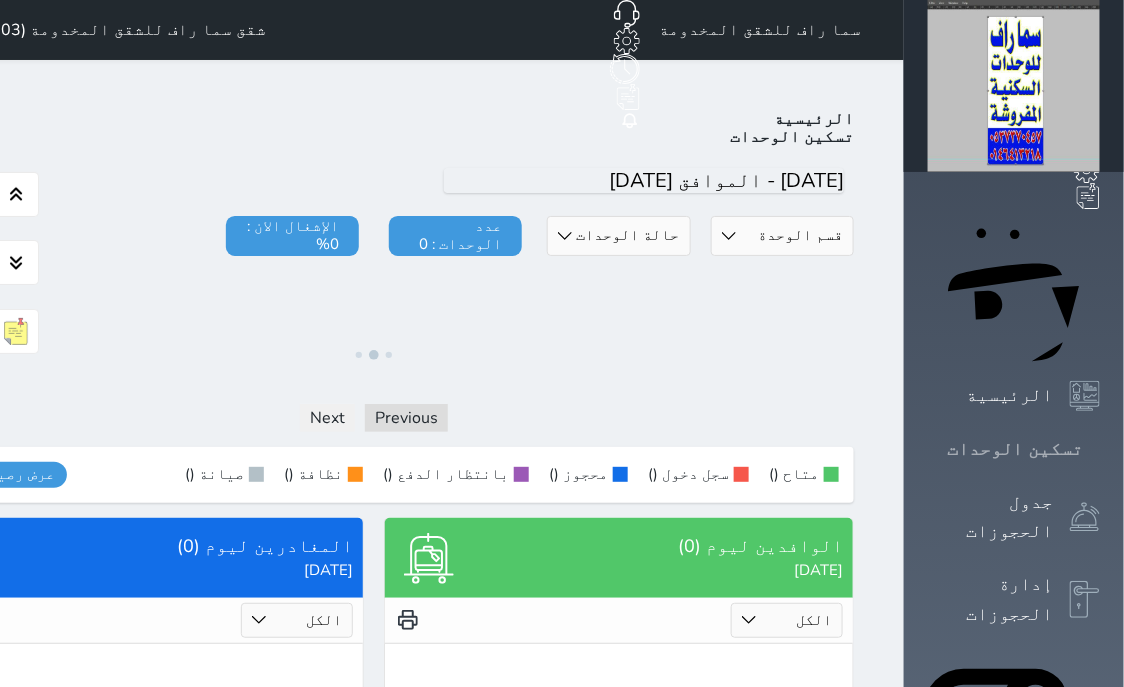 click 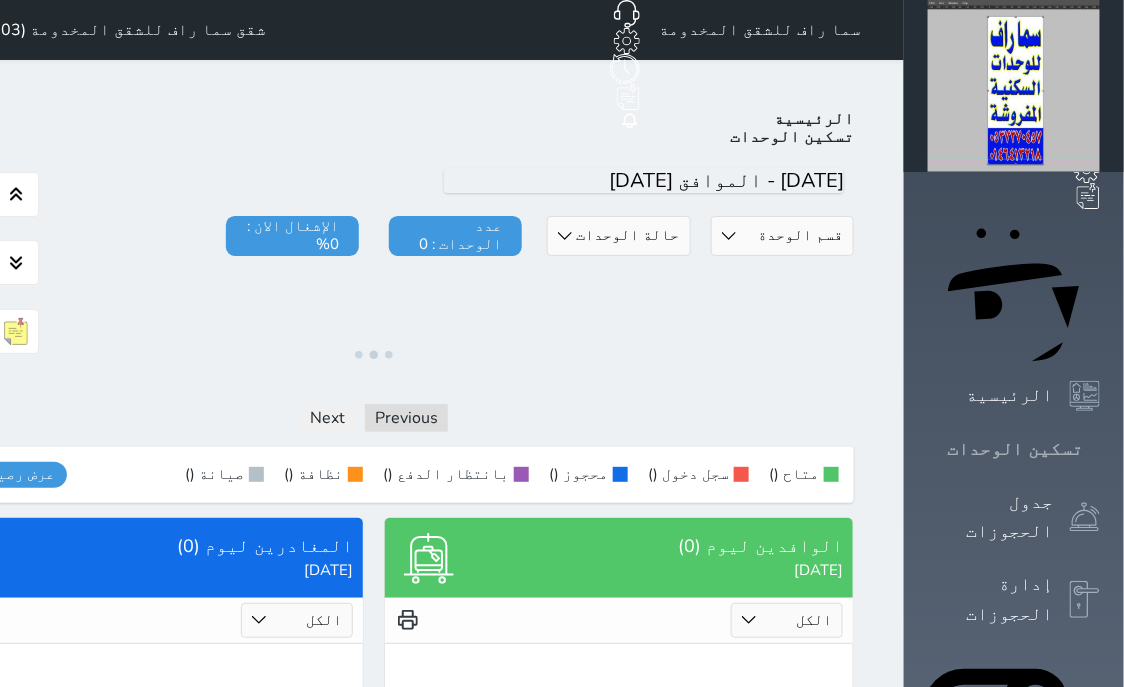 click 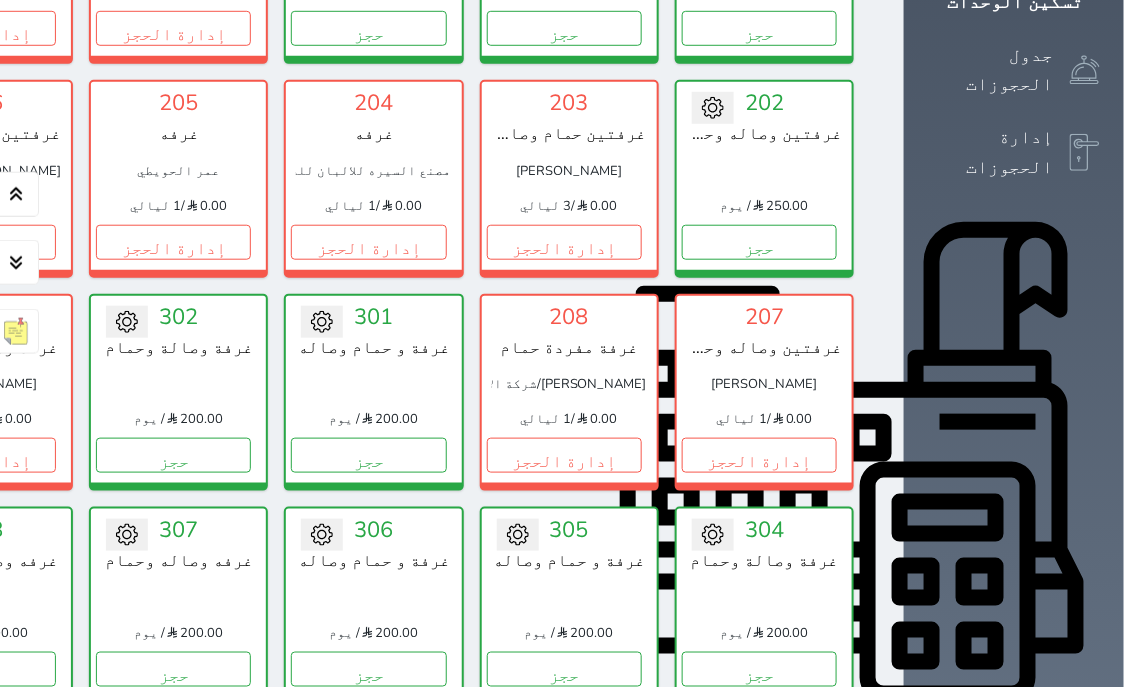 scroll, scrollTop: 460, scrollLeft: 0, axis: vertical 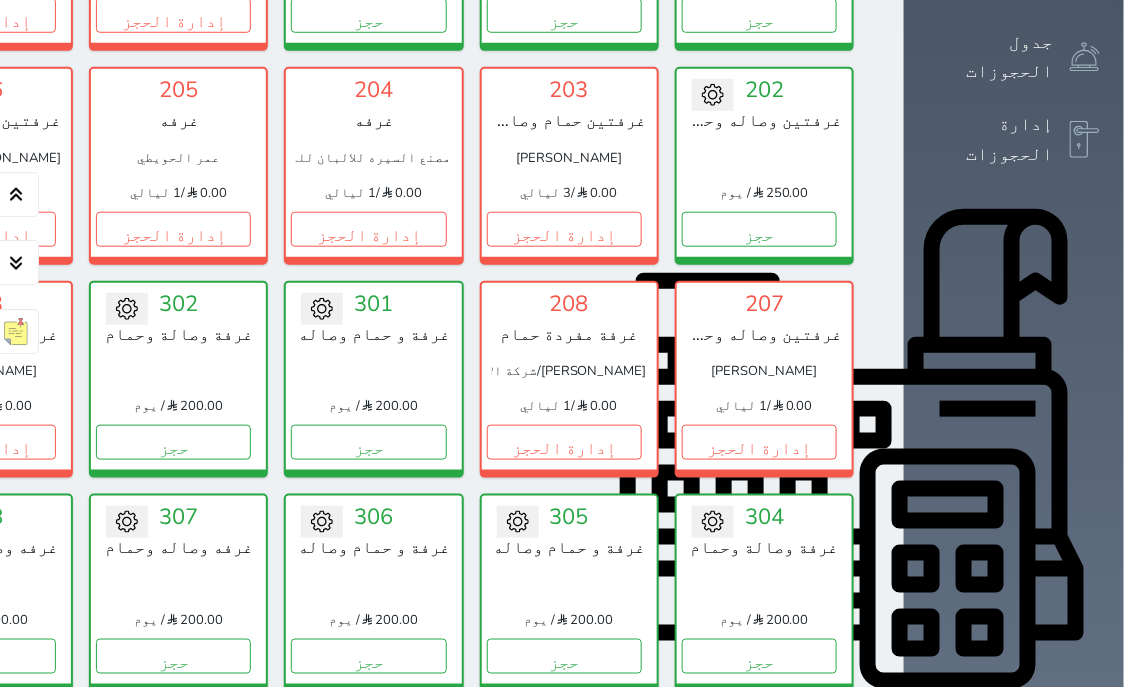 click on "تسكين الوحدات" at bounding box center (1014, -11) 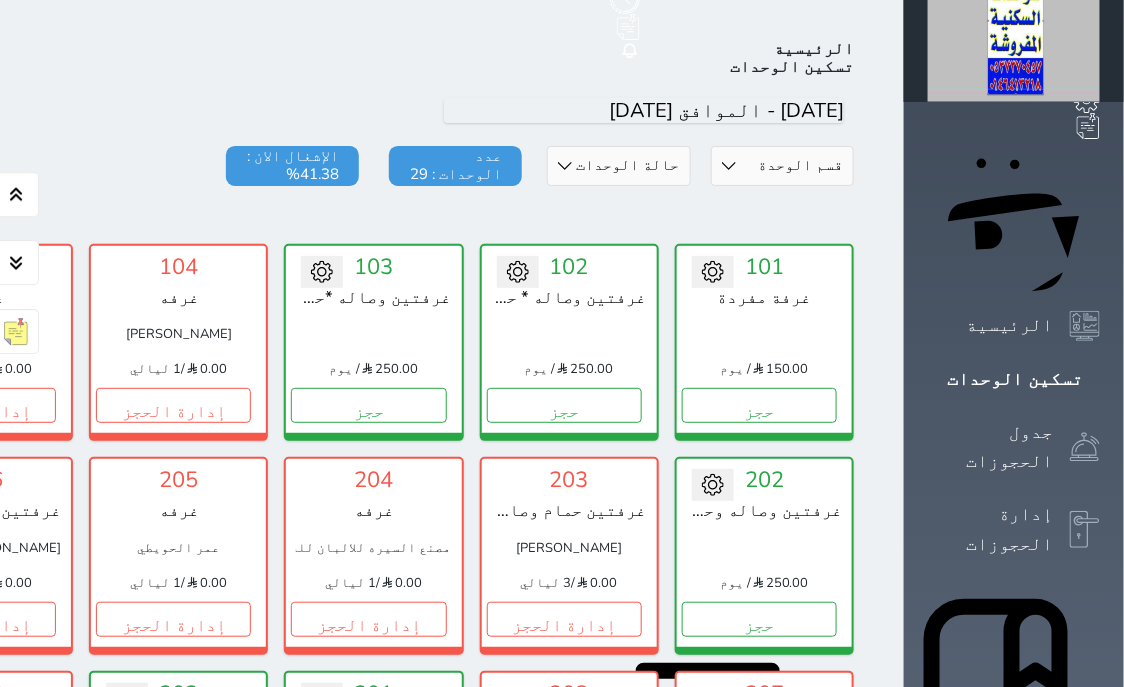 scroll, scrollTop: 0, scrollLeft: 0, axis: both 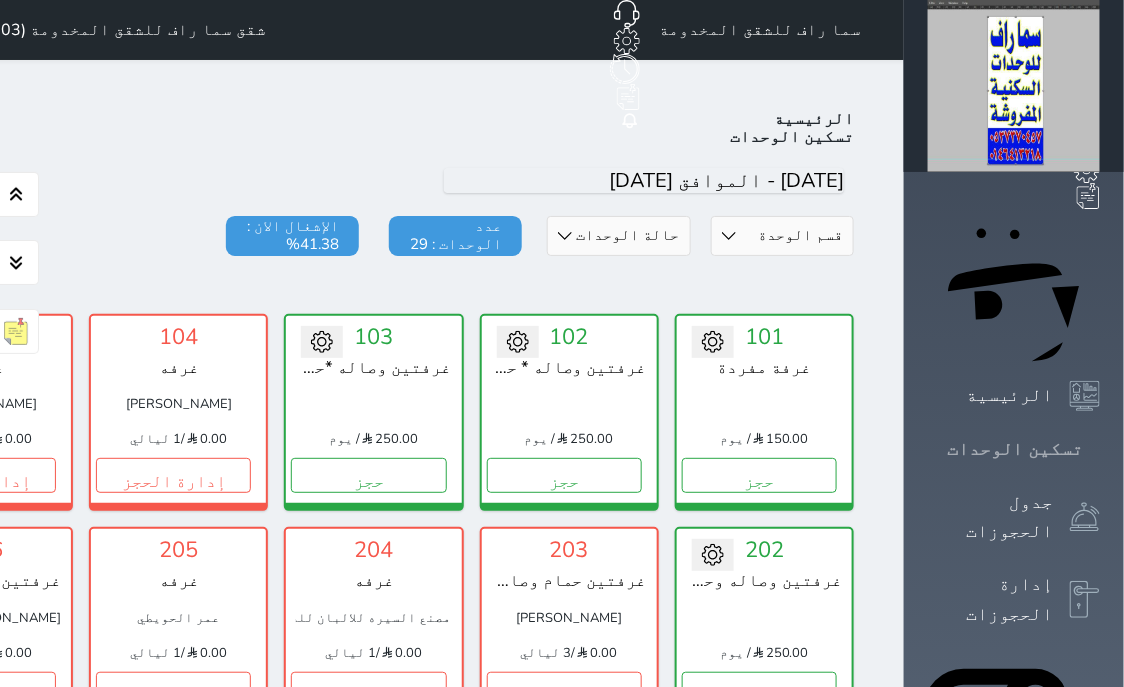 click on "تسكين الوحدات" at bounding box center [1015, 449] 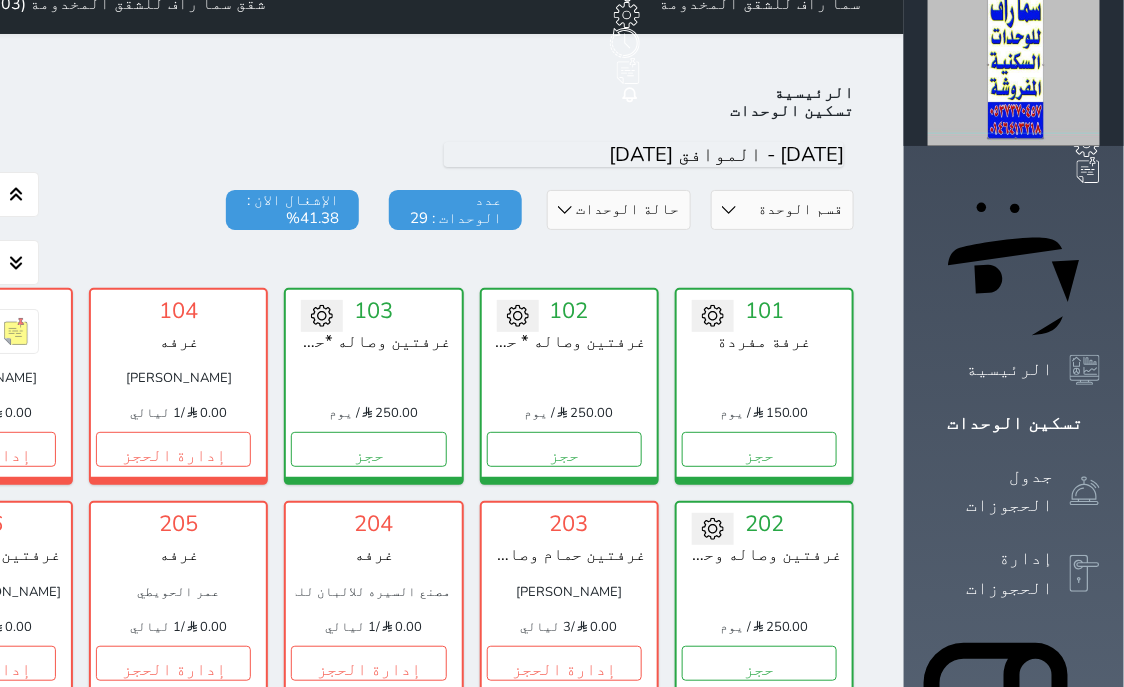 scroll, scrollTop: 0, scrollLeft: 0, axis: both 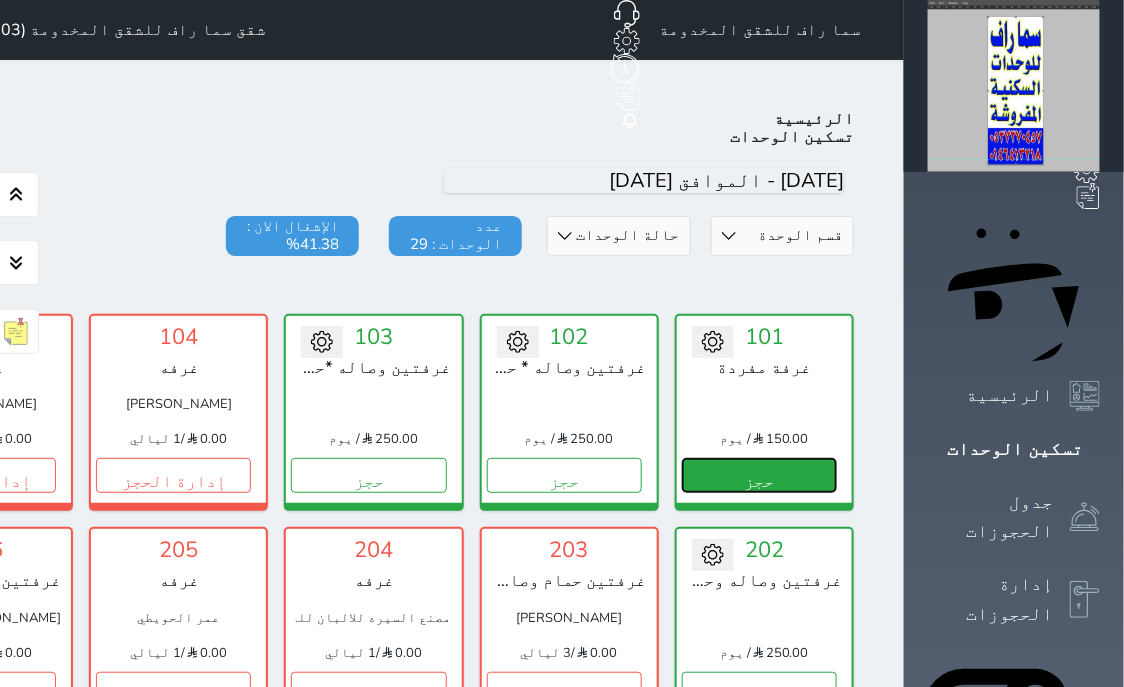 click on "حجز" at bounding box center (759, 475) 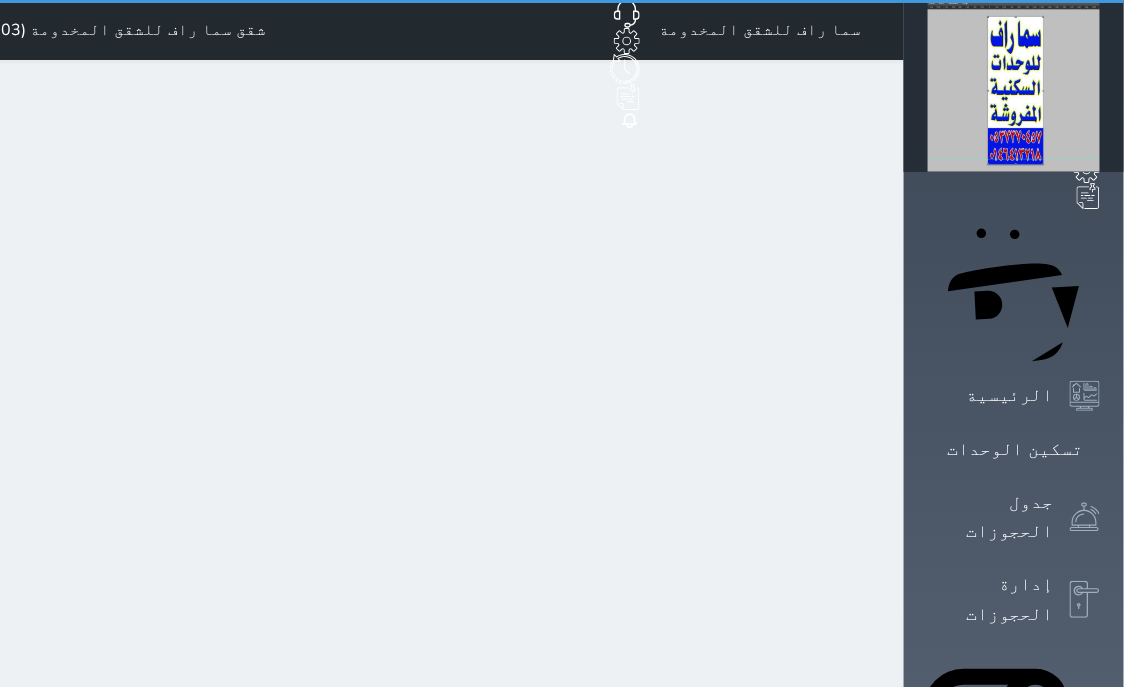 select on "1" 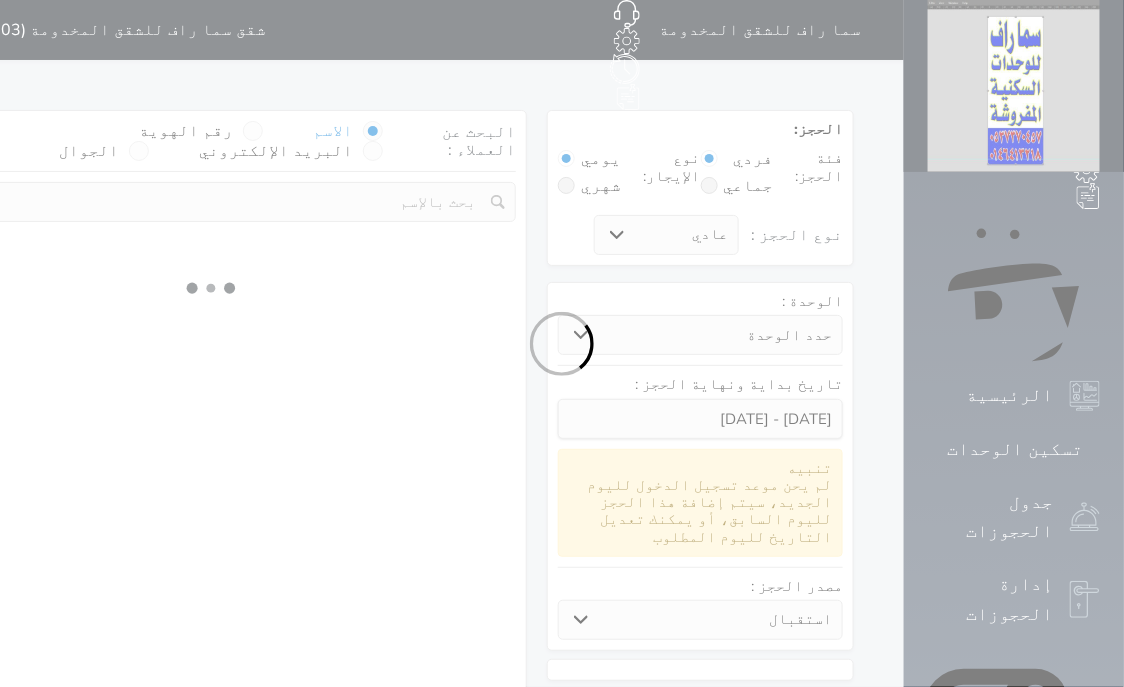 select 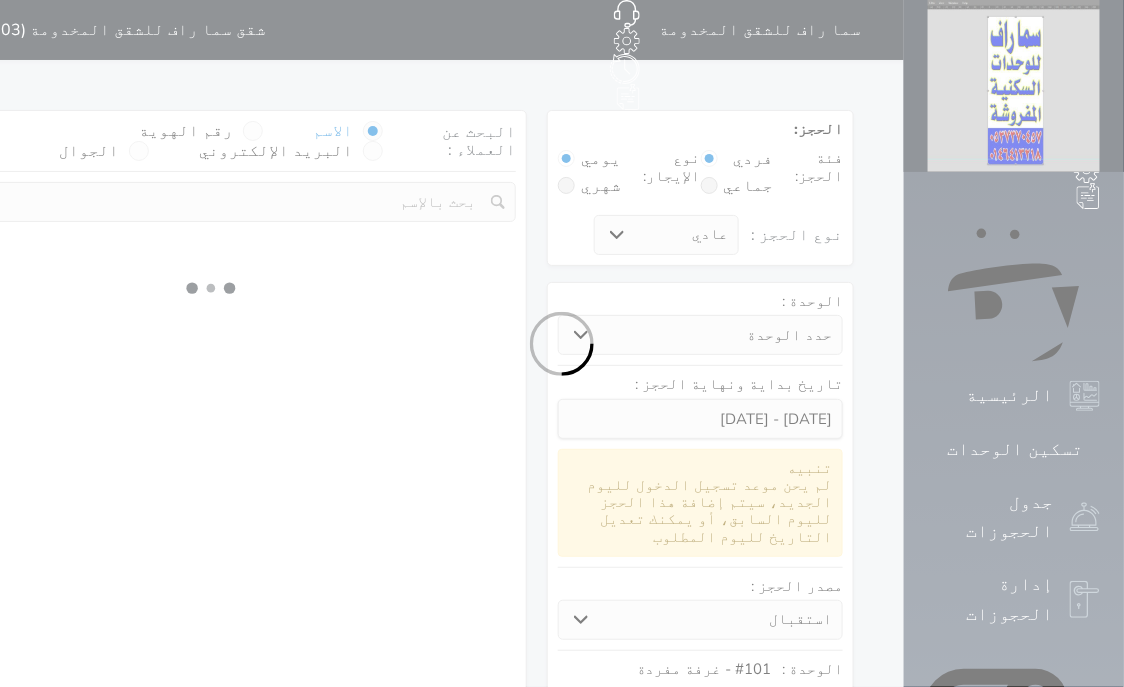 select on "1" 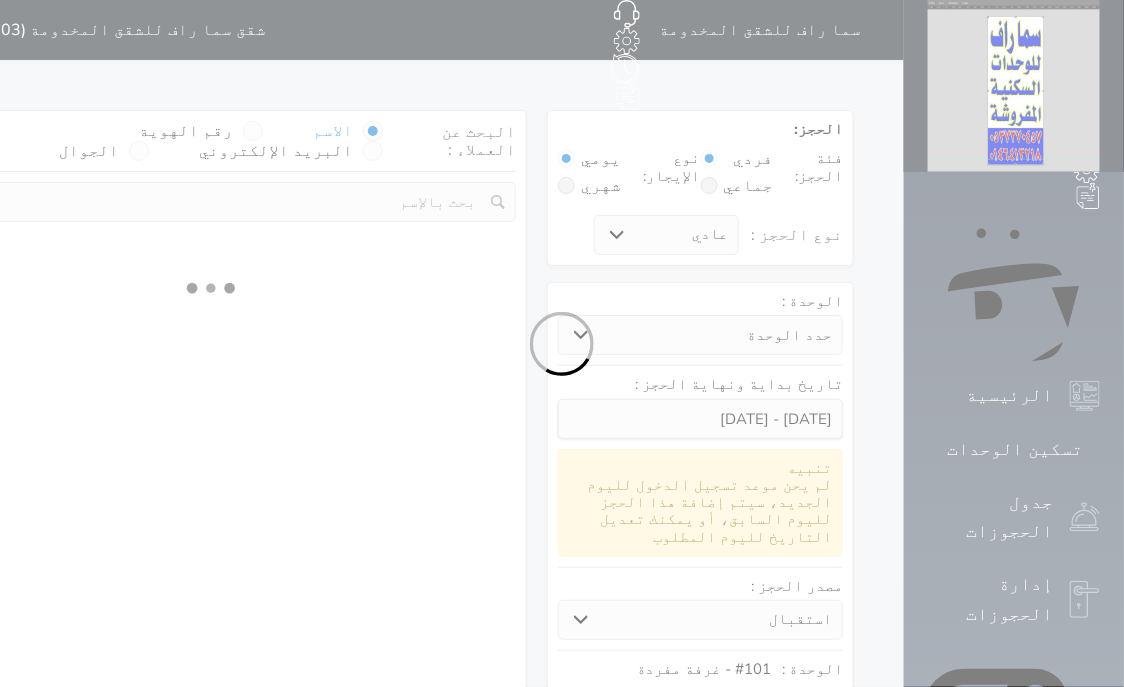 select on "113" 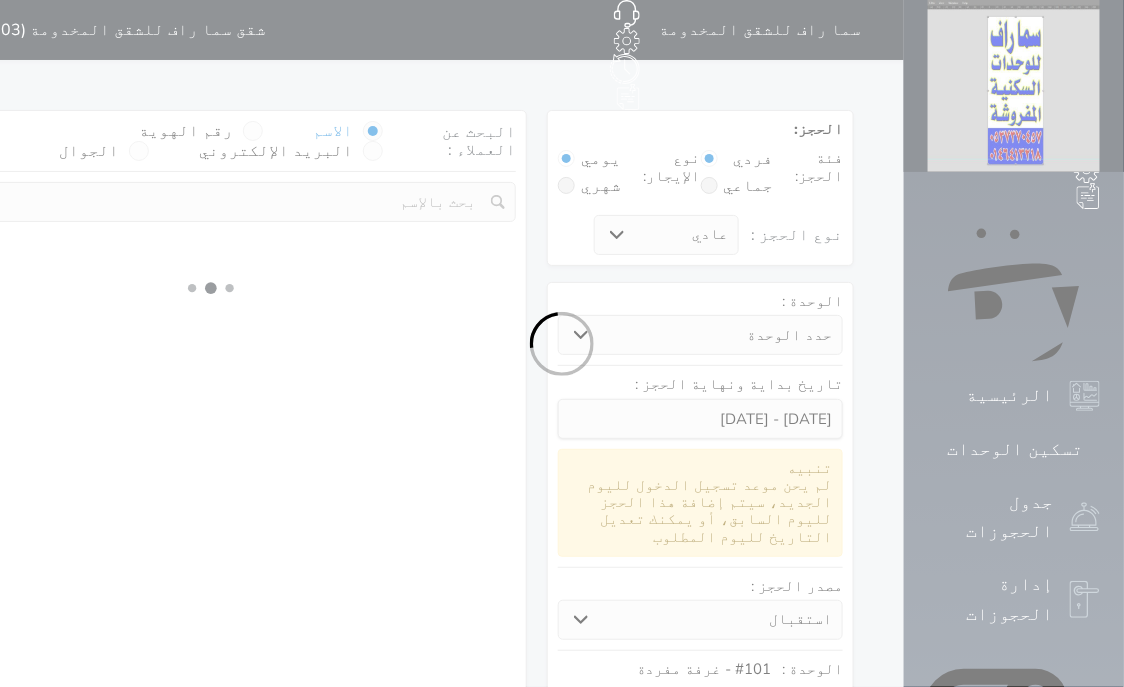 select on "1" 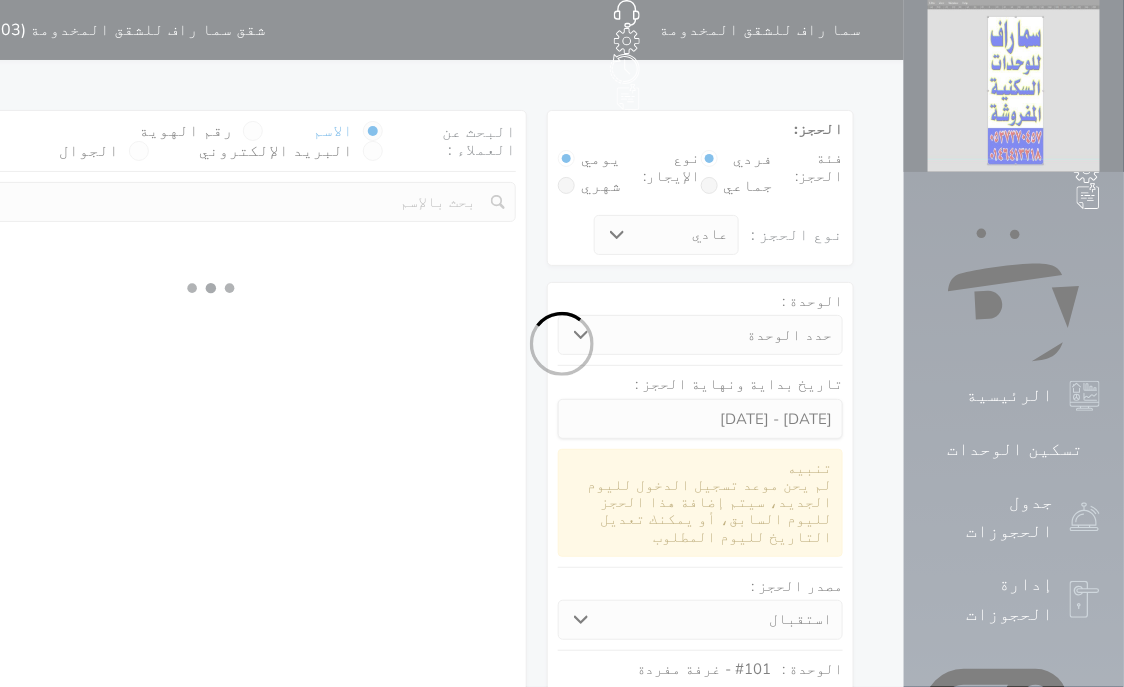 select 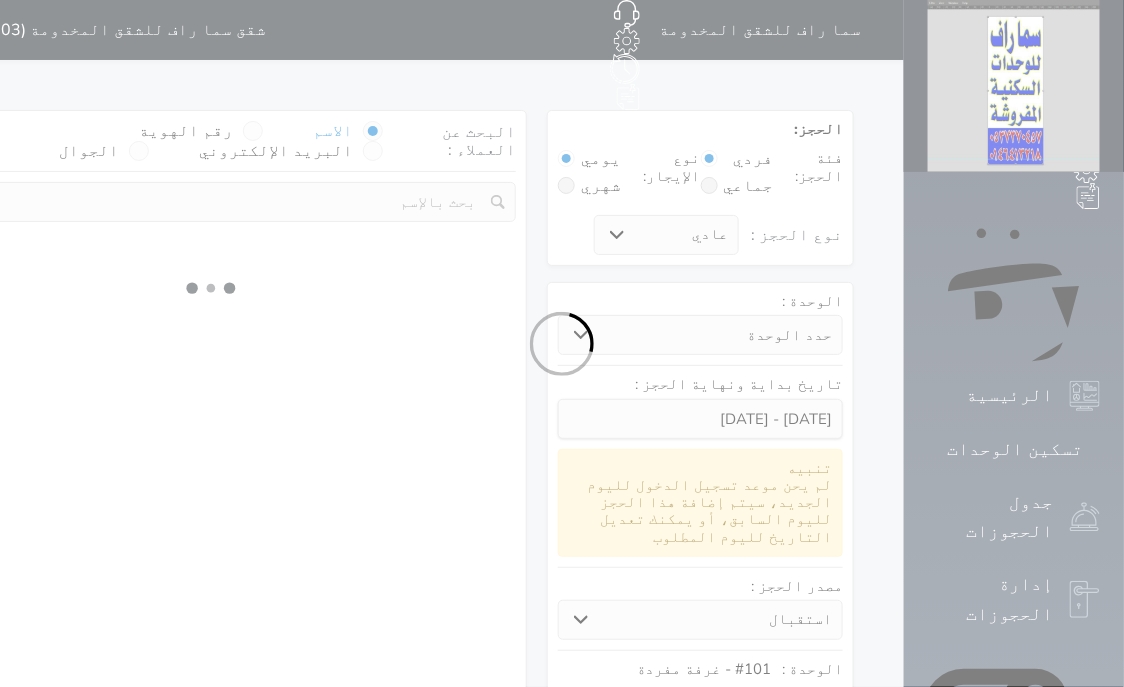 select on "7" 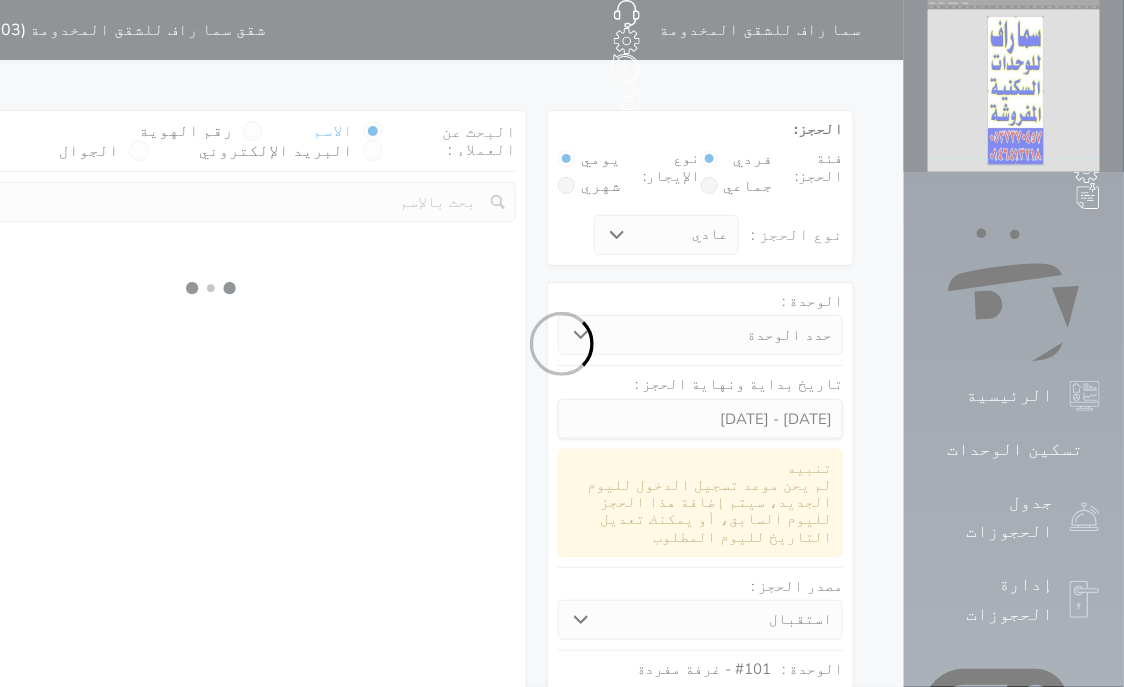 select 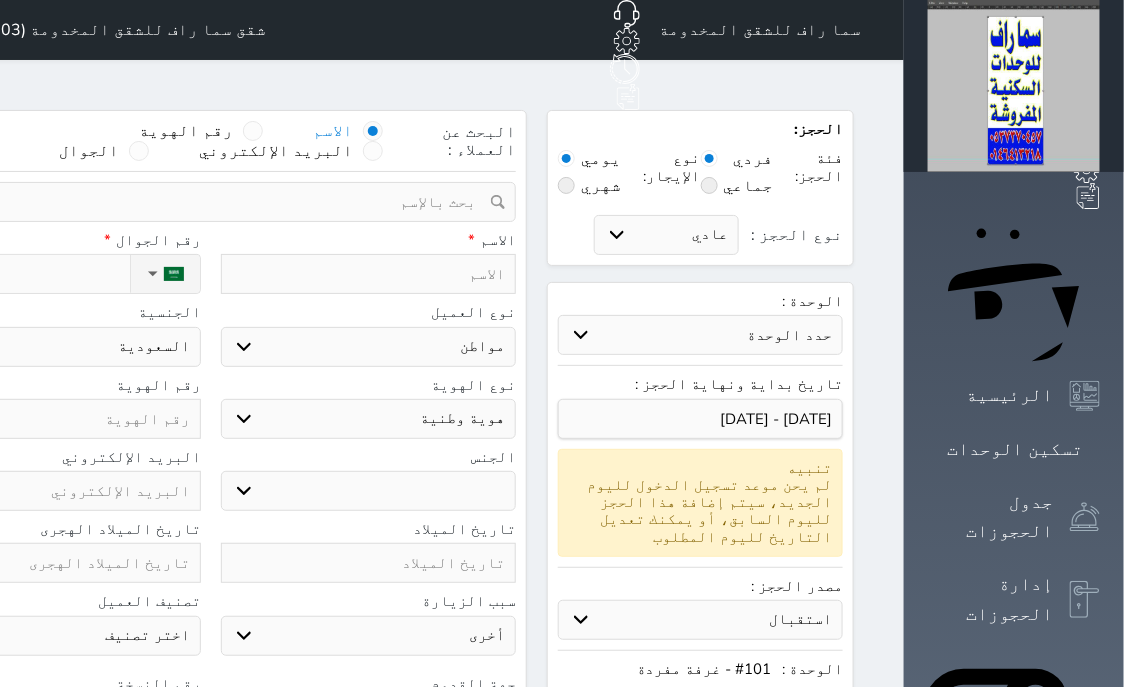 select 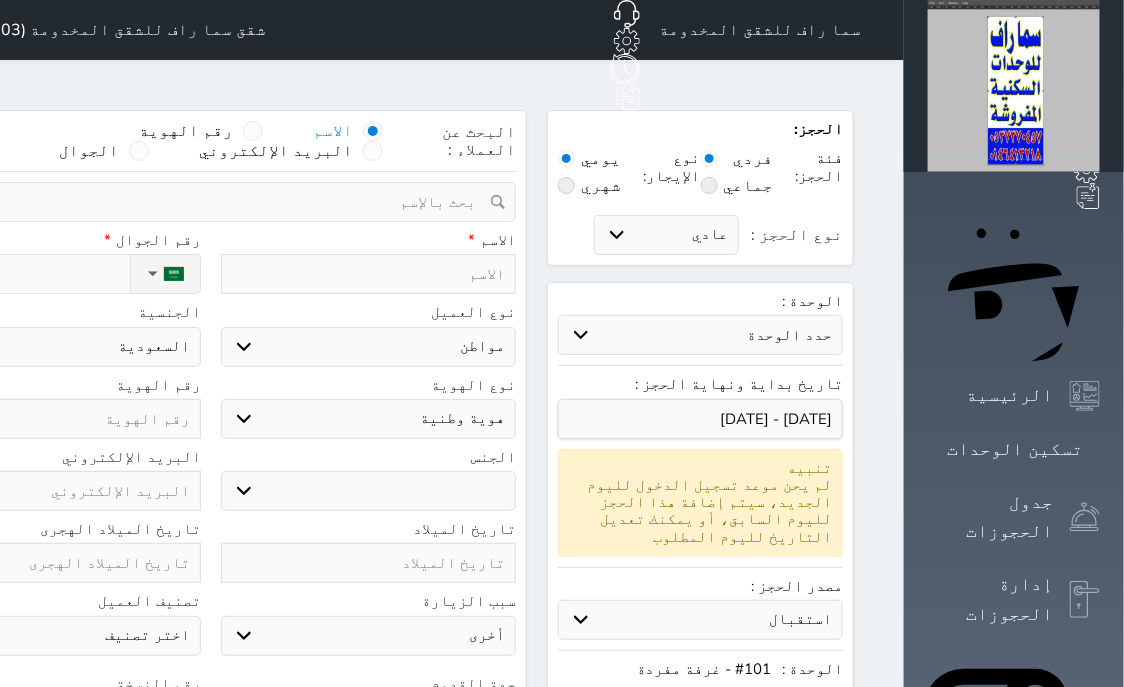 select 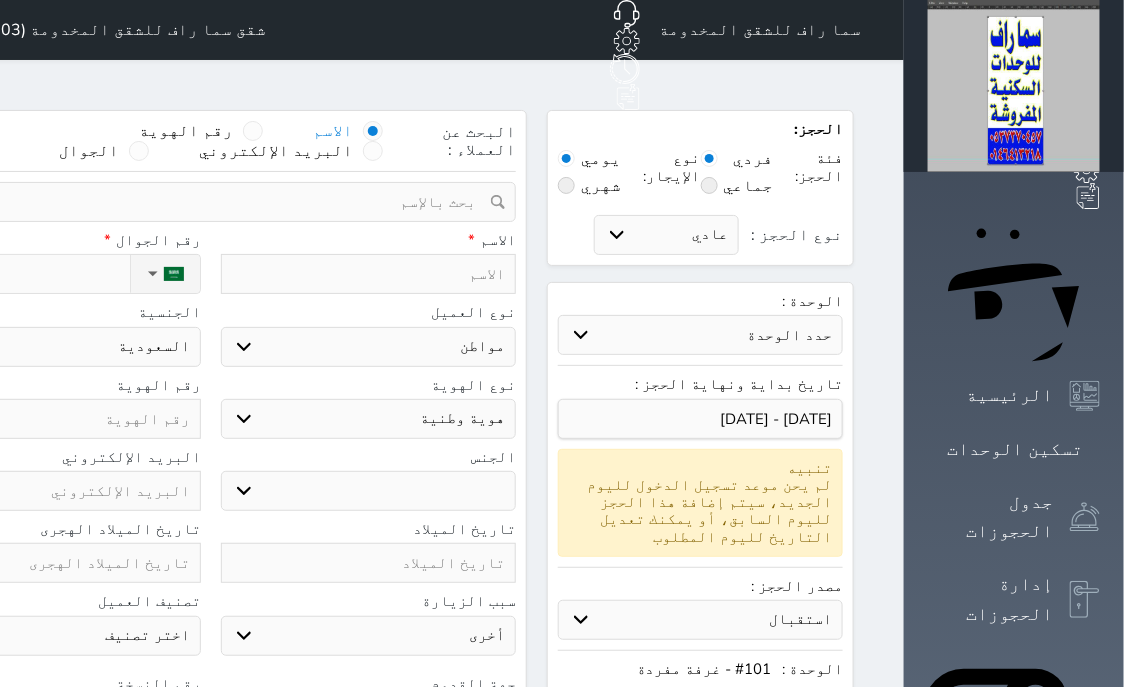 click at bounding box center [369, 274] 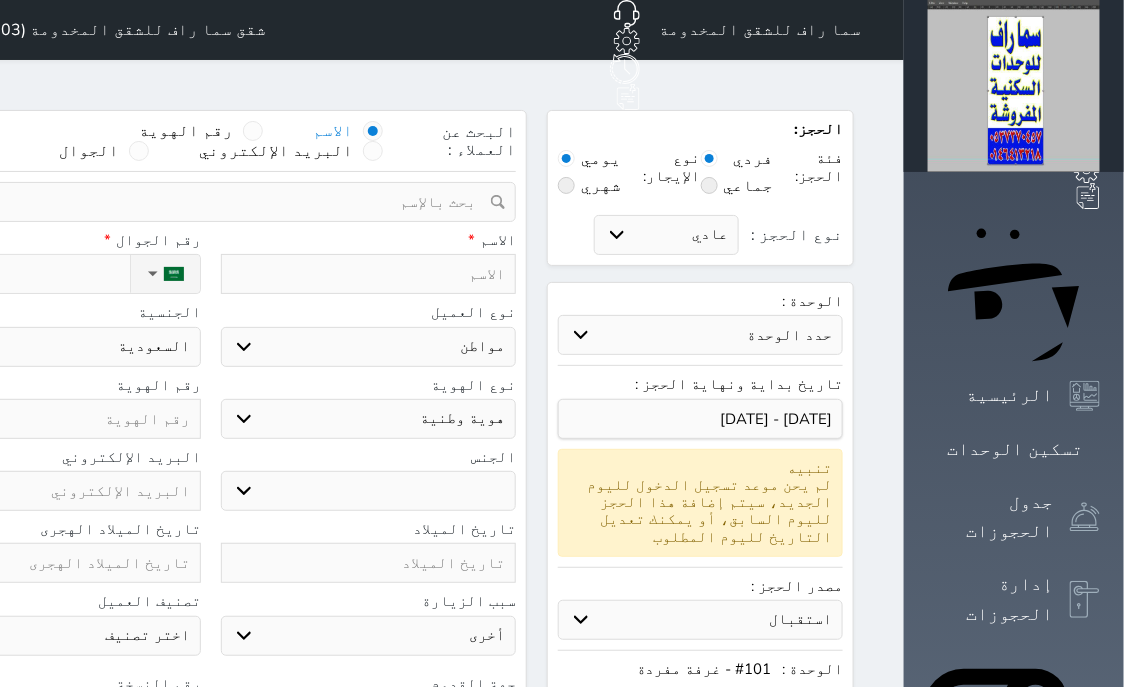 type on "م" 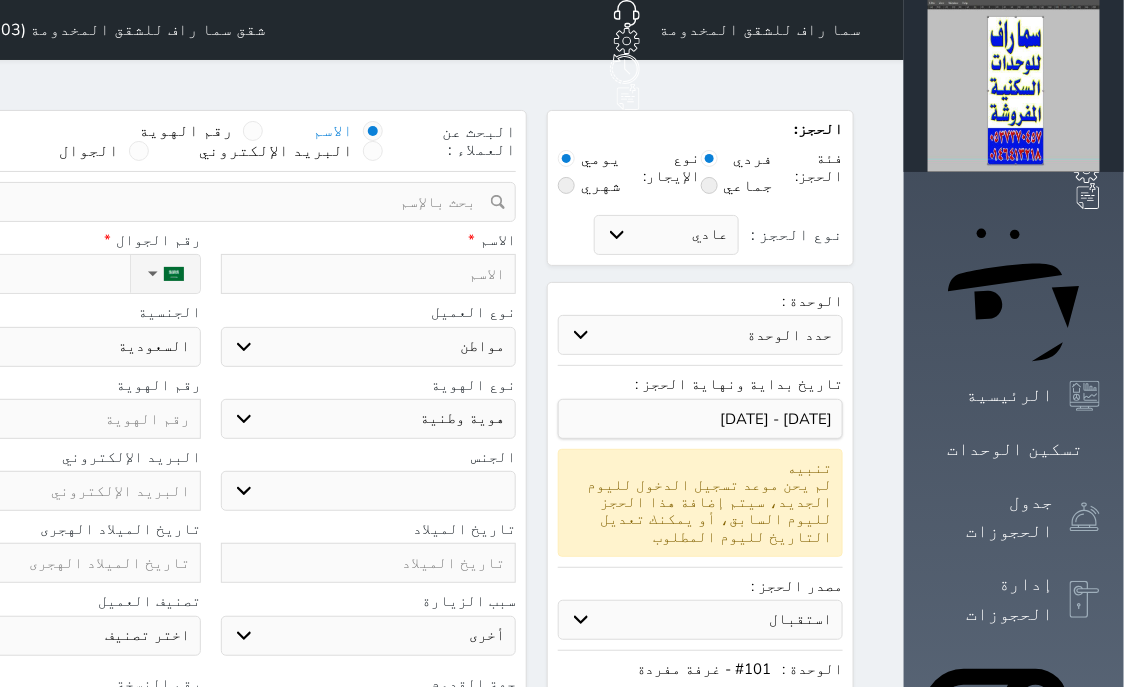 select 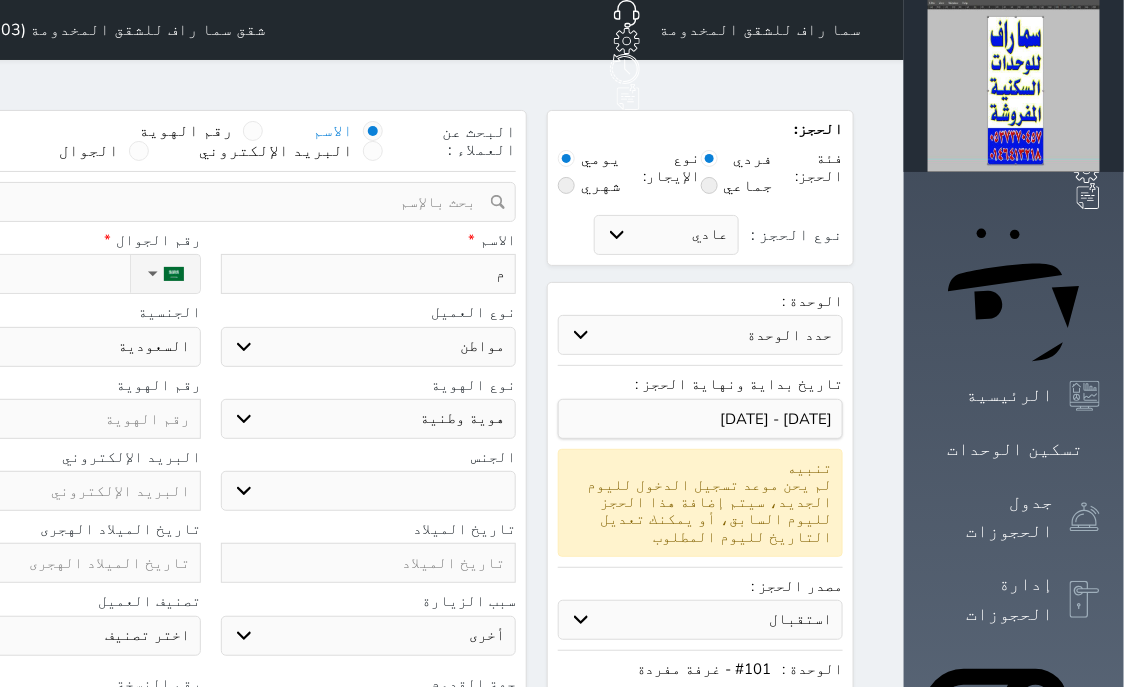 type on "مص" 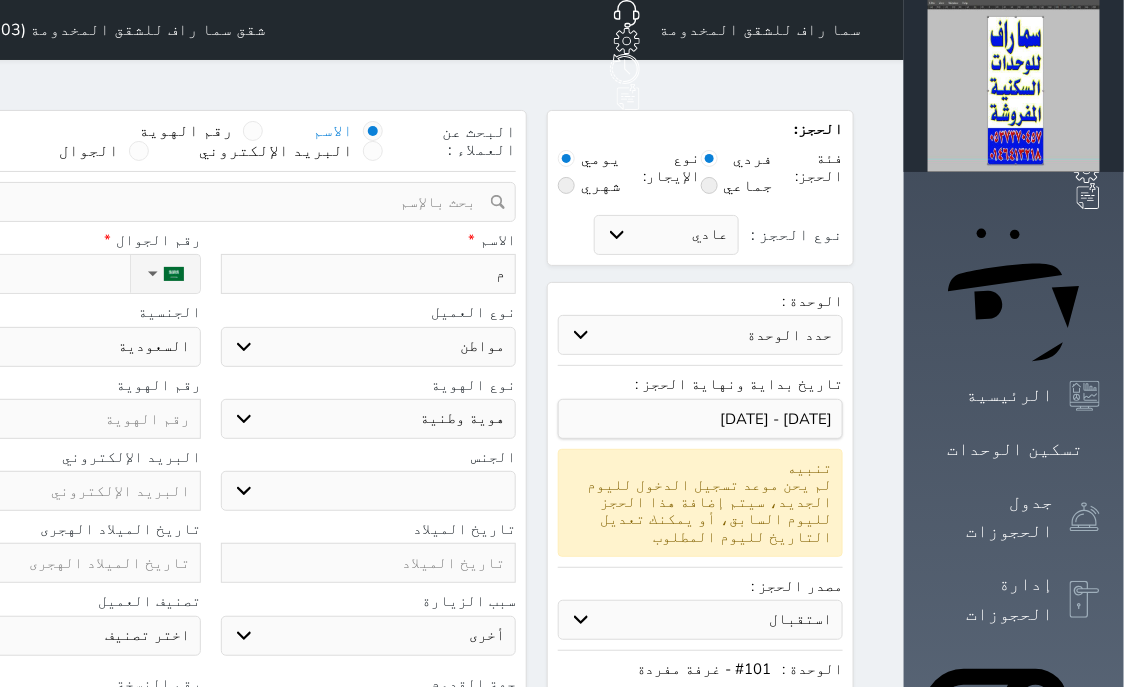 select 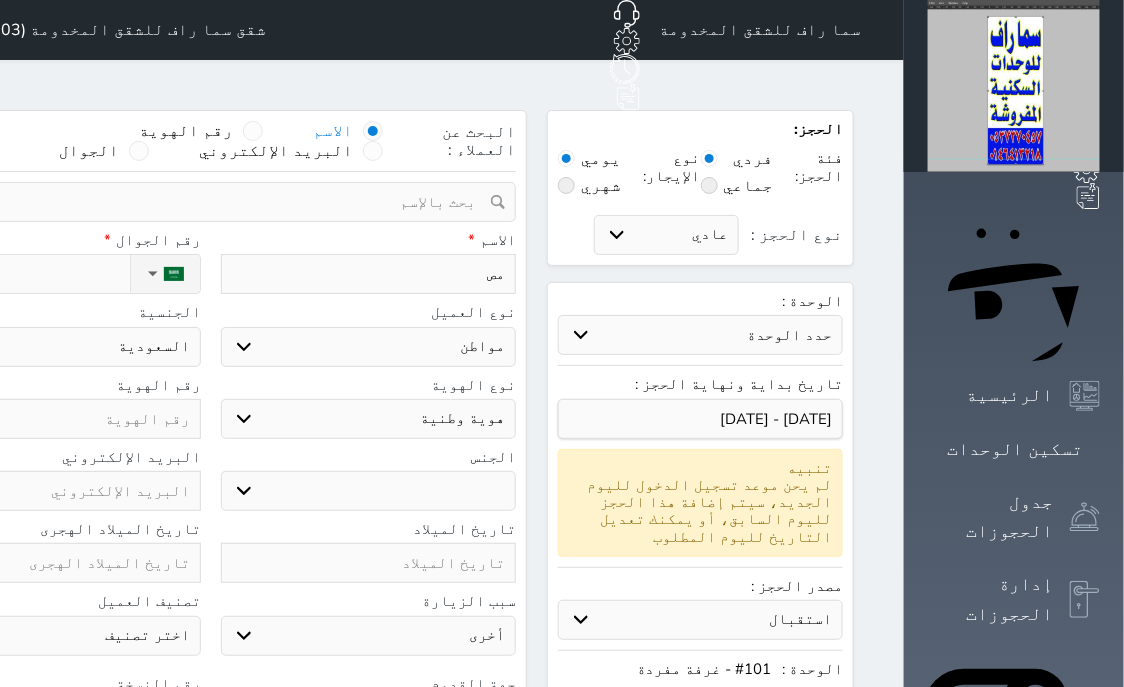 type on "مصط" 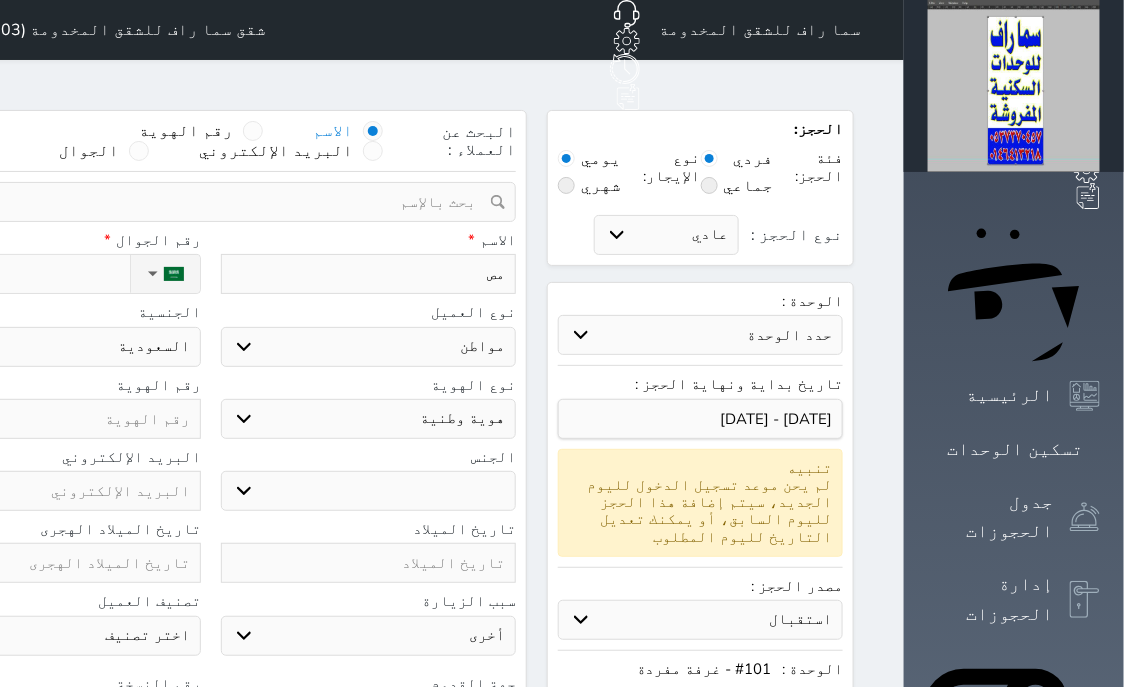 select 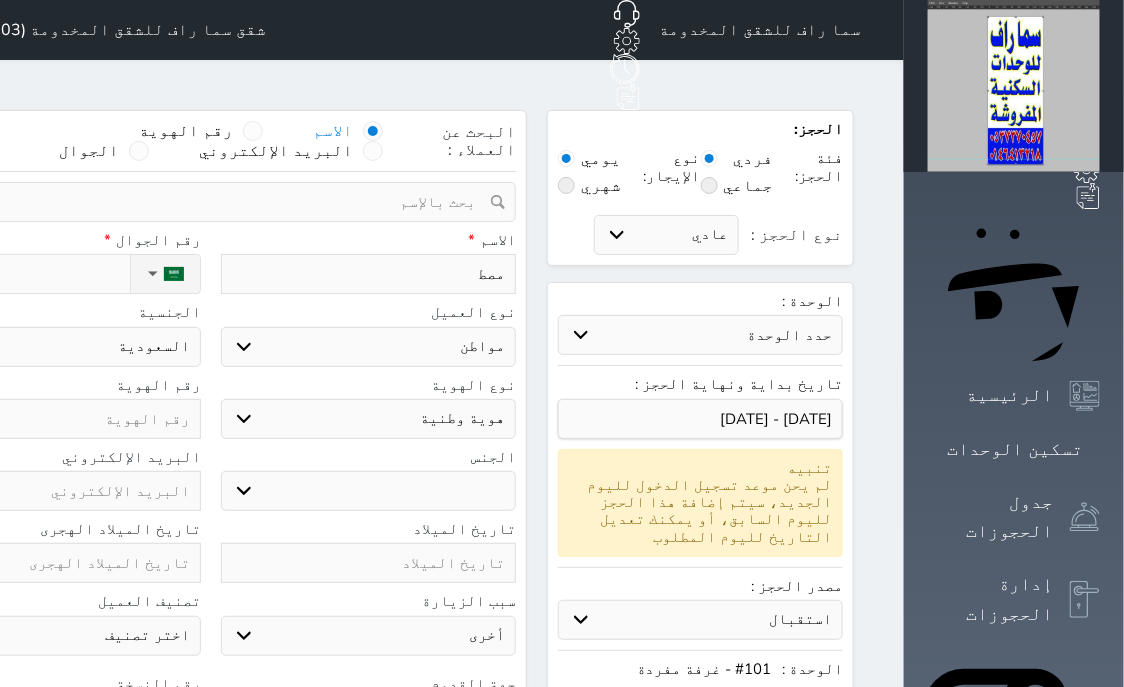 type on "مصطف" 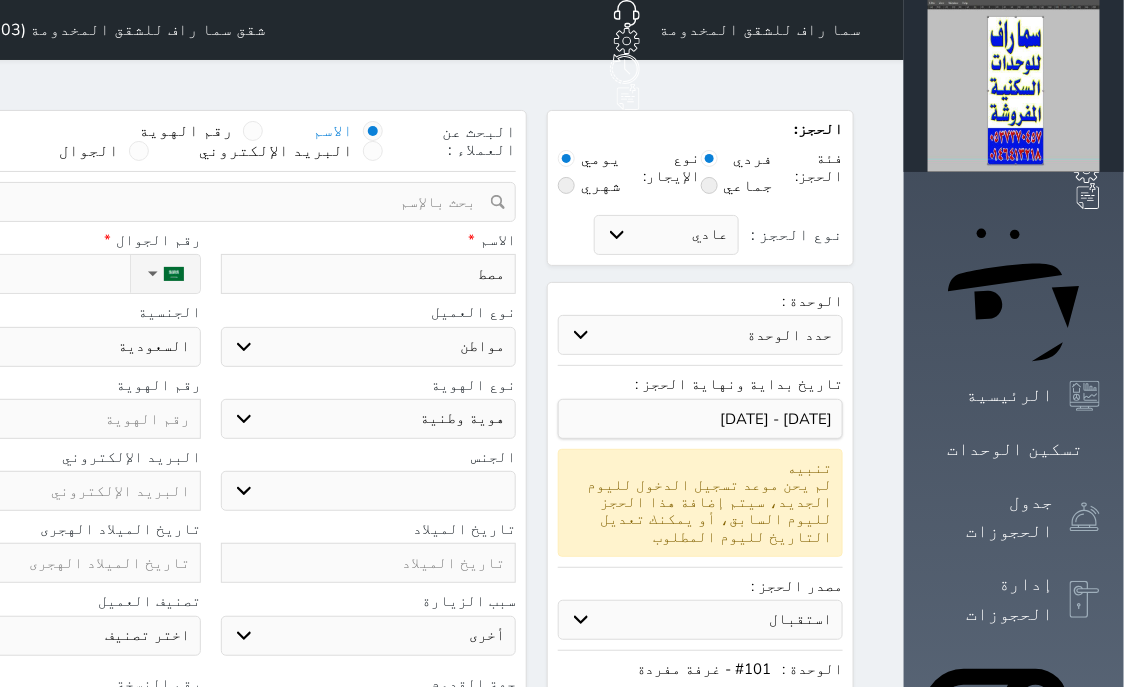 select 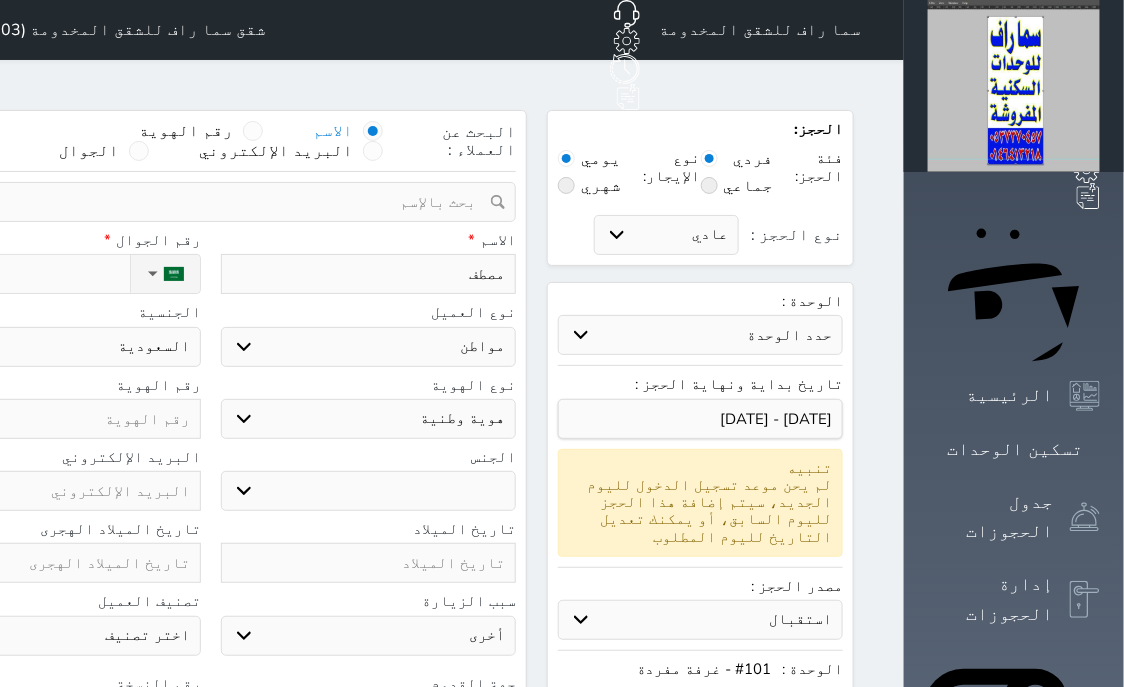 type on "[PERSON_NAME]" 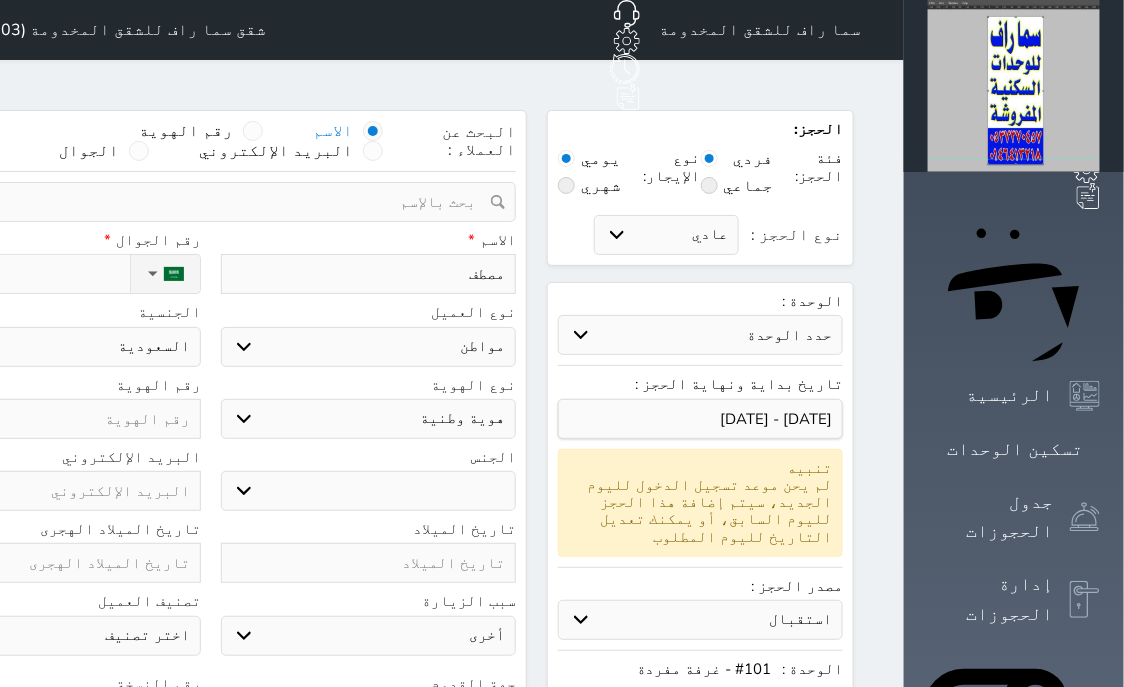 select 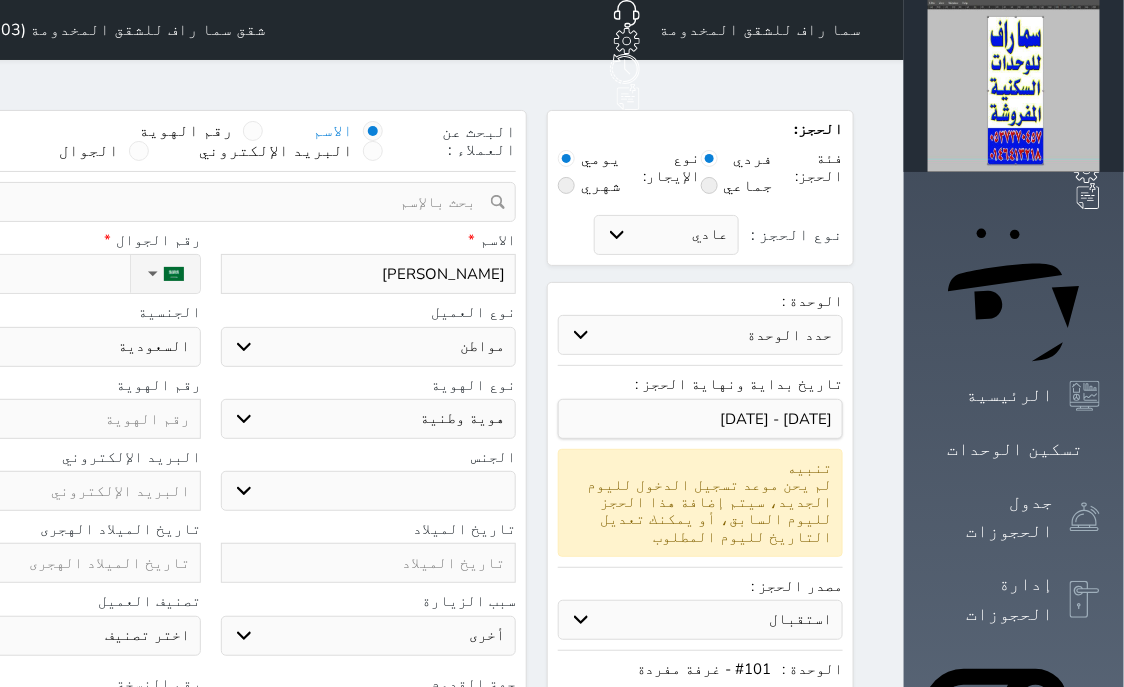 type on "[PERSON_NAME]" 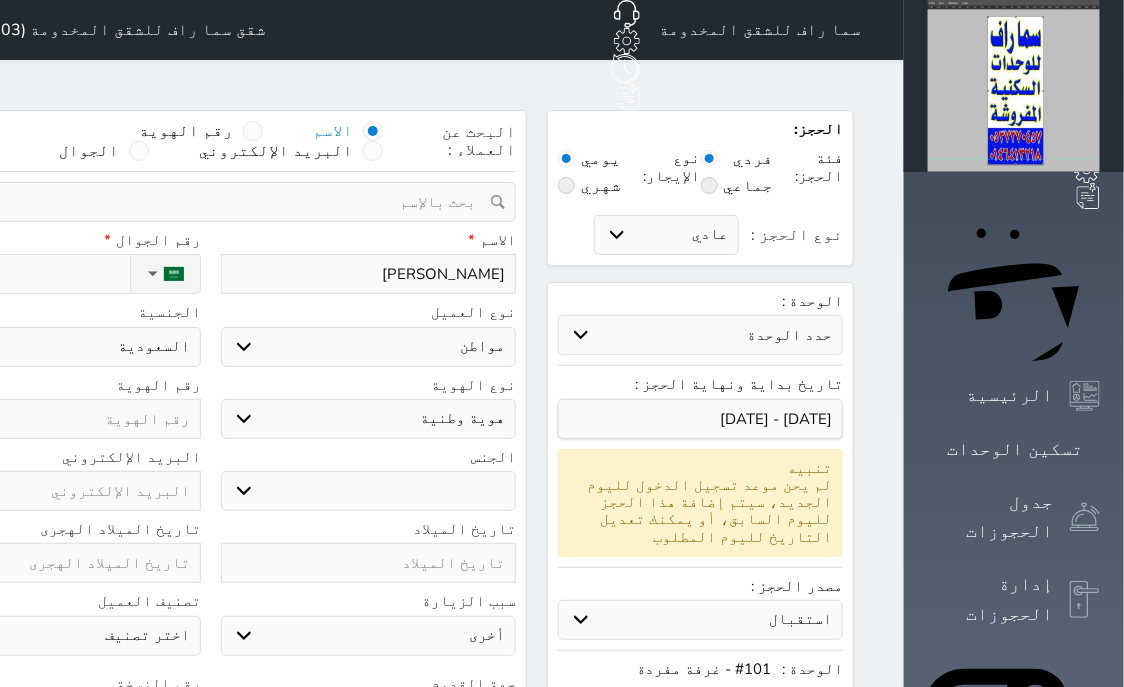 select 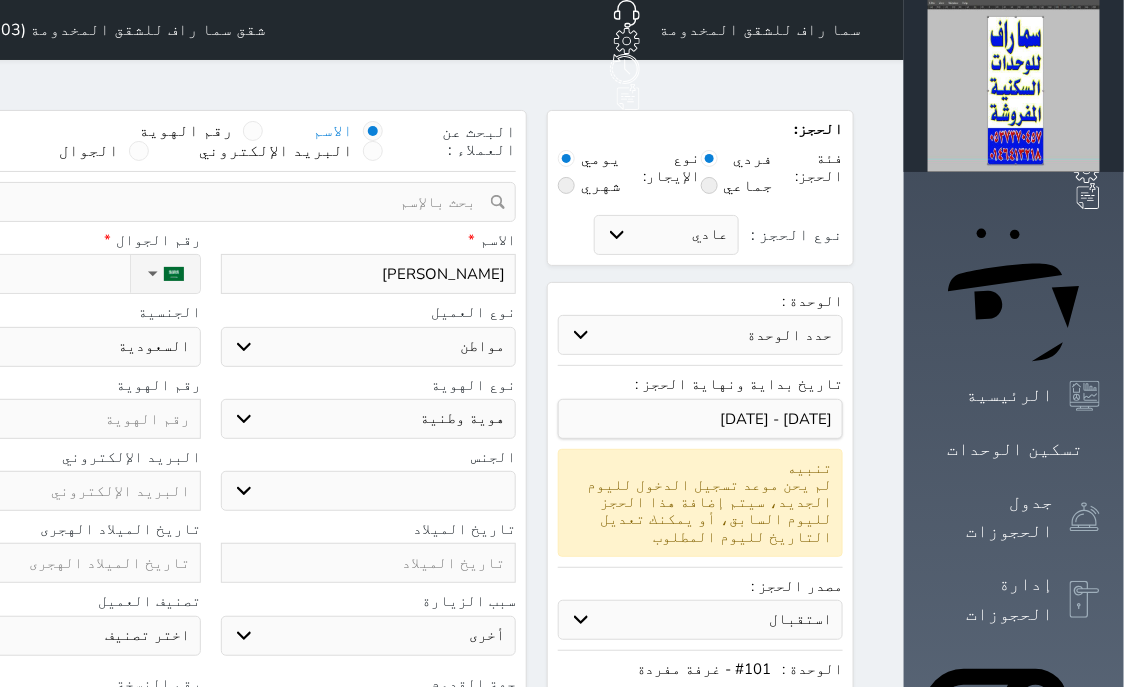 type on "[PERSON_NAME]" 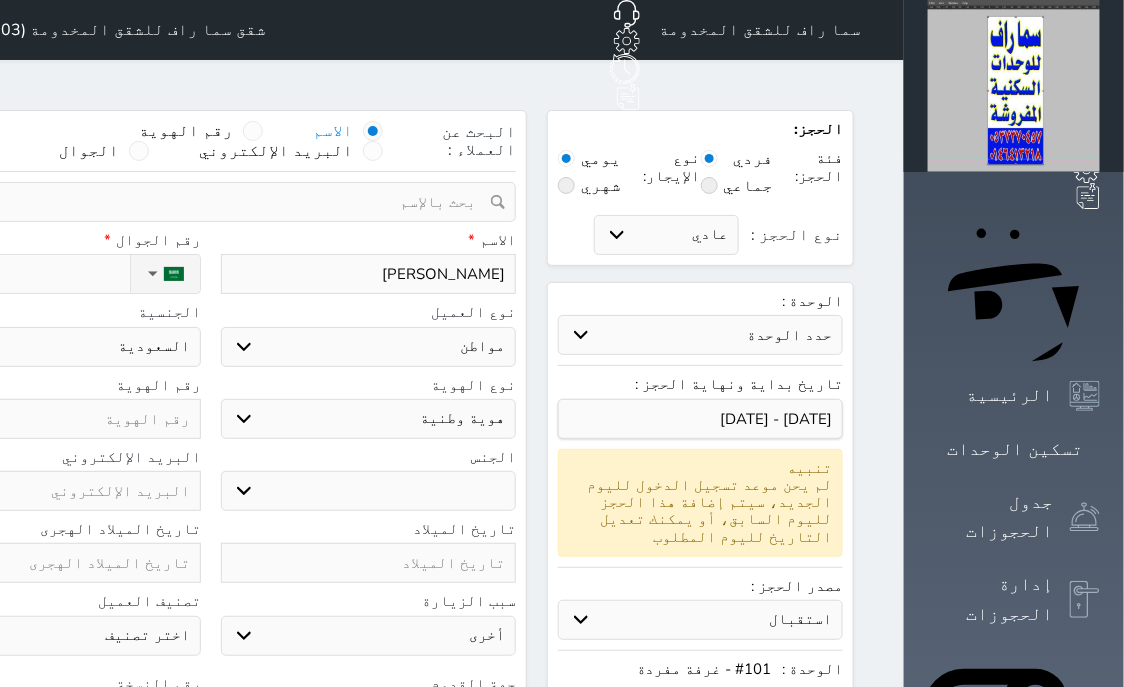select 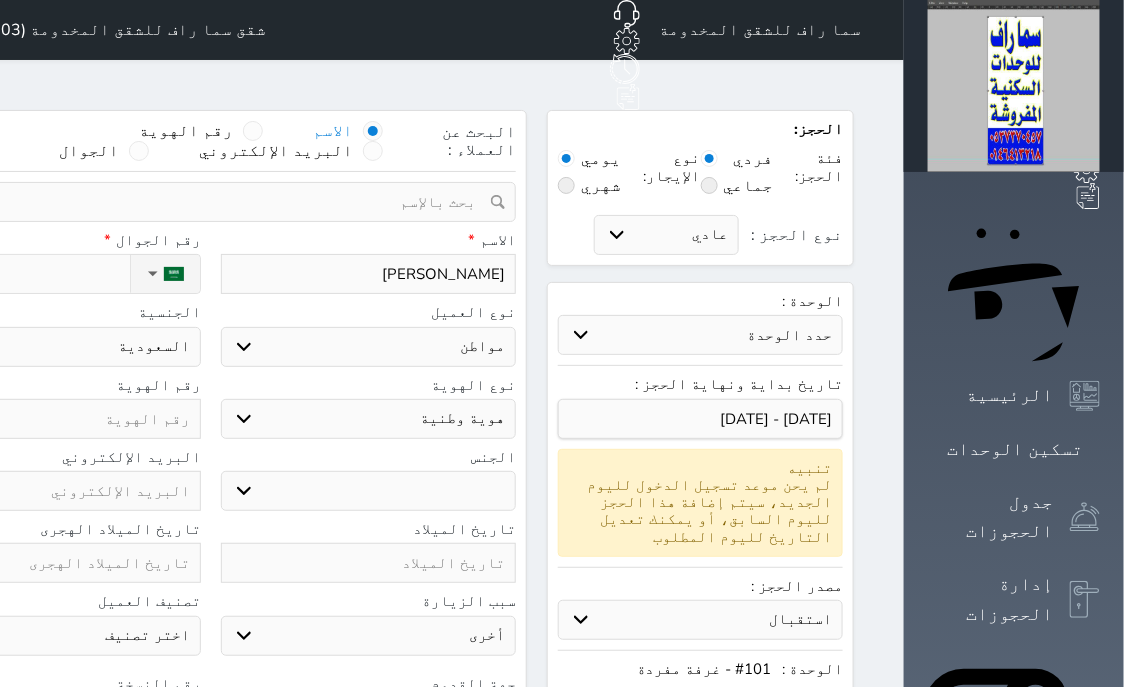 type on "[PERSON_NAME]" 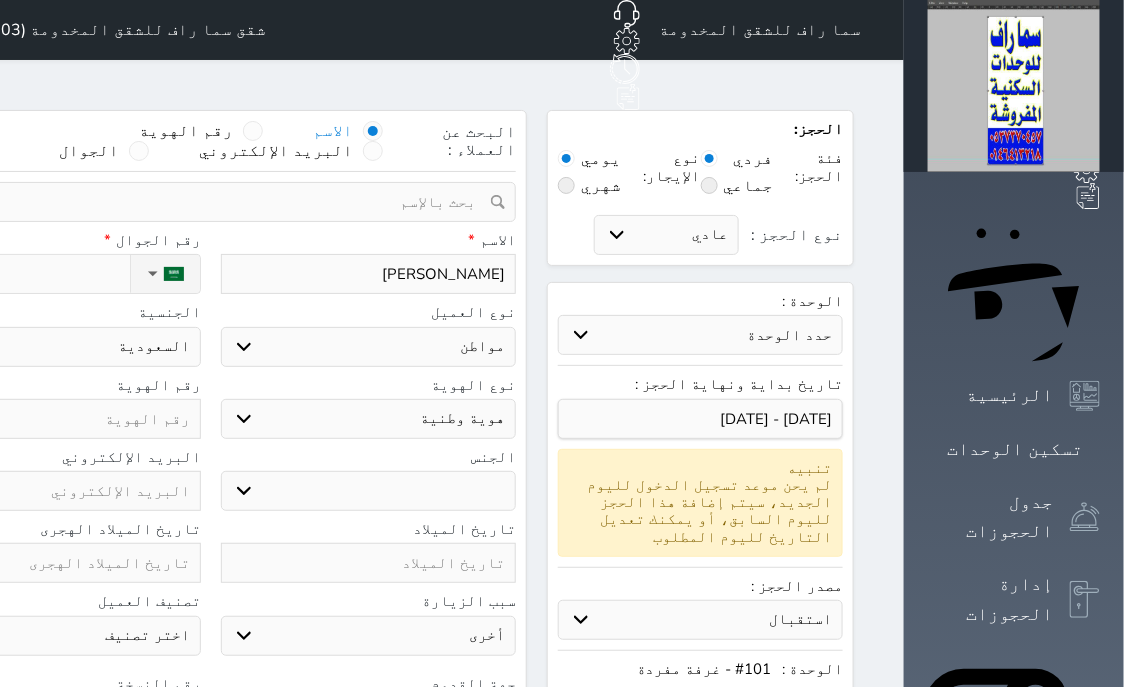 select 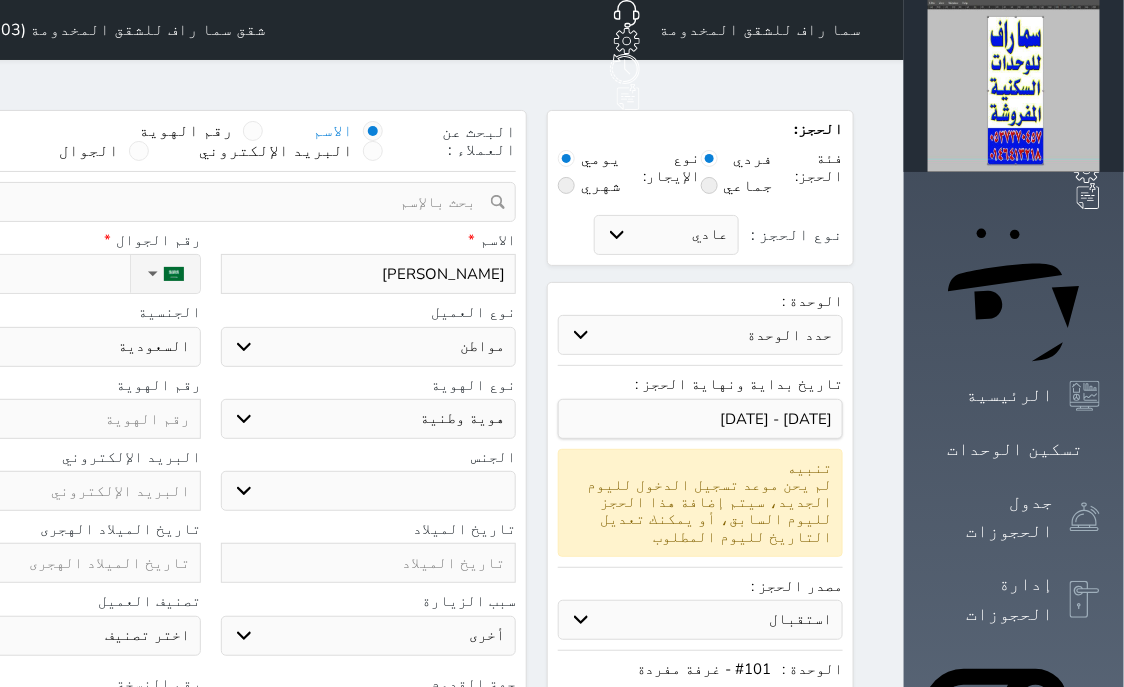 select 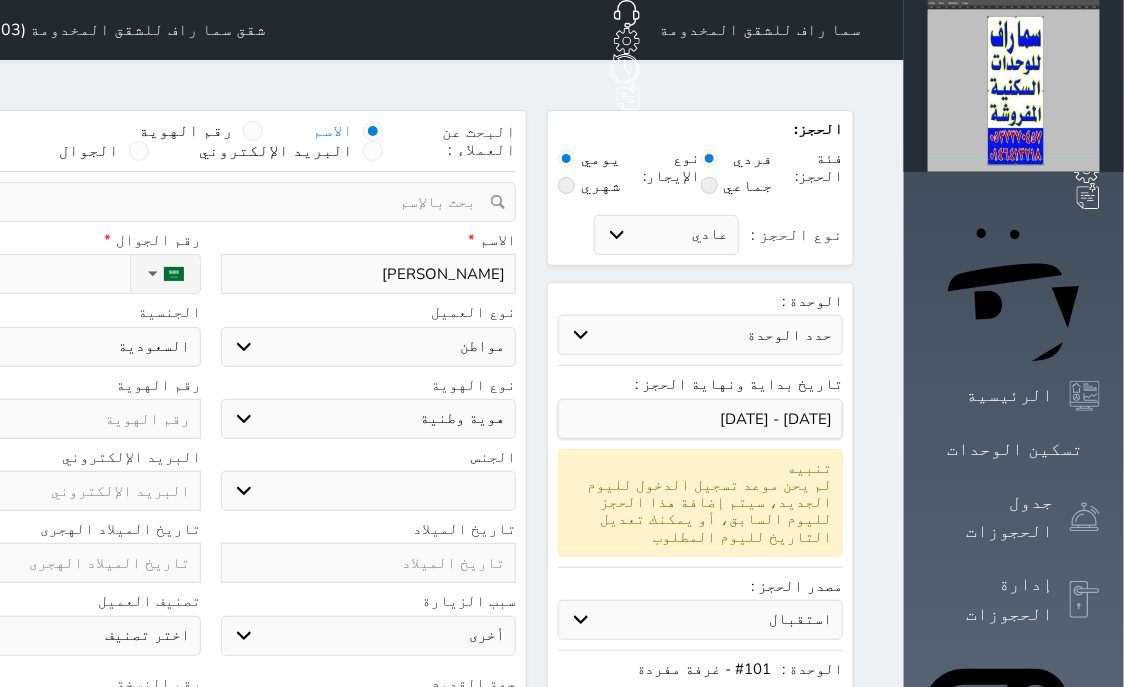 select 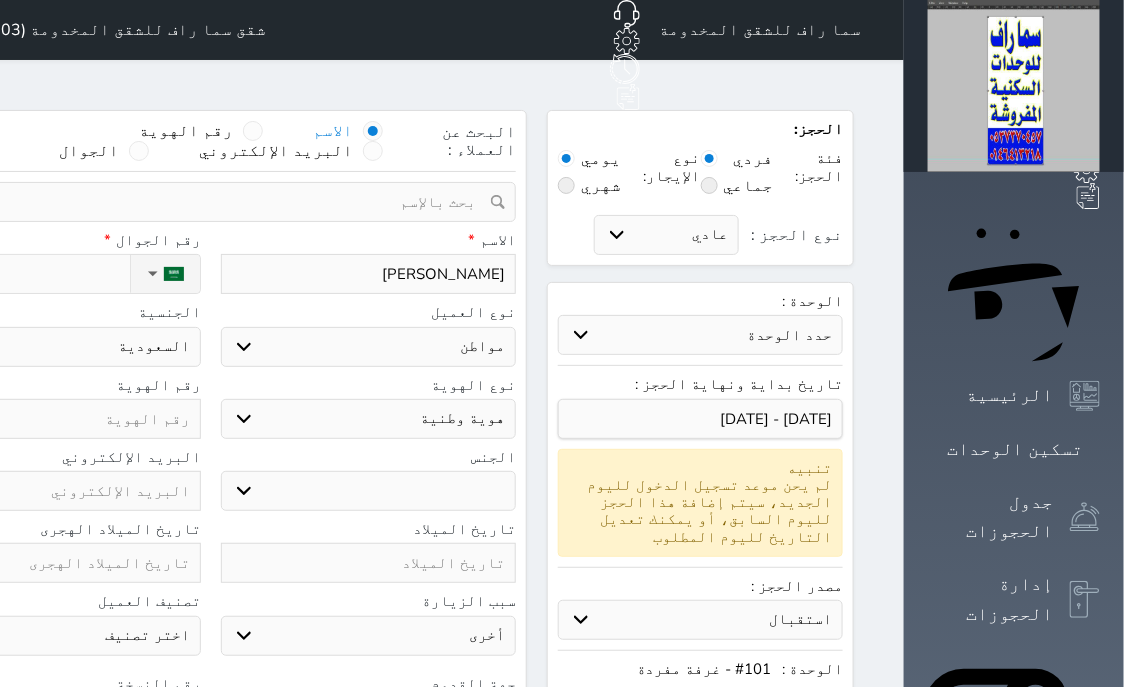 type on "[PERSON_NAME]" 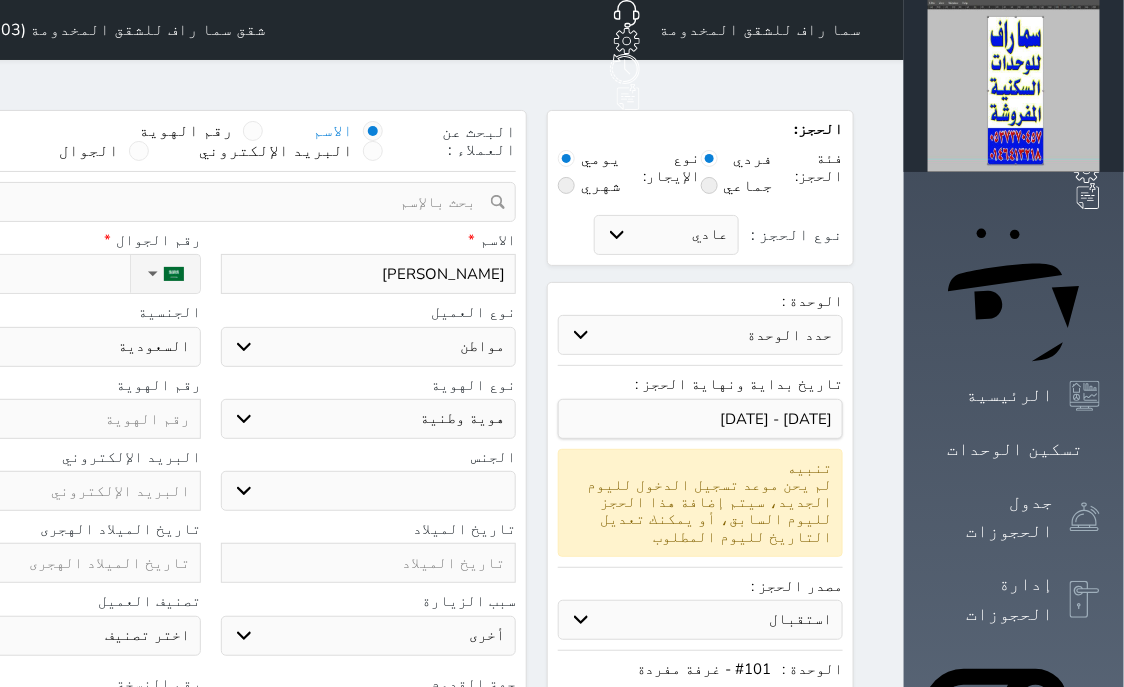 select 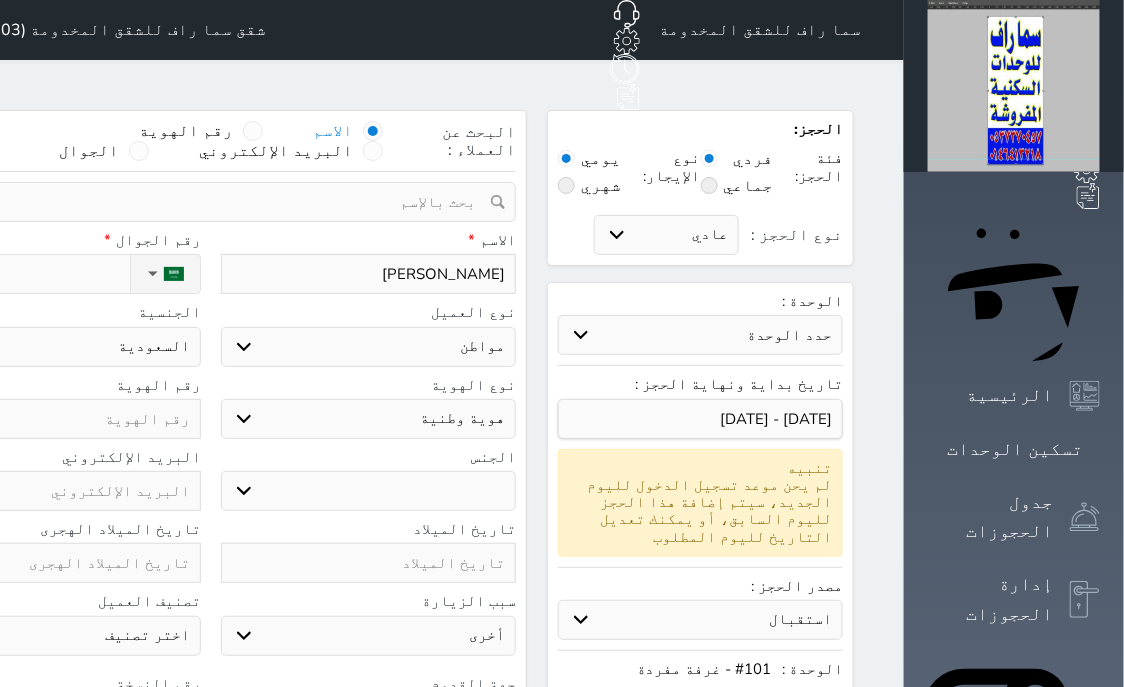 type on "[PERSON_NAME]" 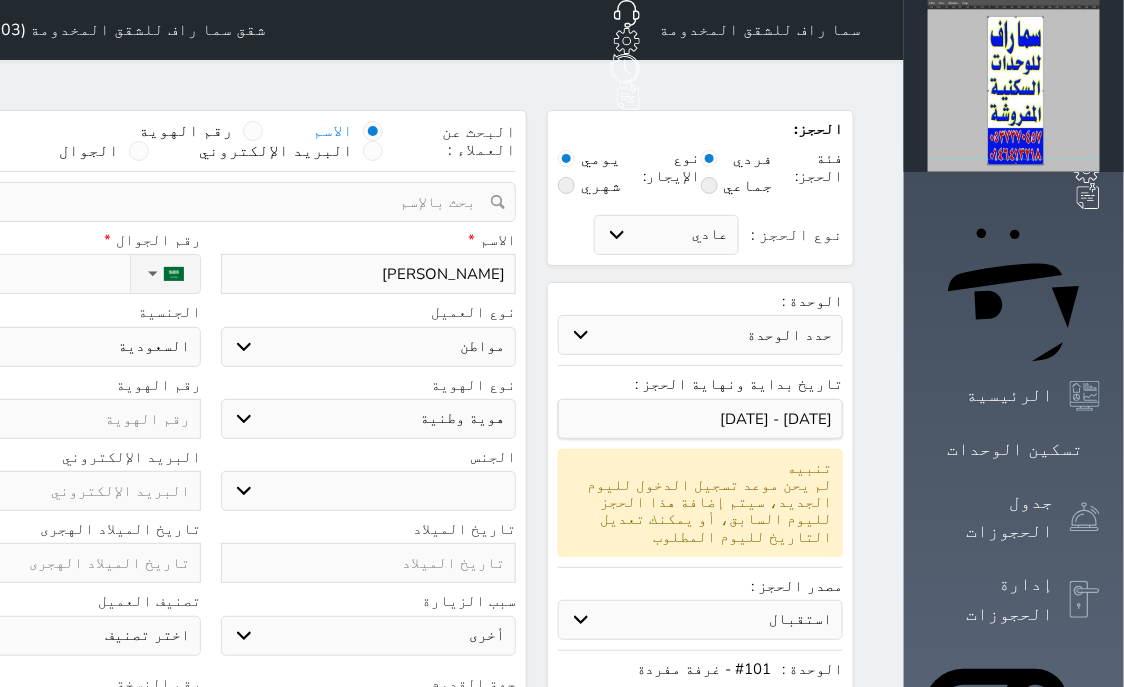 select 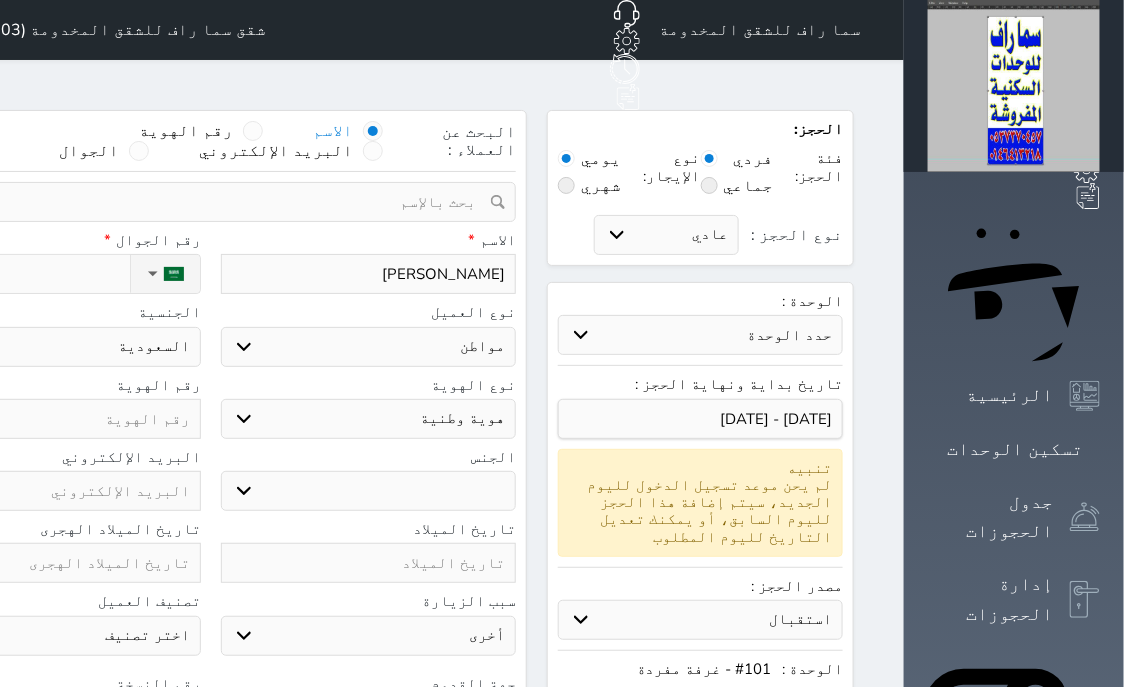 type on "[PERSON_NAME]" 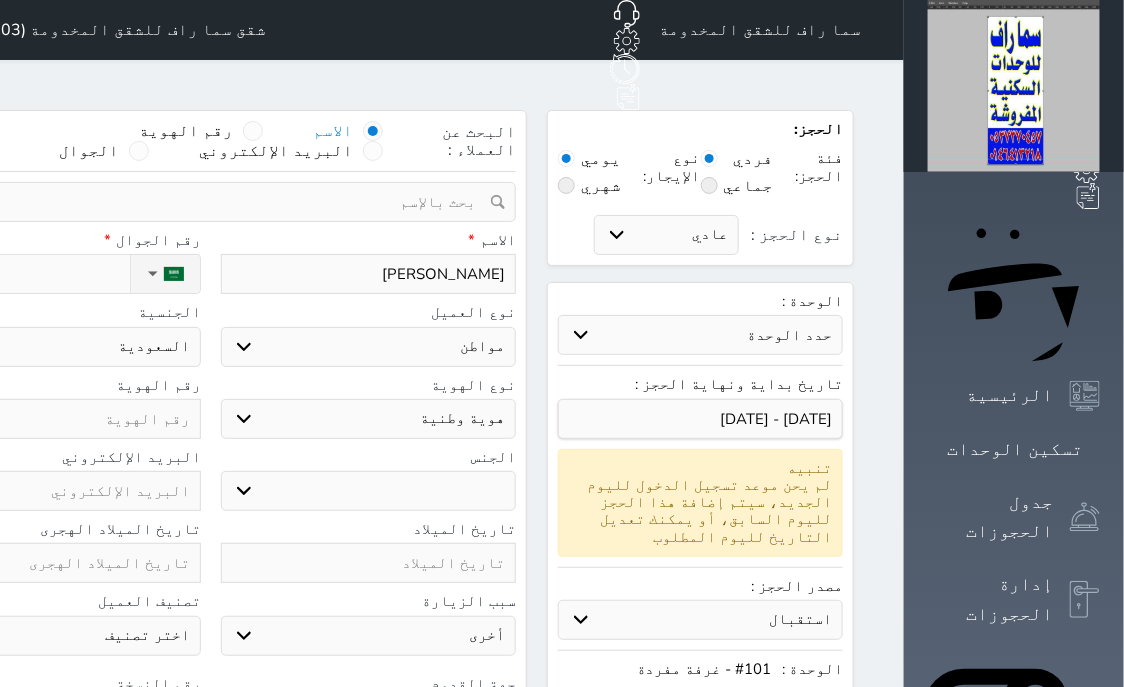 click on "اختر نوع   مواطن مواطن خليجي زائر مقيم" at bounding box center (369, 347) 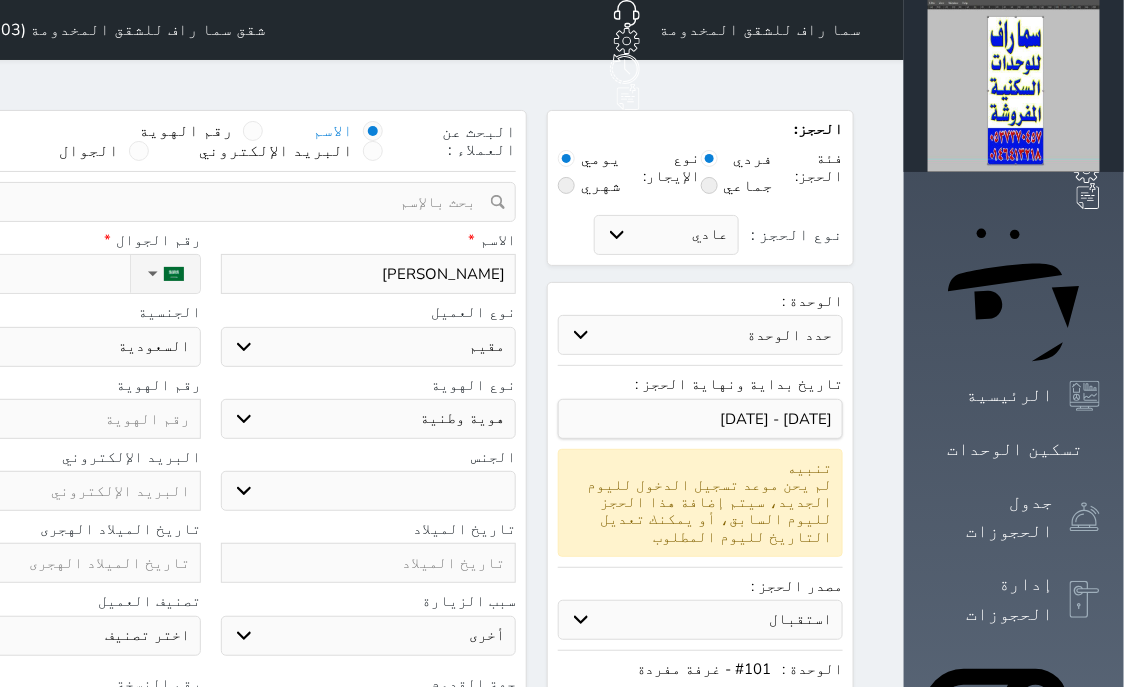 select 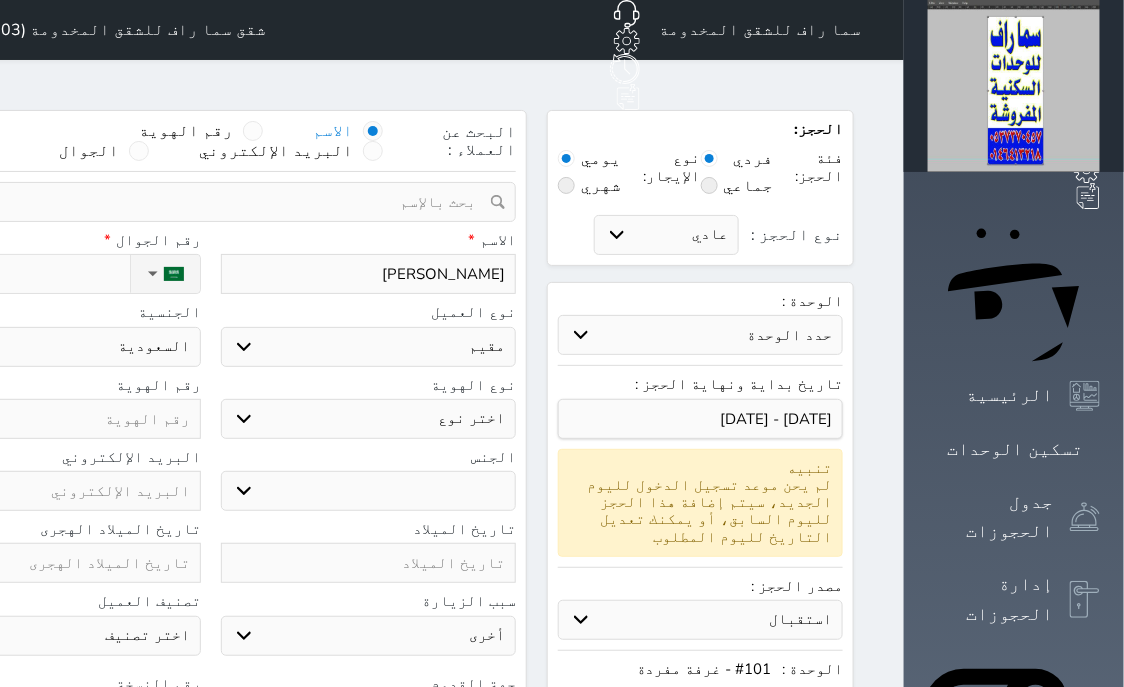 select 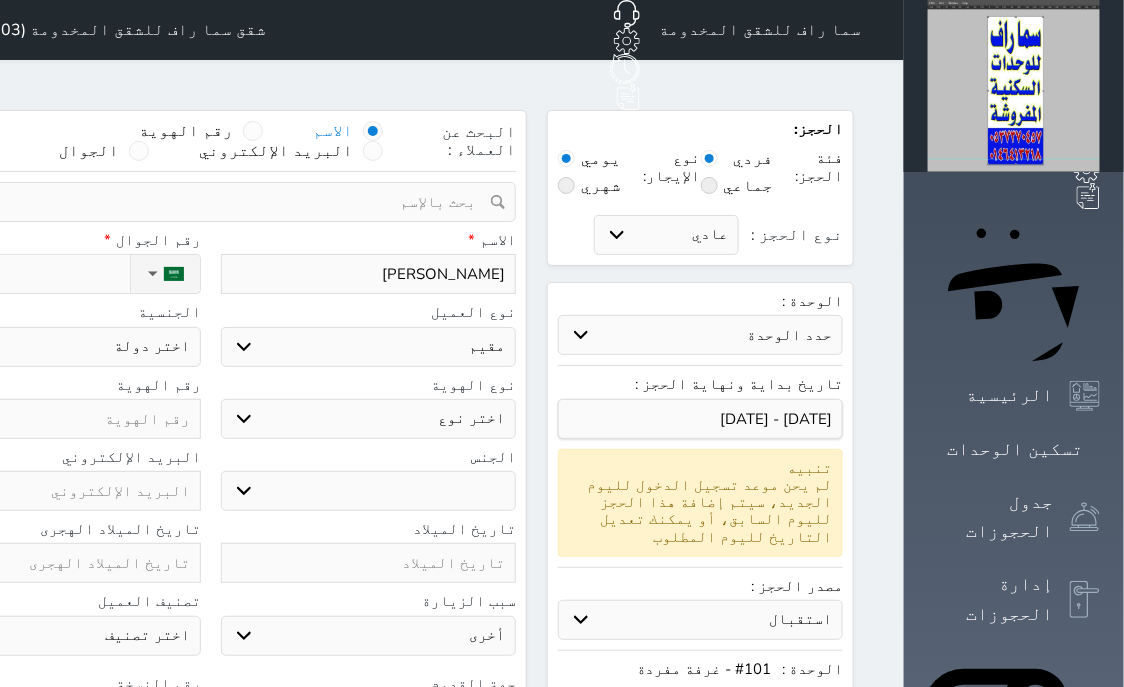 click on "اختر نوع   مقيم جواز السفر" at bounding box center [369, 419] 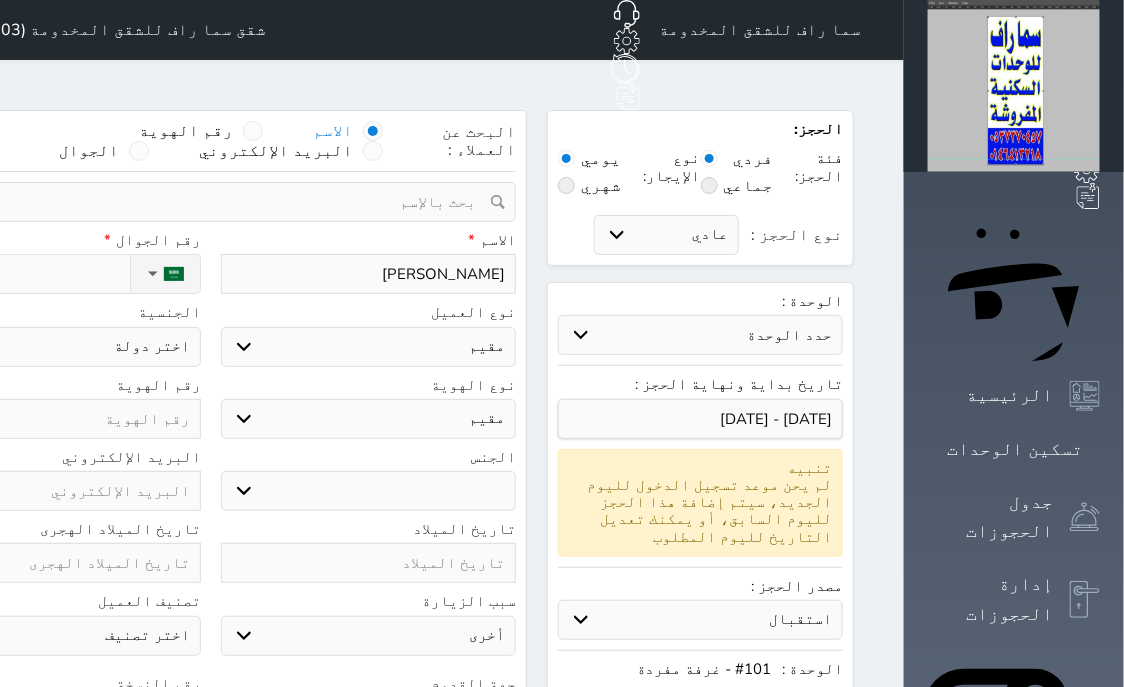 select 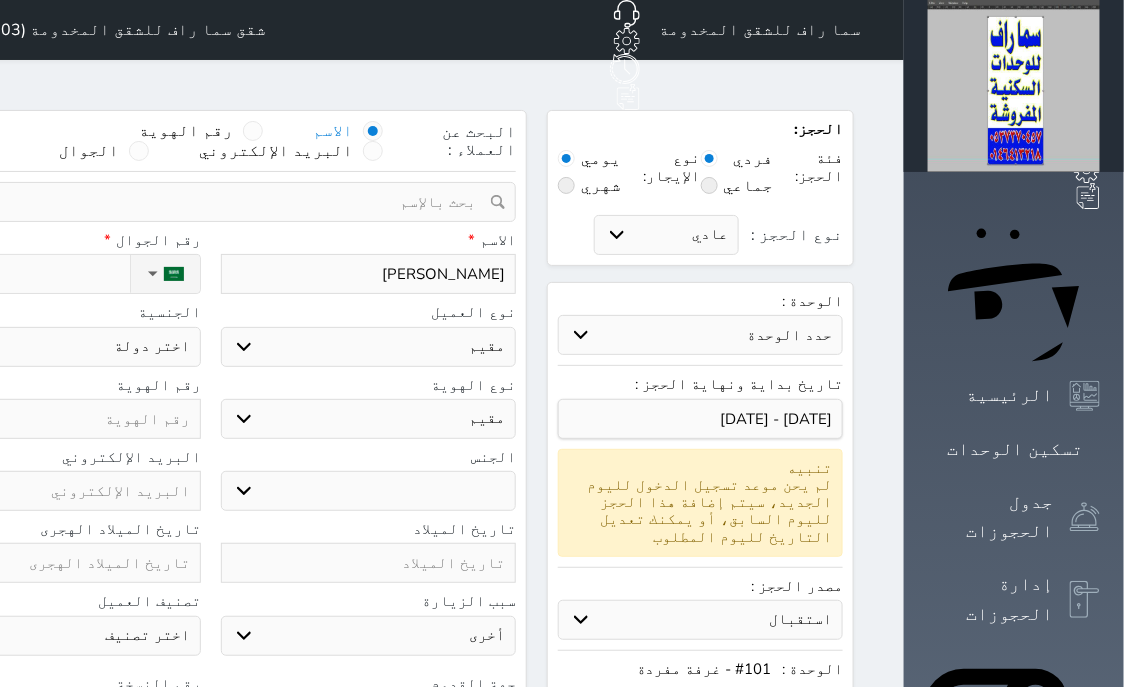 select 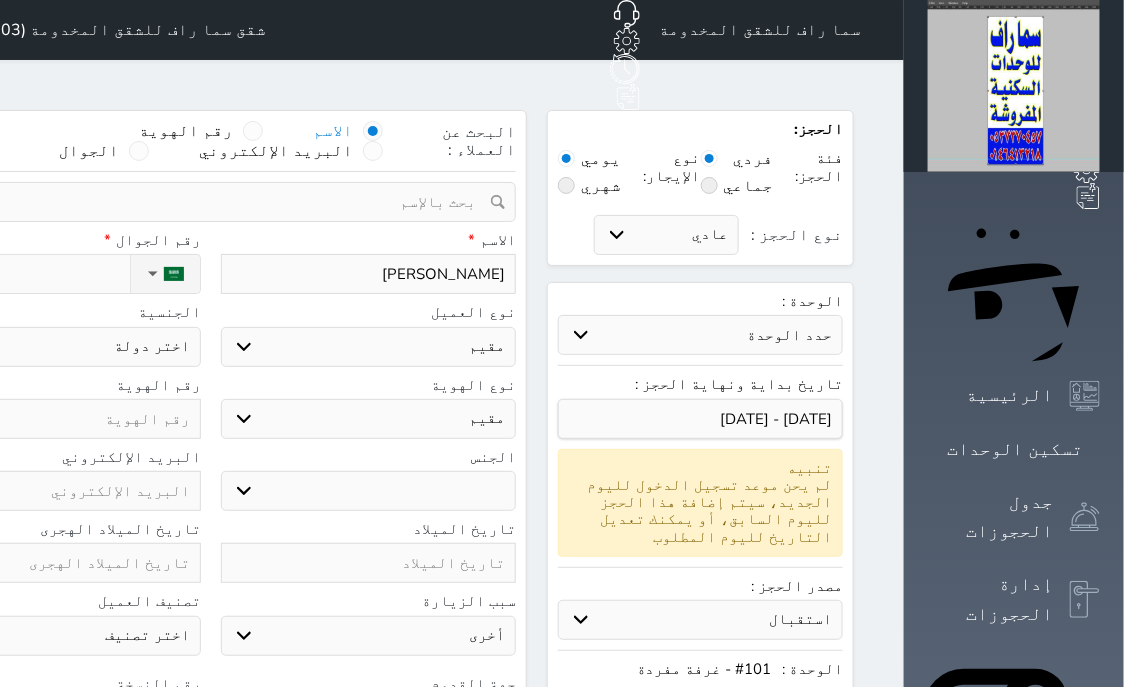 select 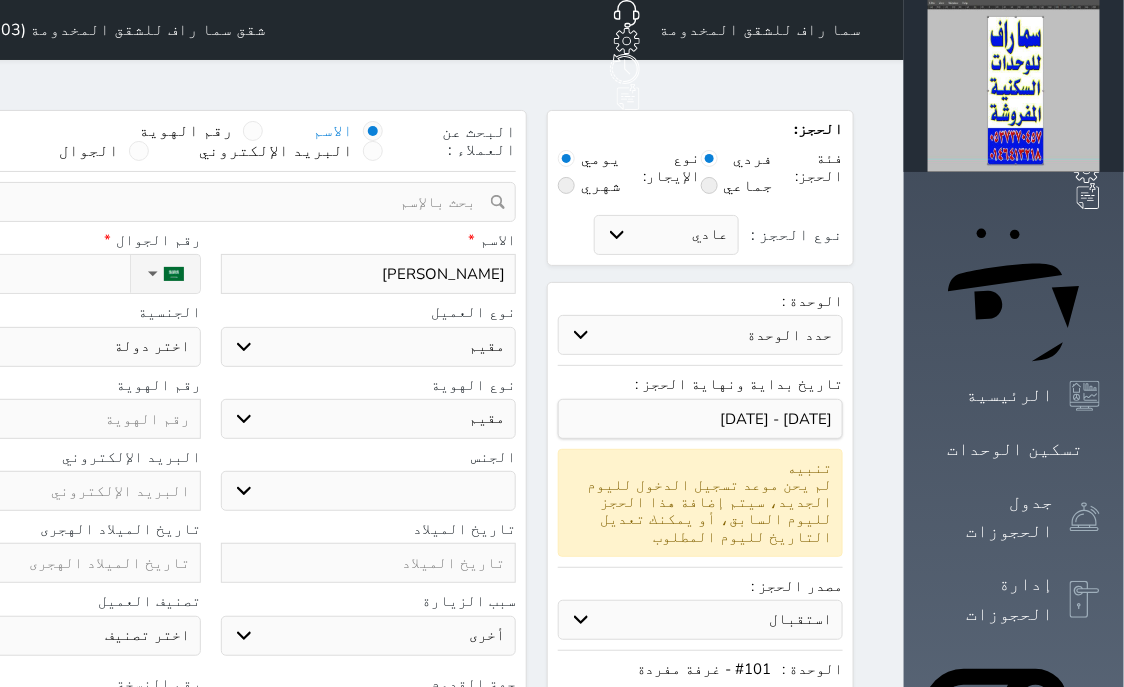 click on "اختر دولة
اثيوبيا
اجنبي بجواز سعودي
اخرى
[GEOGRAPHIC_DATA]
[GEOGRAPHIC_DATA]
[GEOGRAPHIC_DATA]
[GEOGRAPHIC_DATA]
[GEOGRAPHIC_DATA]
[GEOGRAPHIC_DATA]
[GEOGRAPHIC_DATA]" at bounding box center [53, 347] 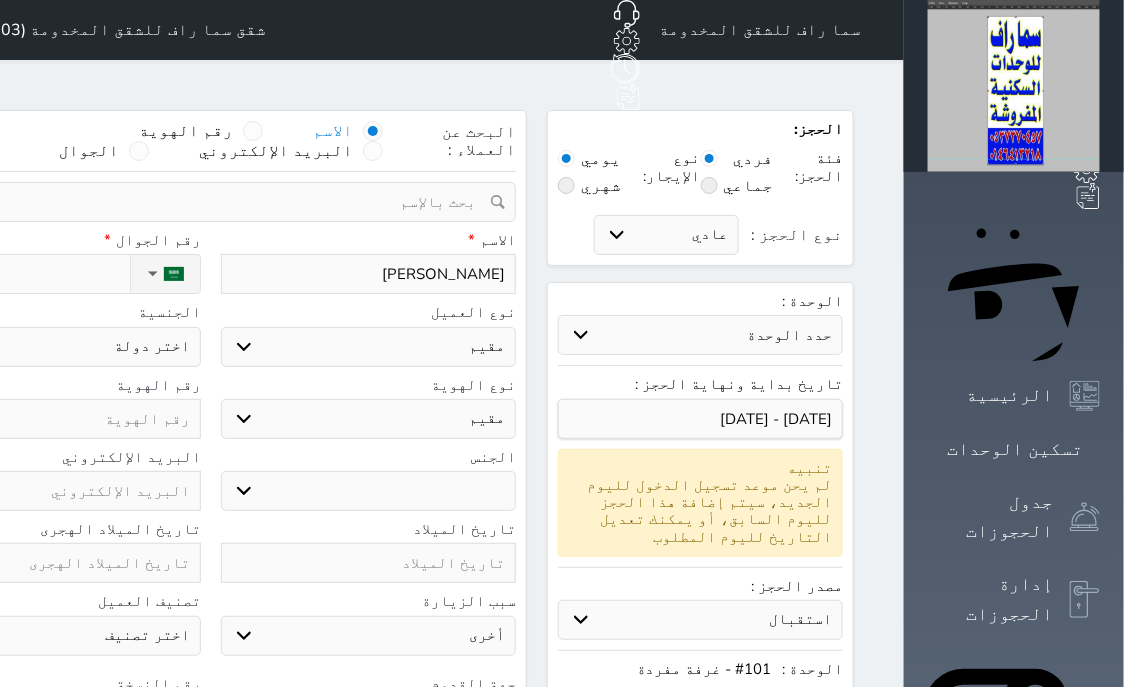 select on "104" 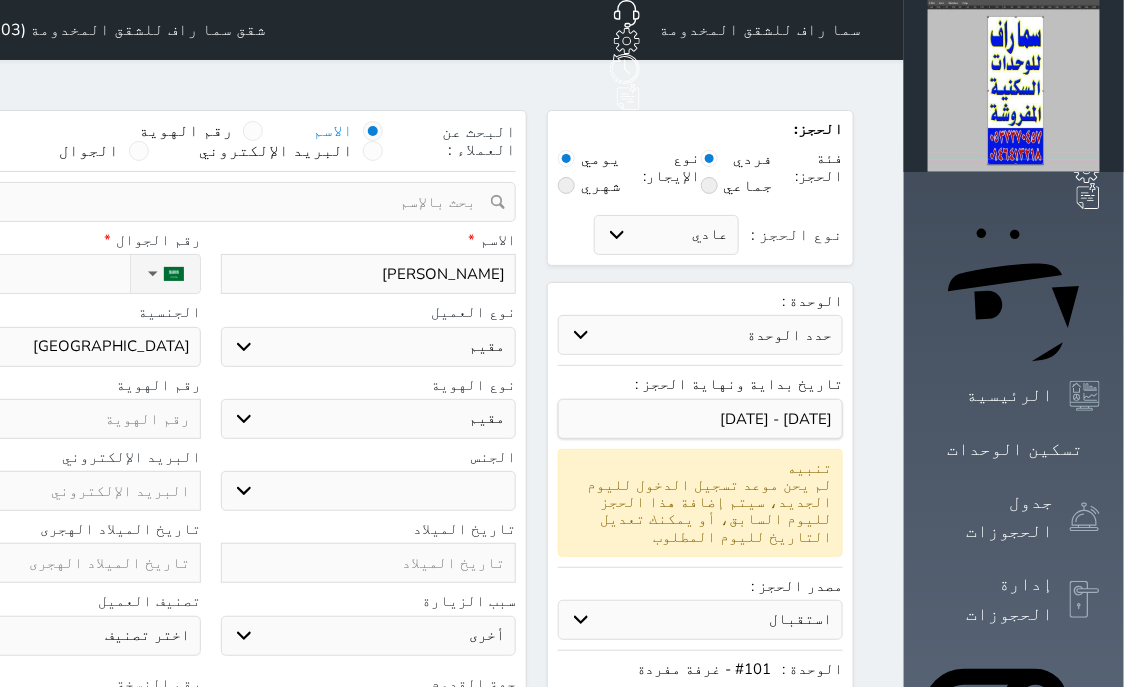 click on "[GEOGRAPHIC_DATA]" at bounding box center [0, 0] 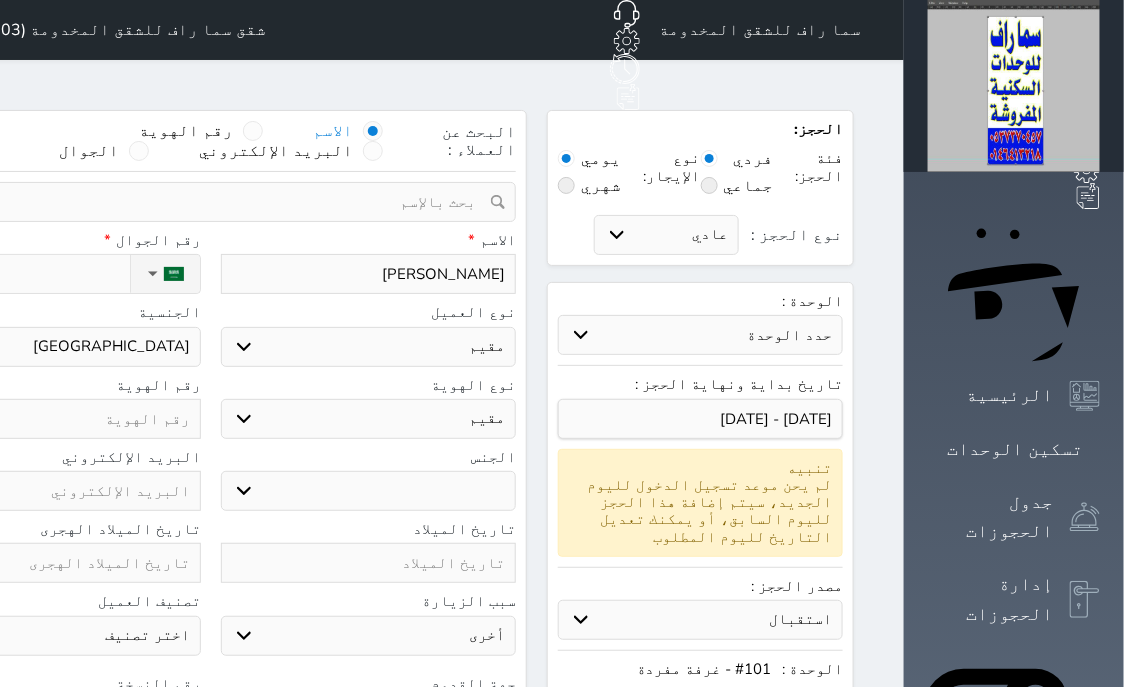 click on "اختر دولة
اثيوبيا
اجنبي بجواز سعودي
اخرى
[GEOGRAPHIC_DATA]
[GEOGRAPHIC_DATA]
[GEOGRAPHIC_DATA]
[GEOGRAPHIC_DATA]
[GEOGRAPHIC_DATA]
[GEOGRAPHIC_DATA]
[GEOGRAPHIC_DATA]" at bounding box center (53, 347) 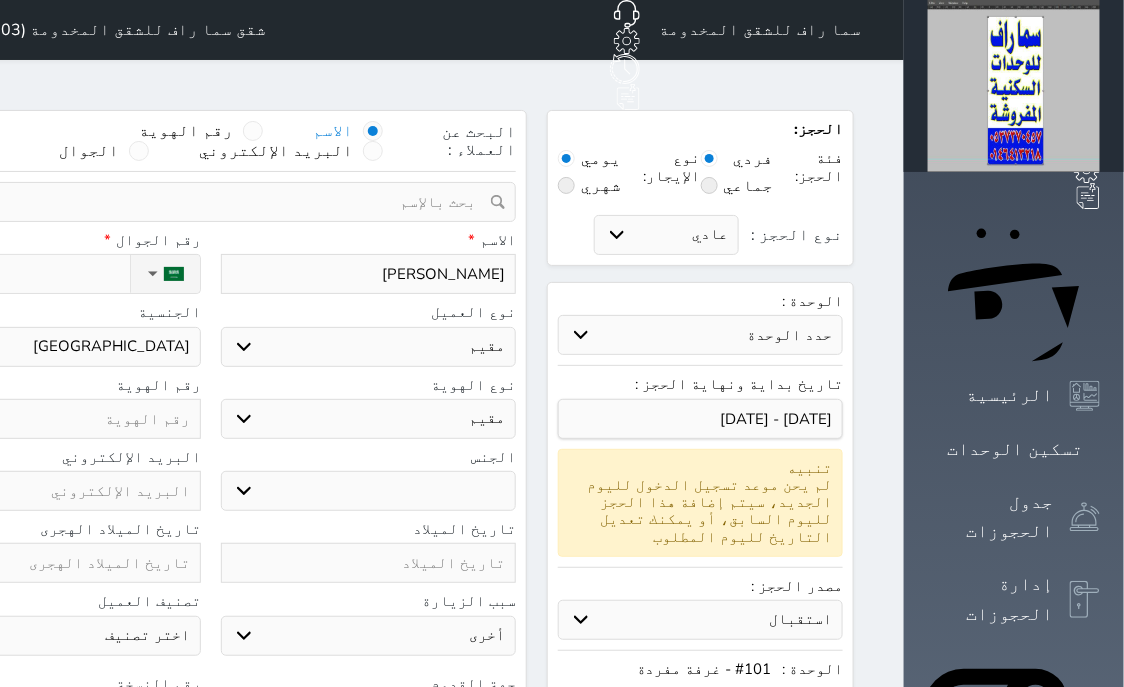 type on "2" 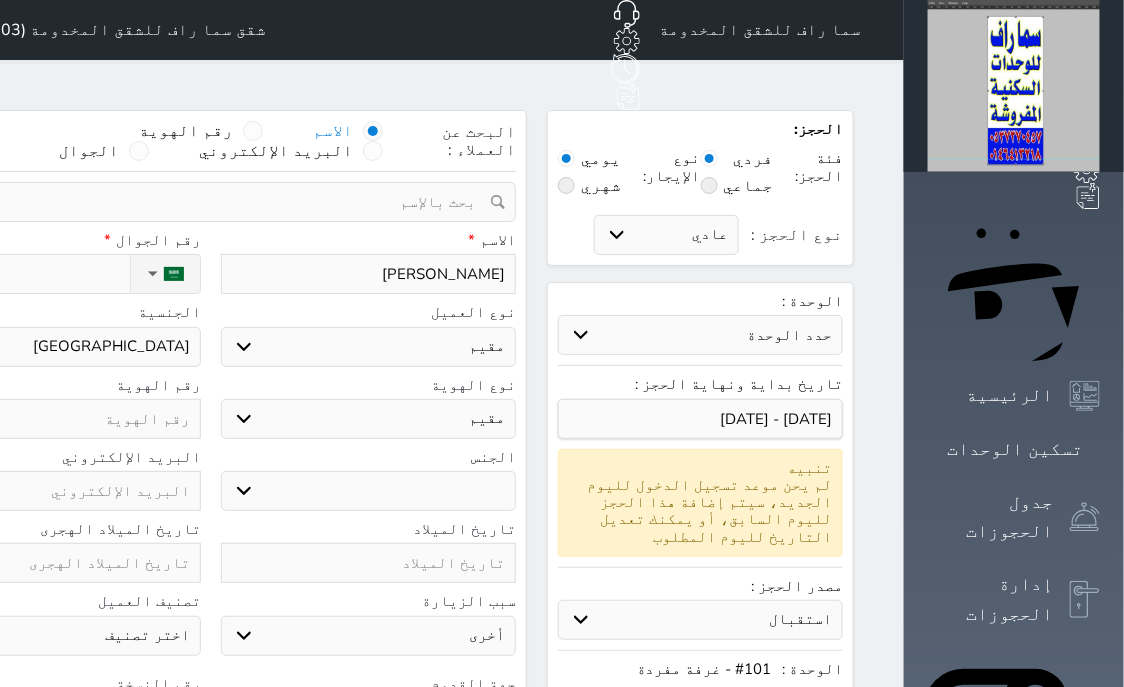 select 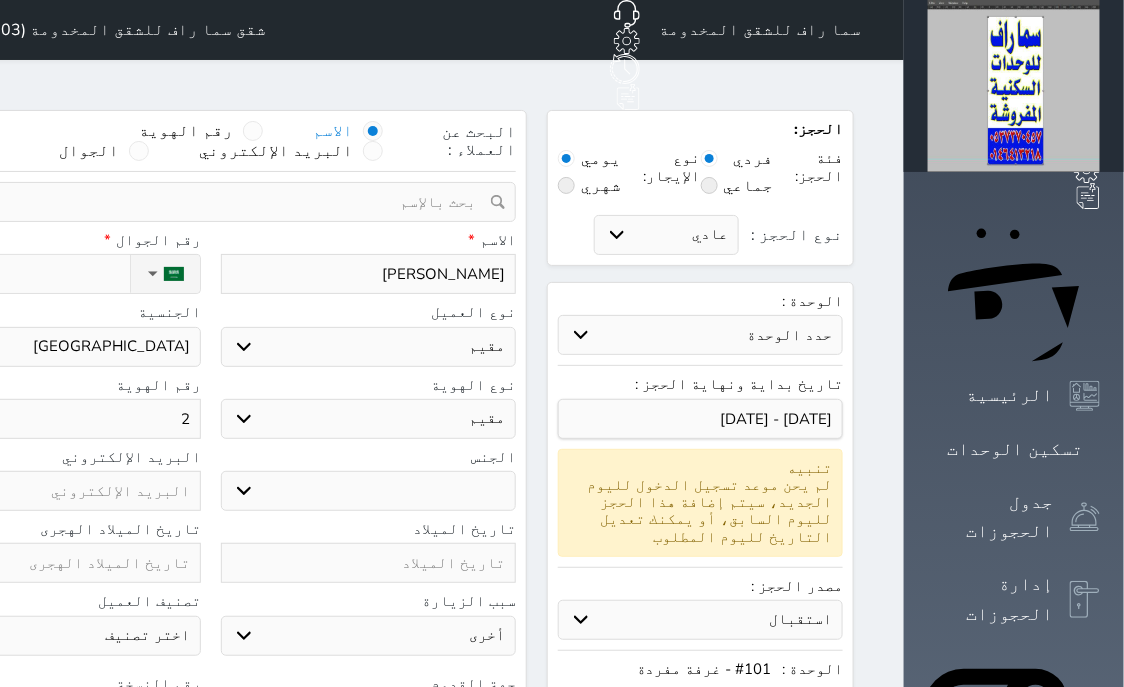 type on "21" 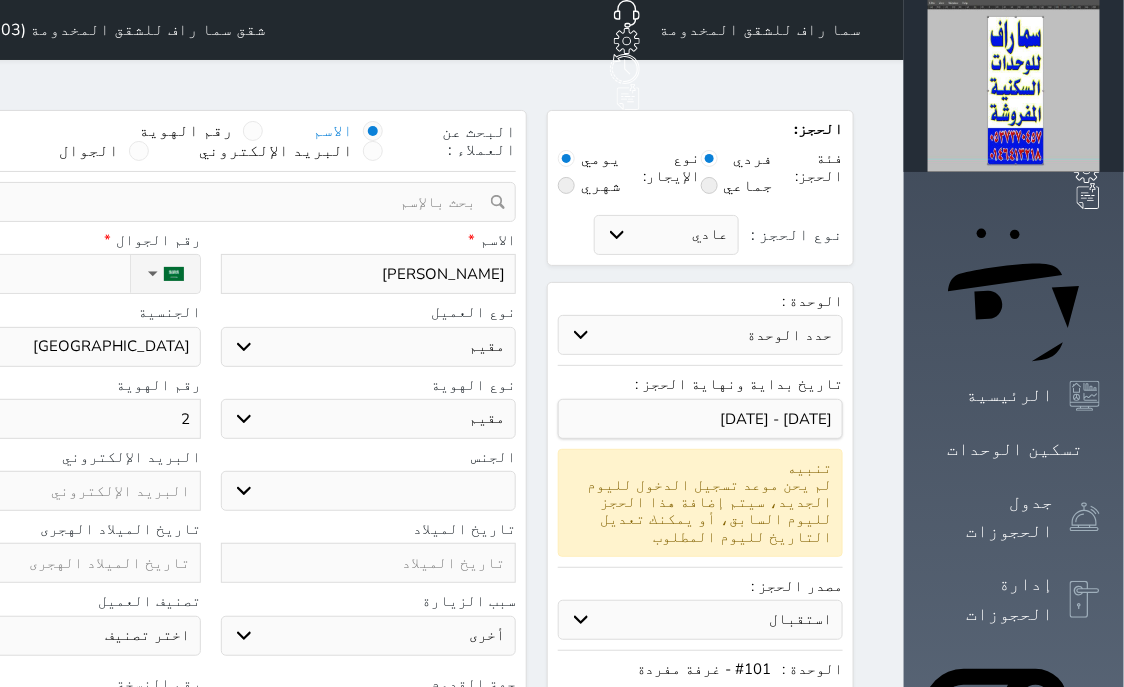 select 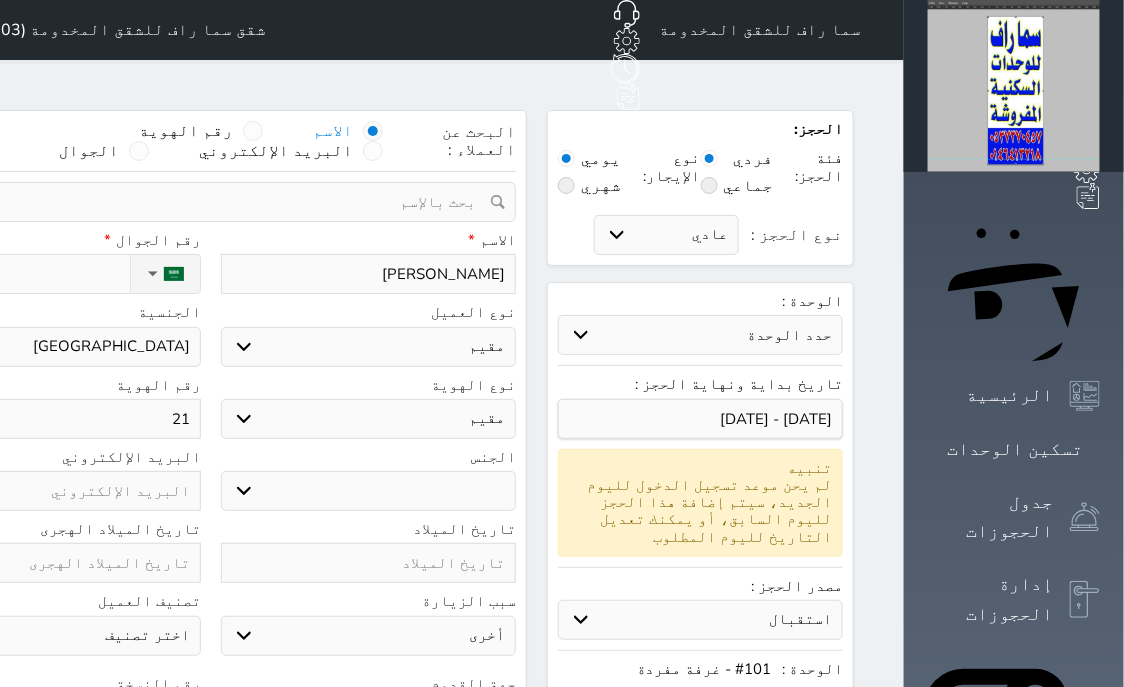type on "212" 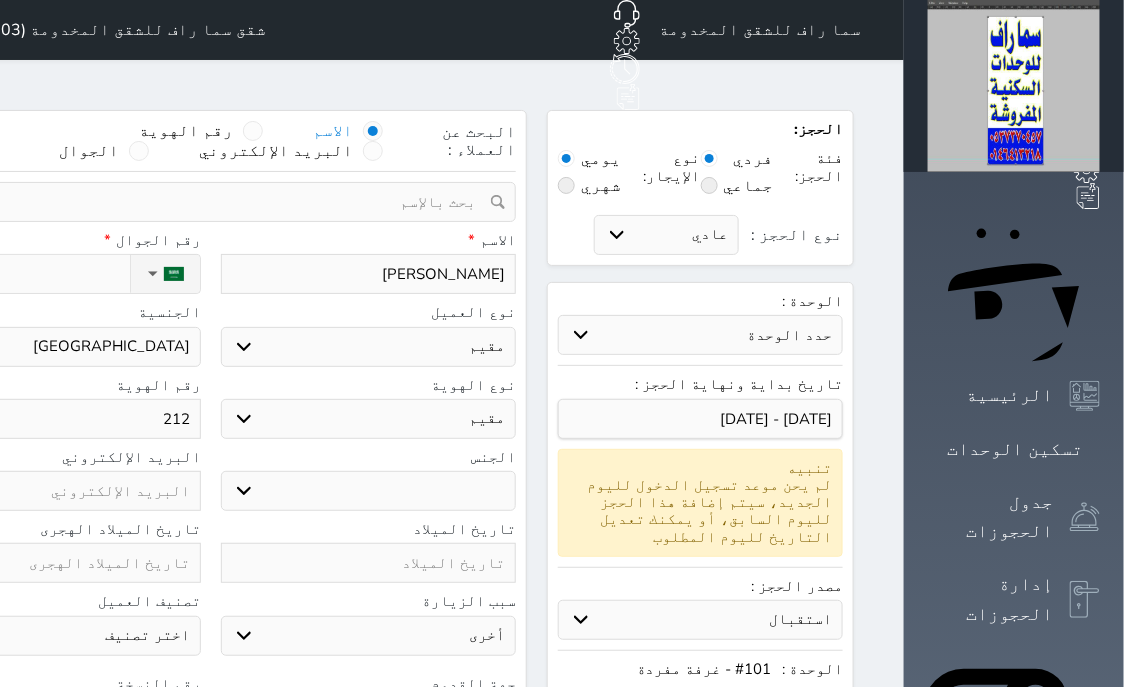 select 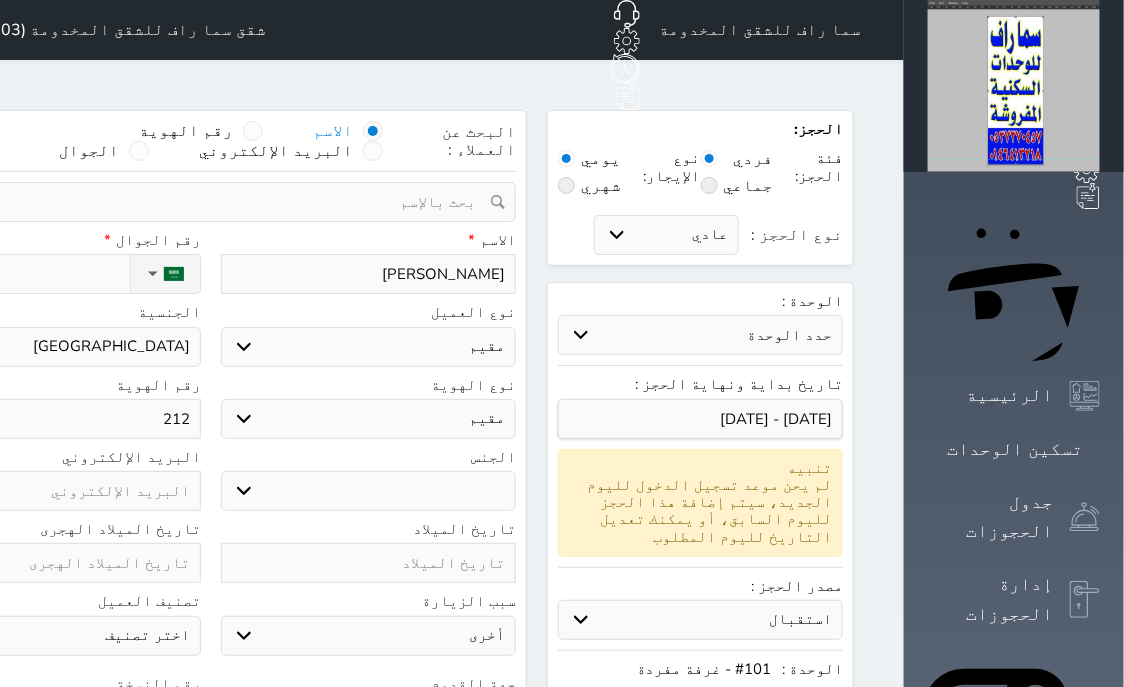 type on "2120" 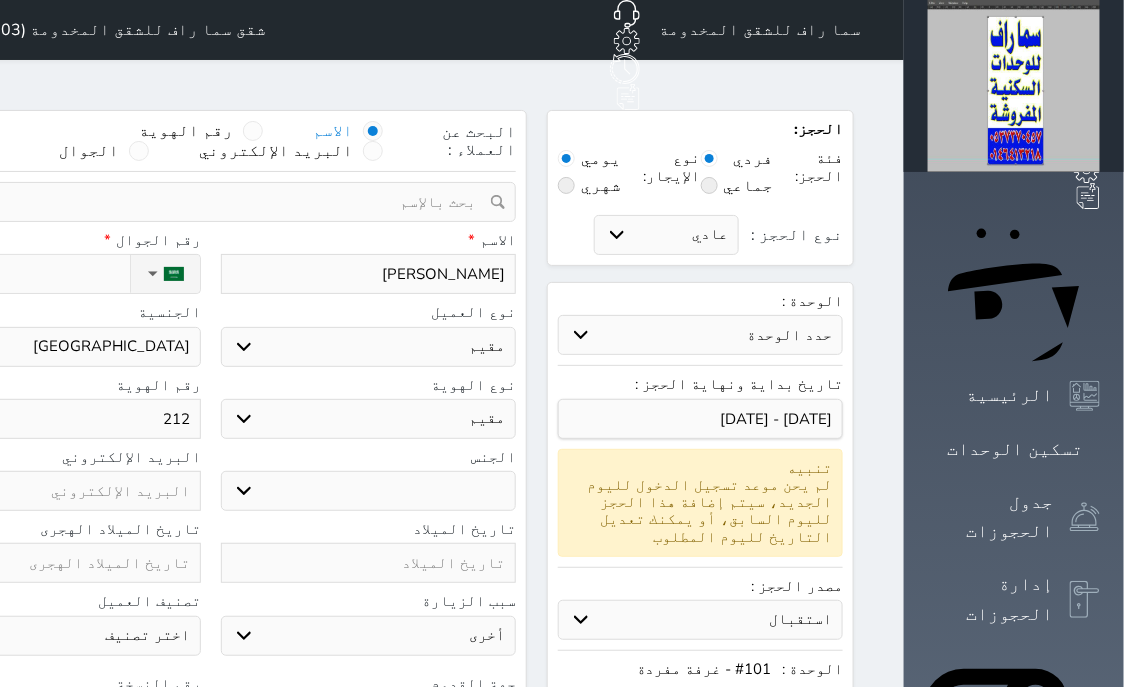 select 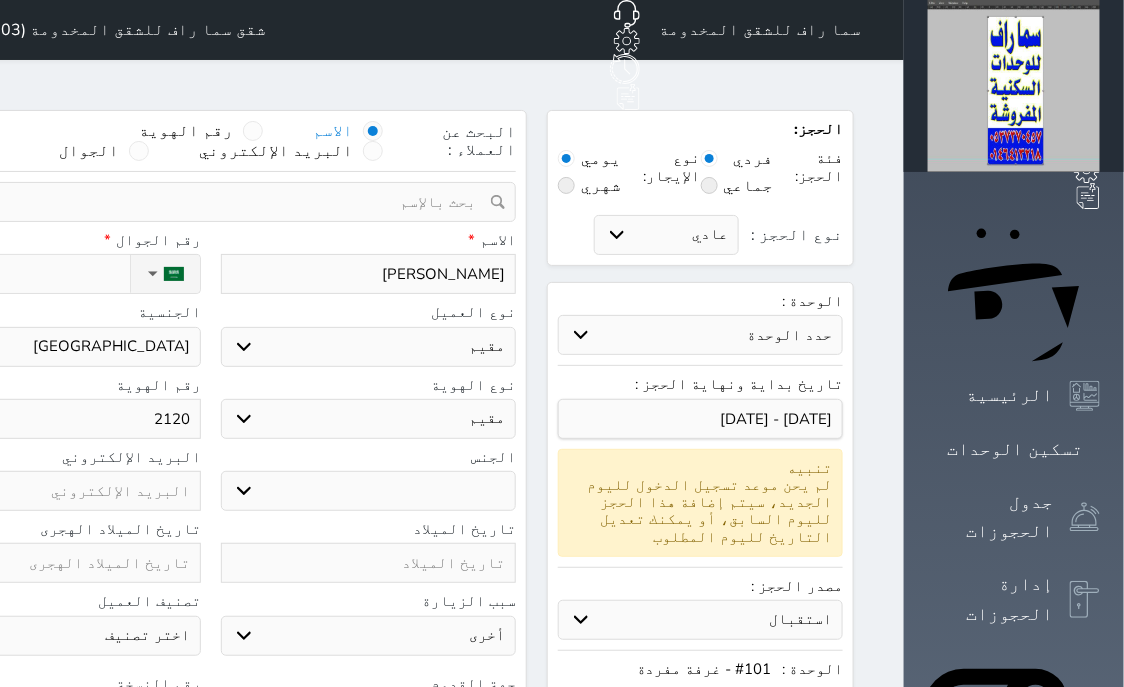 type on "21203" 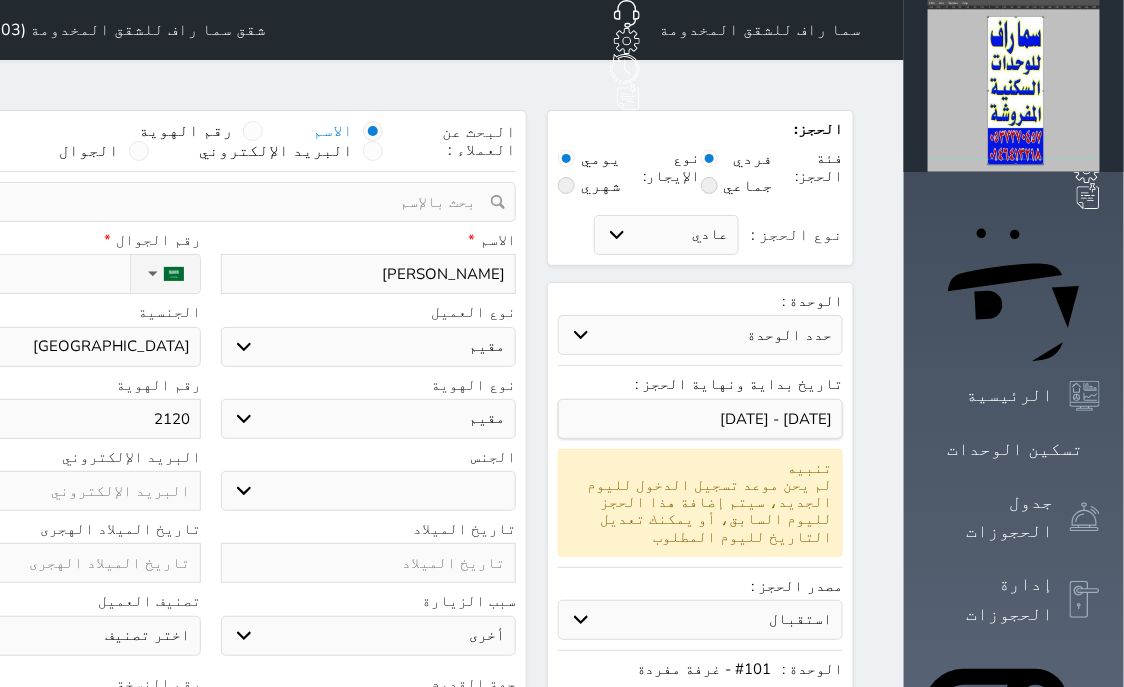 select 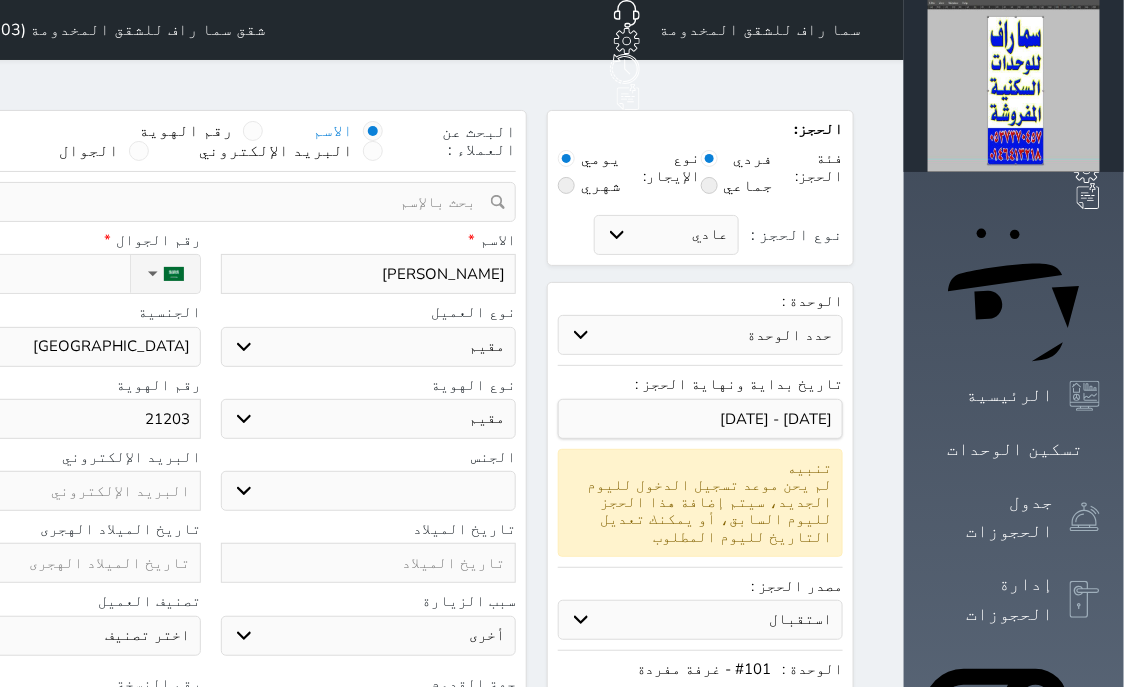 type on "212033" 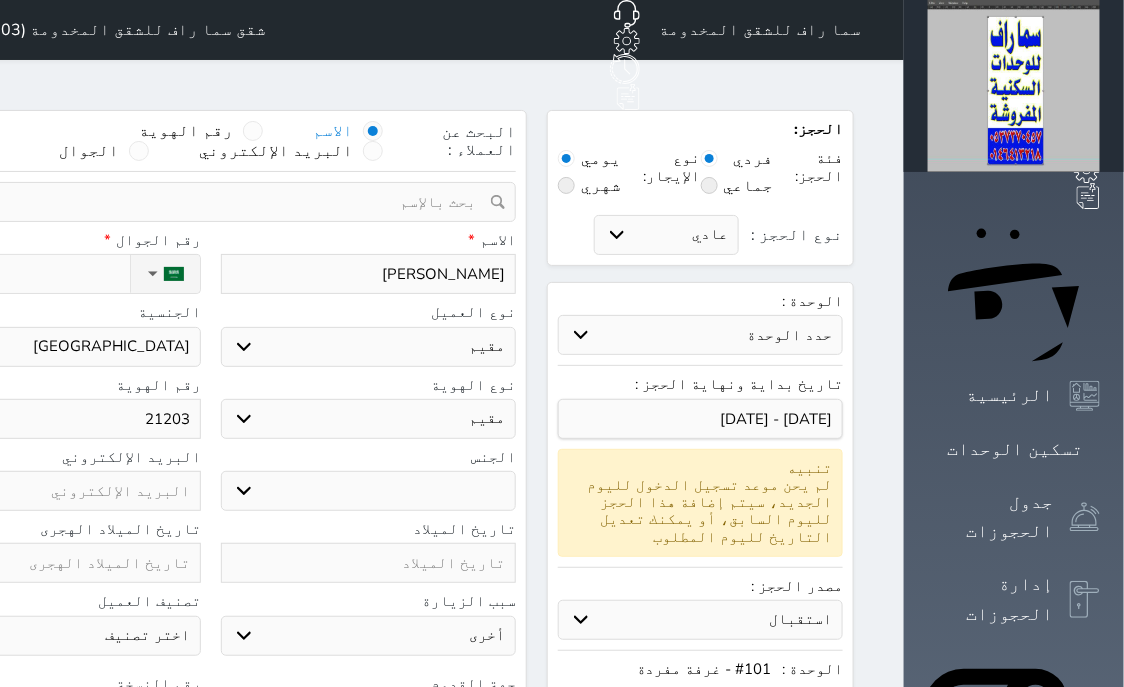 select 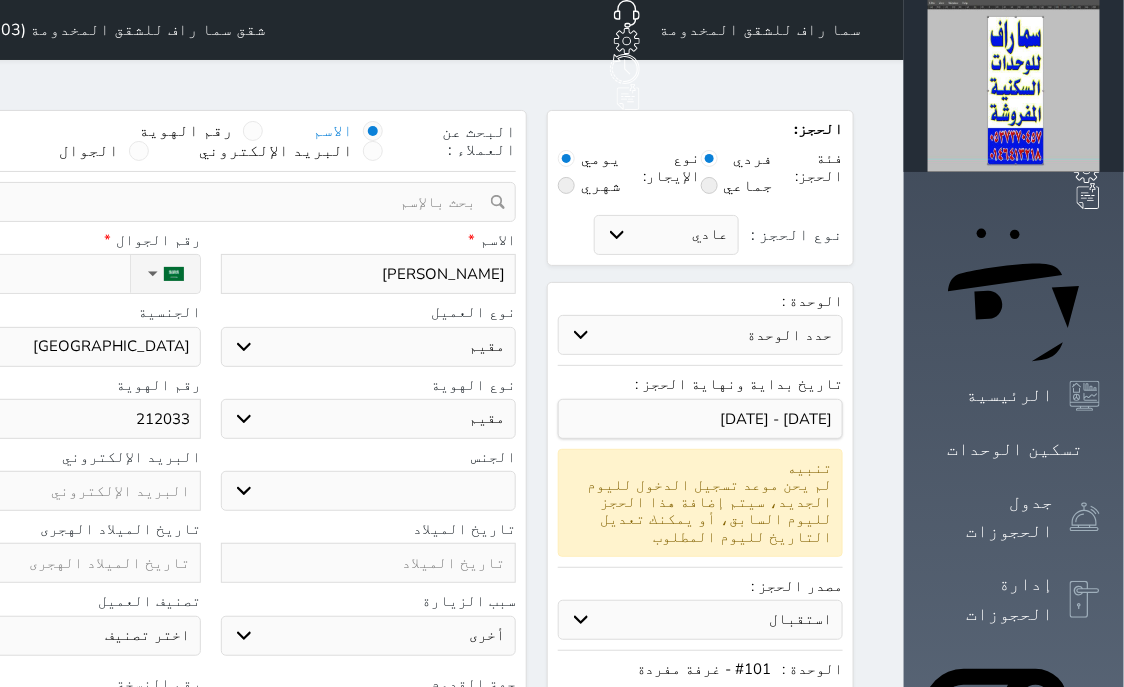 type on "2120338" 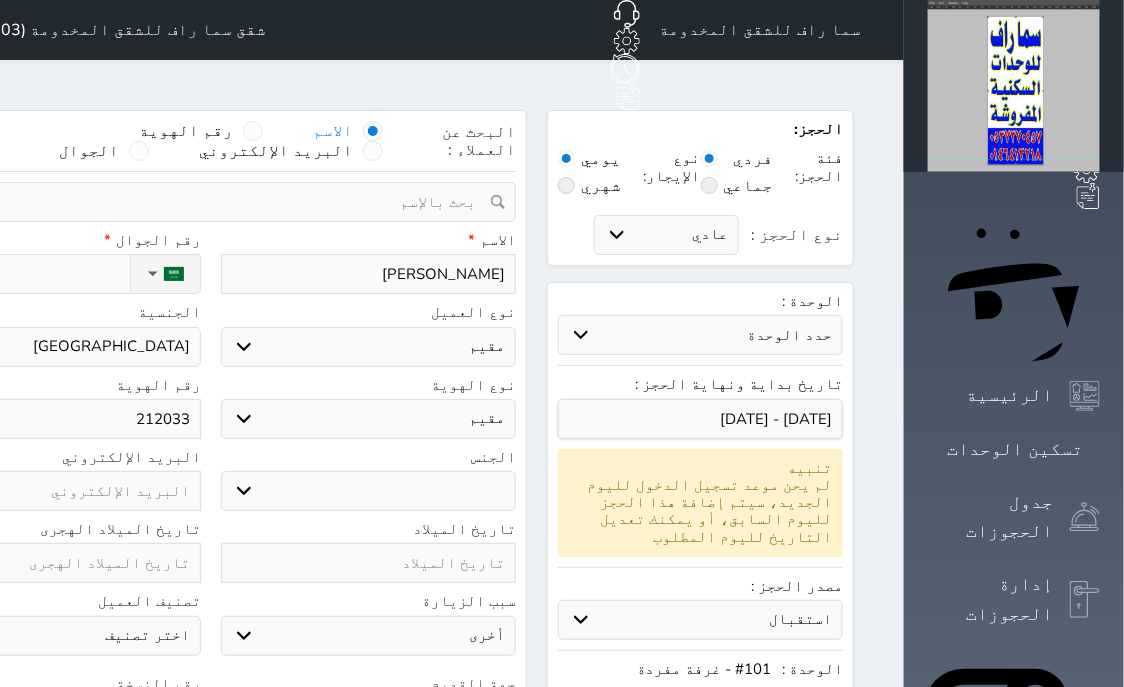 select 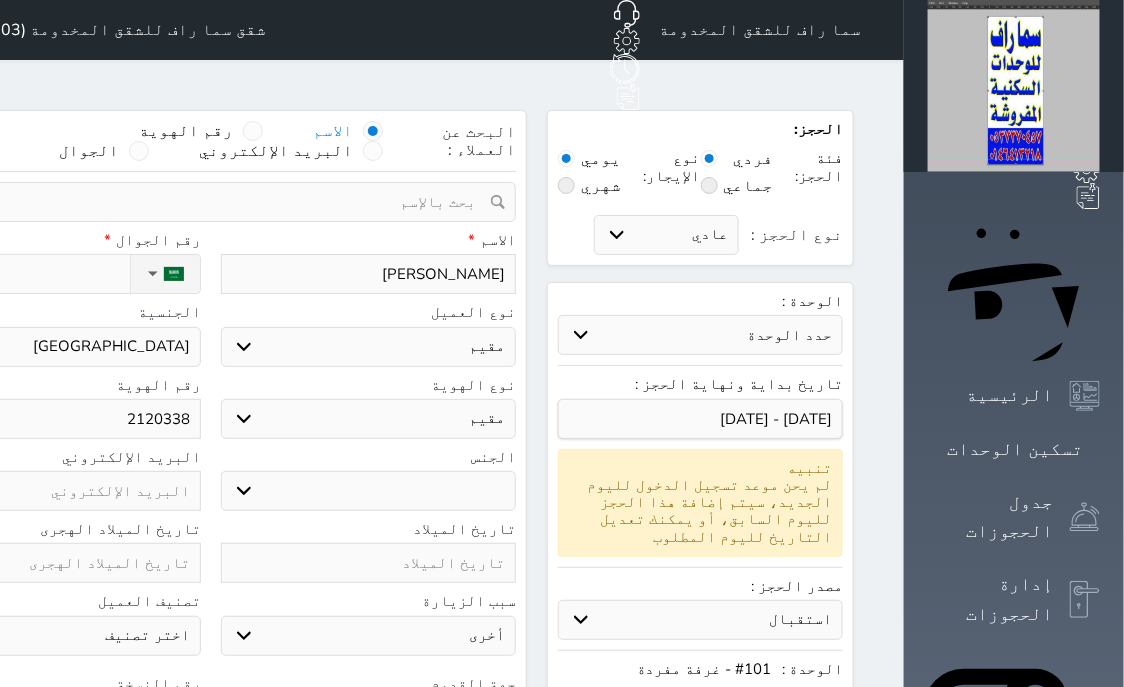type on "21203385" 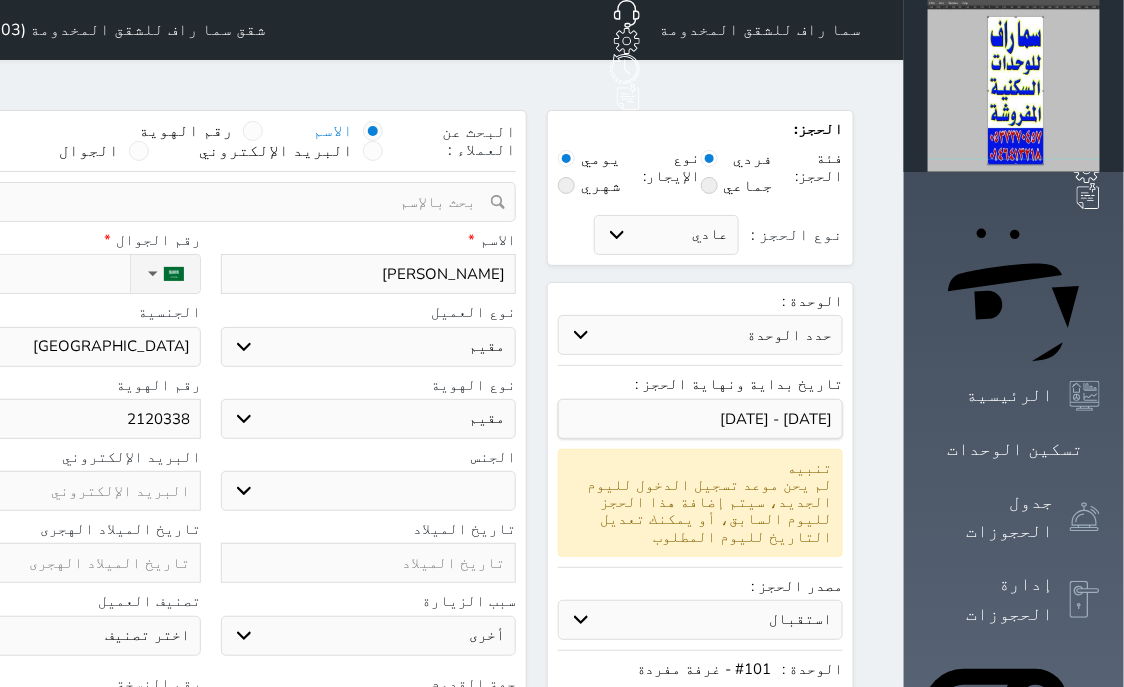select 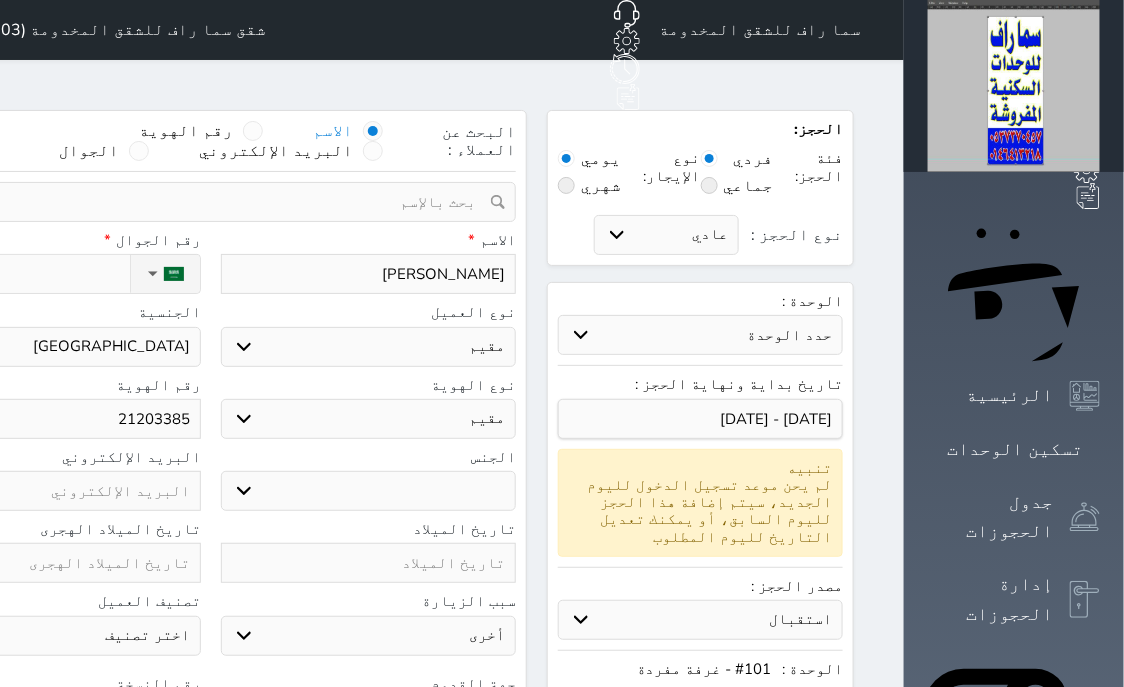 type on "212033850" 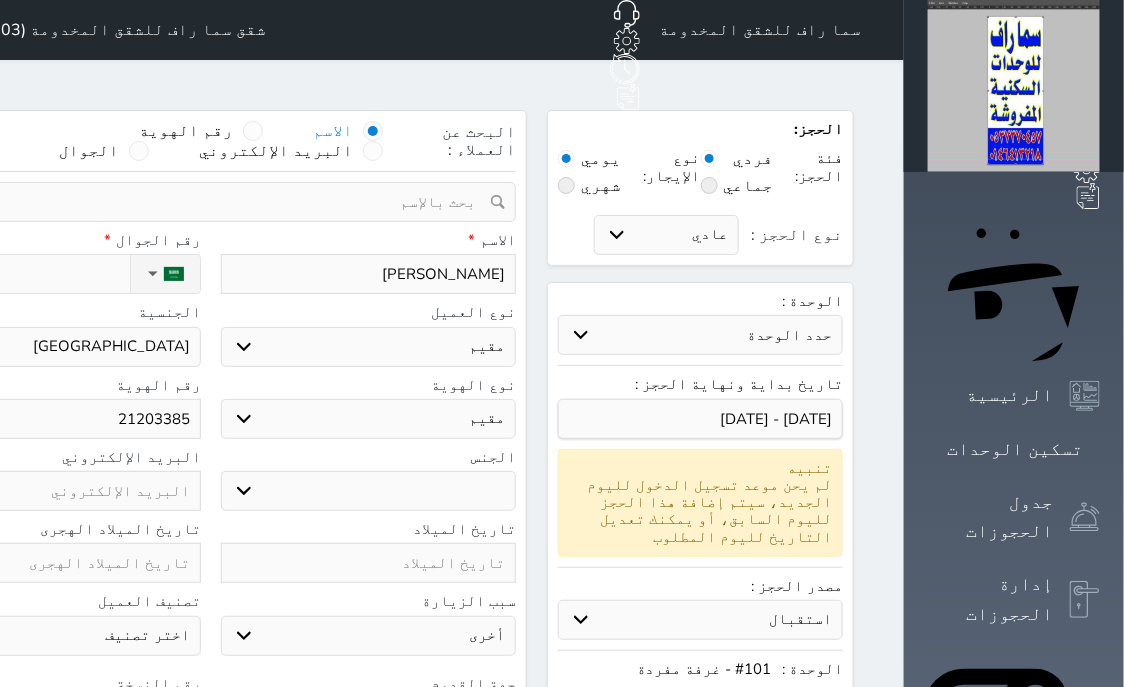 select 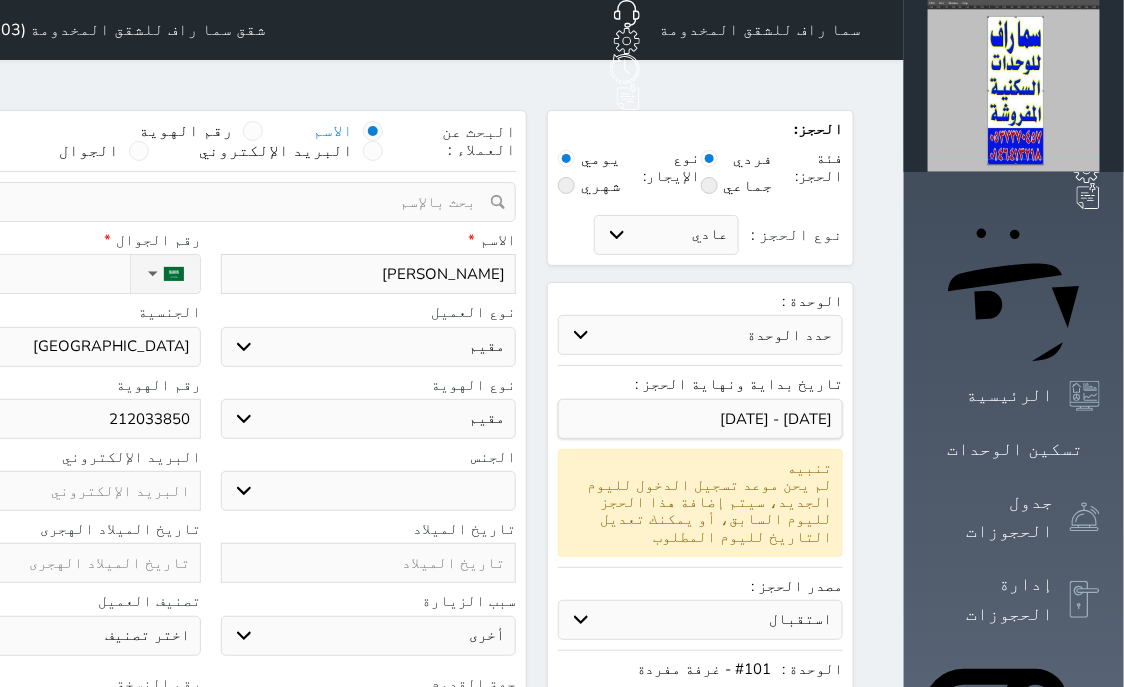 type on "2120338500" 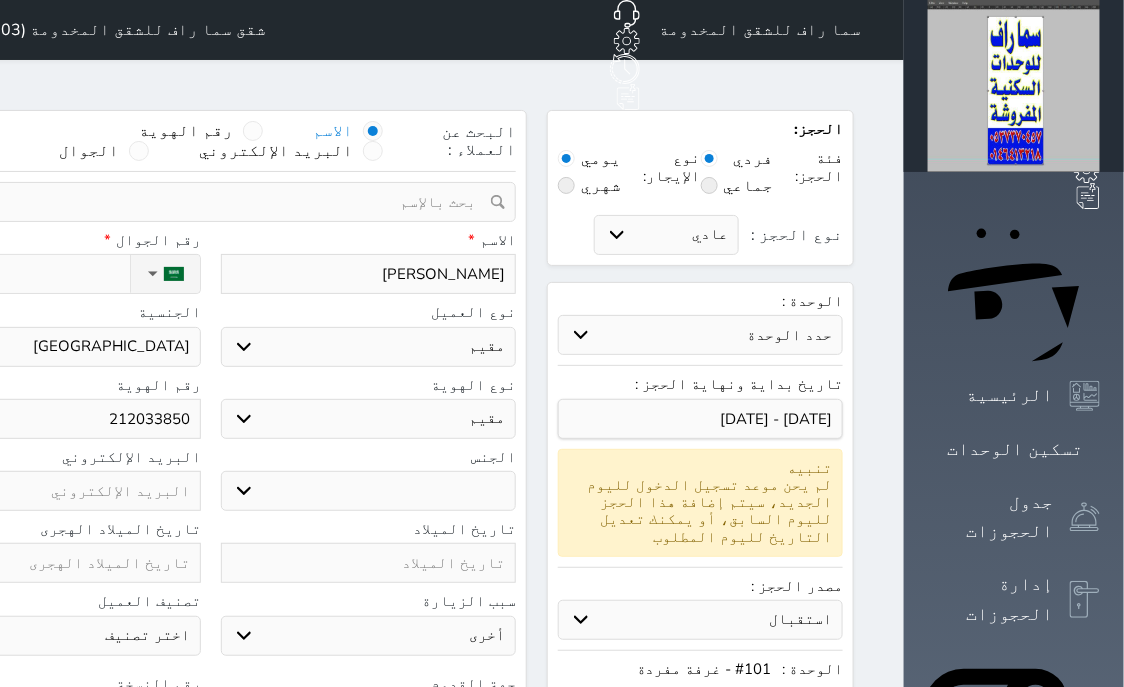 select 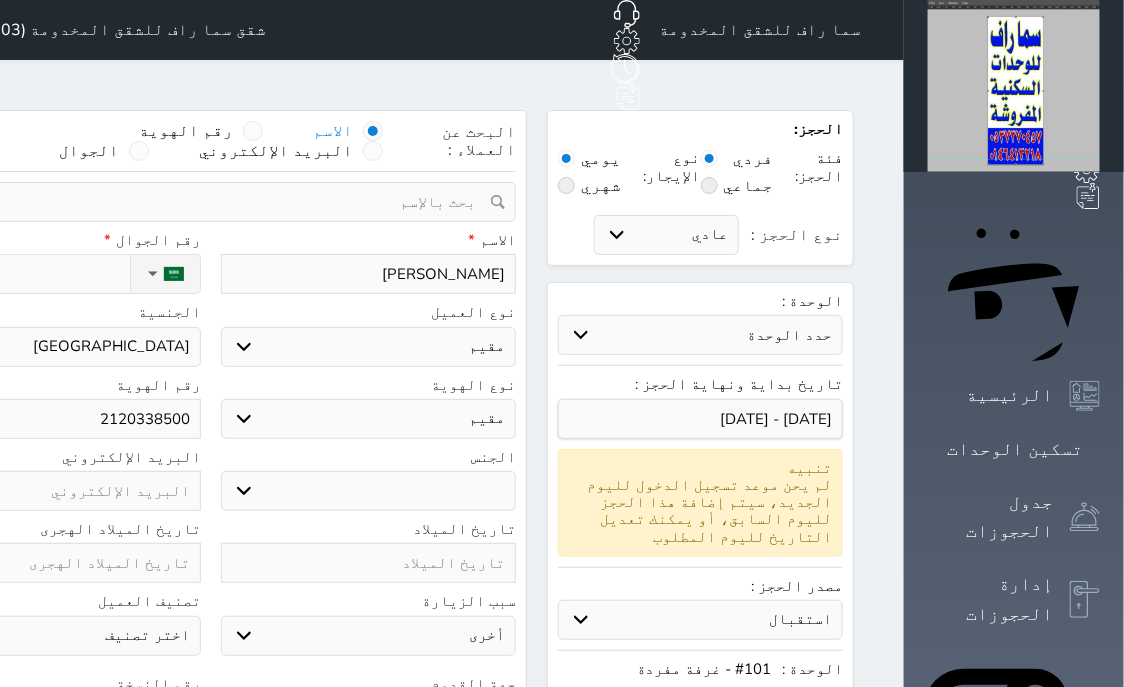 type on "2120338500" 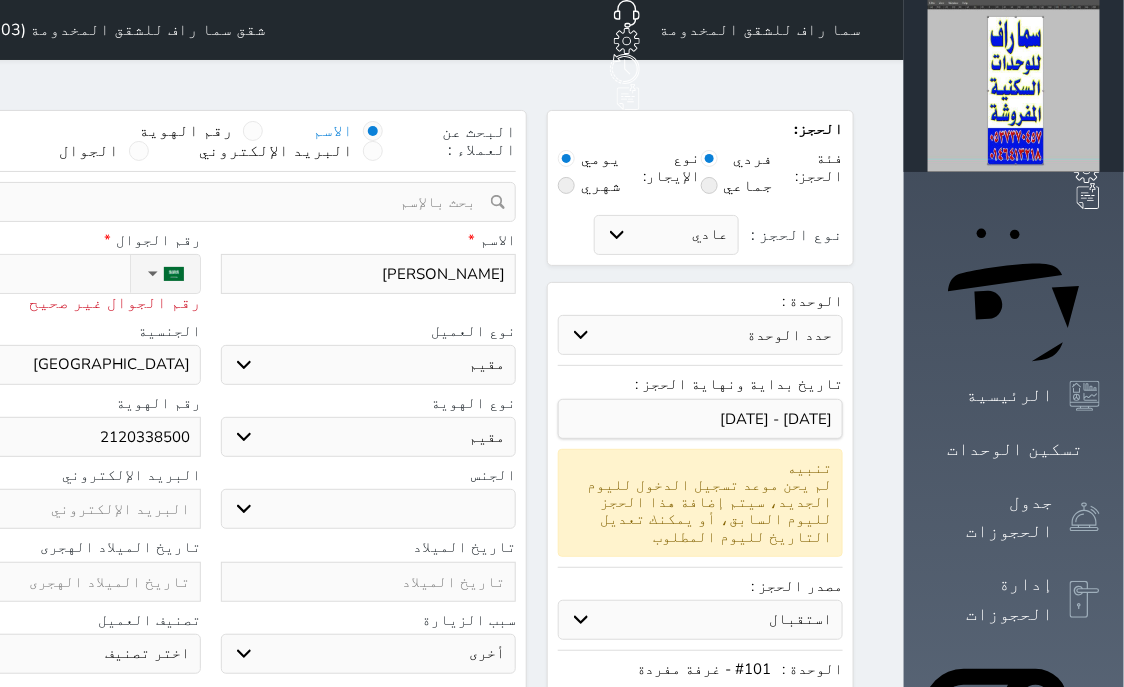 type on "+9" 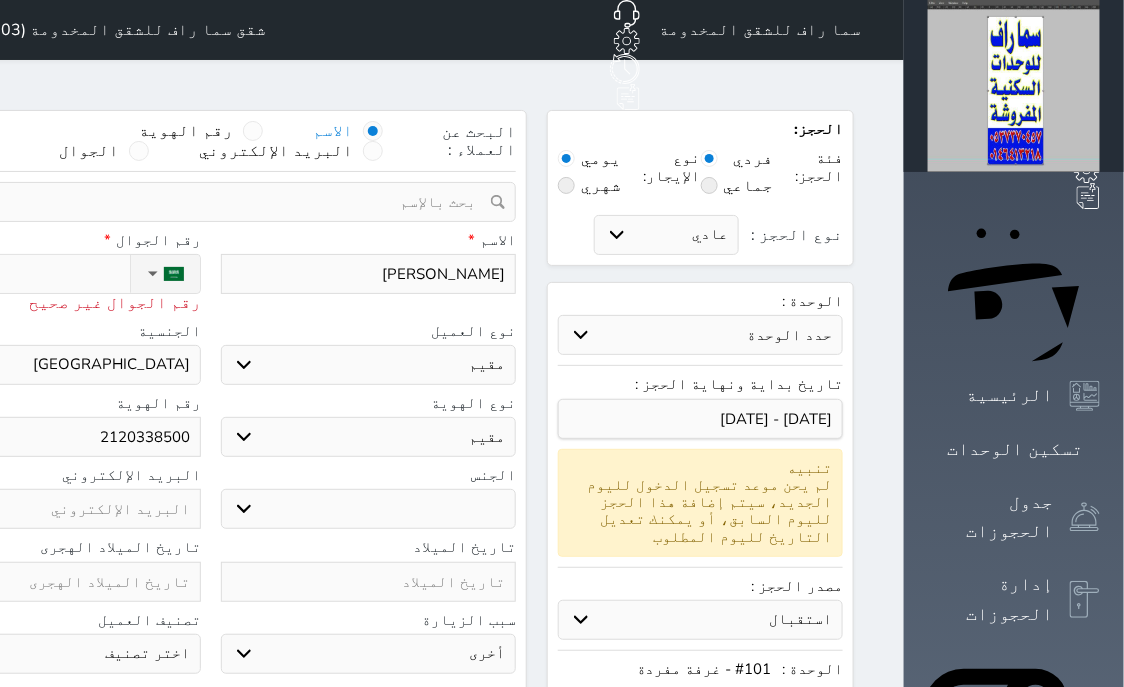 select 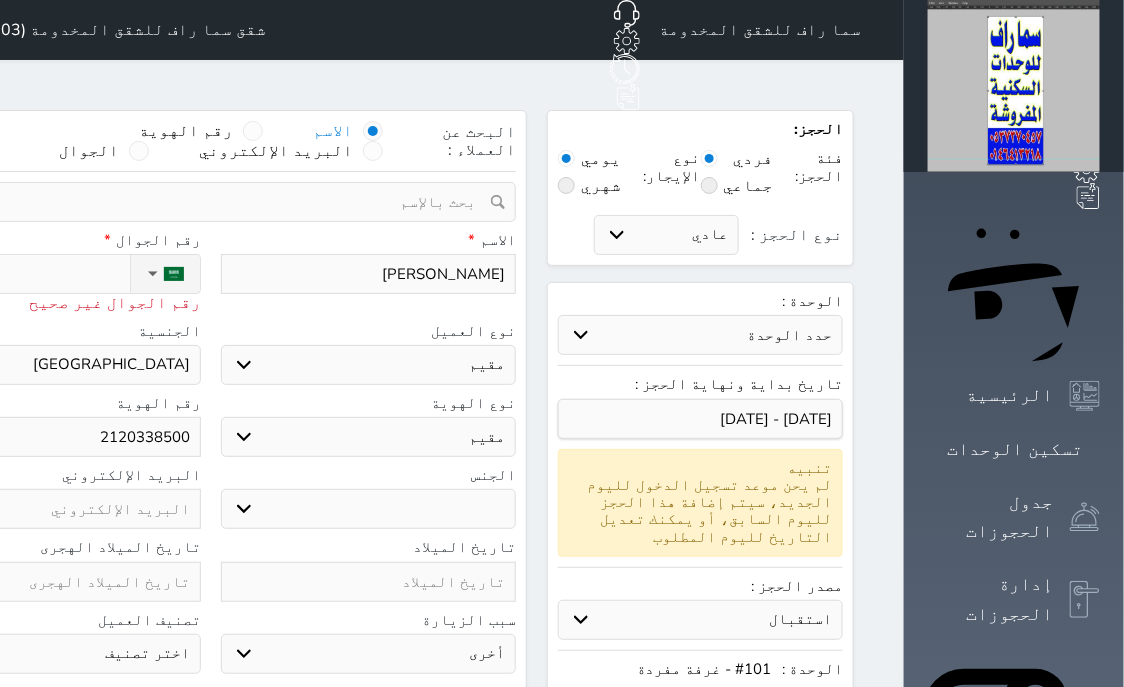 type on "+96" 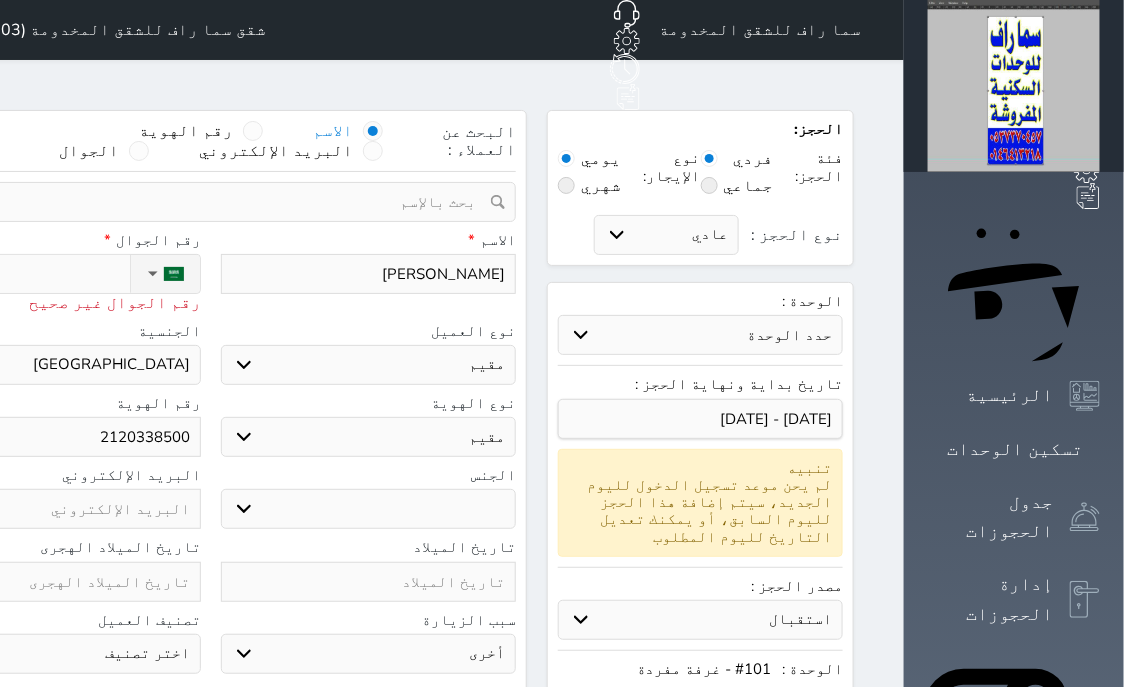 select 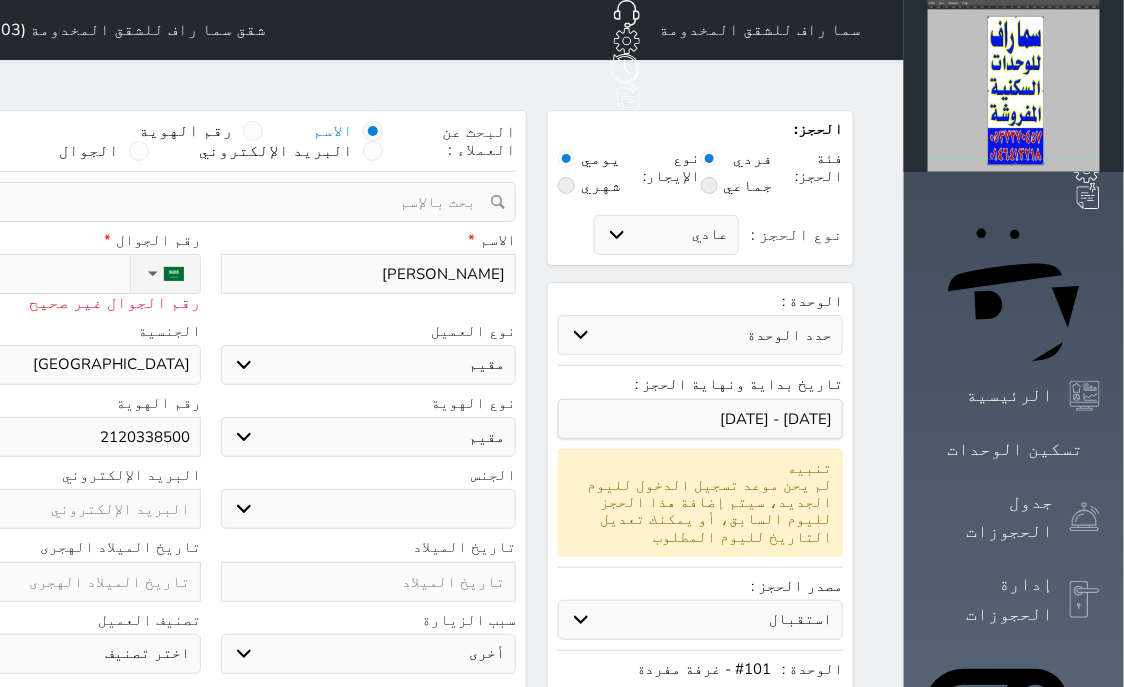 type on "+966" 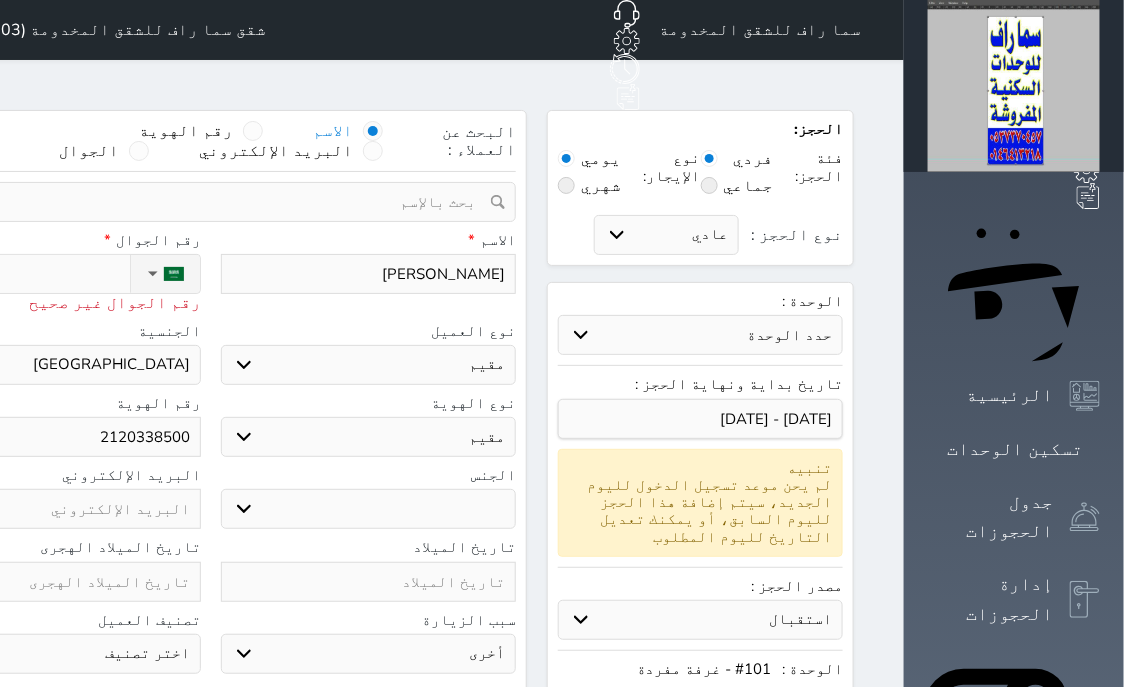 select 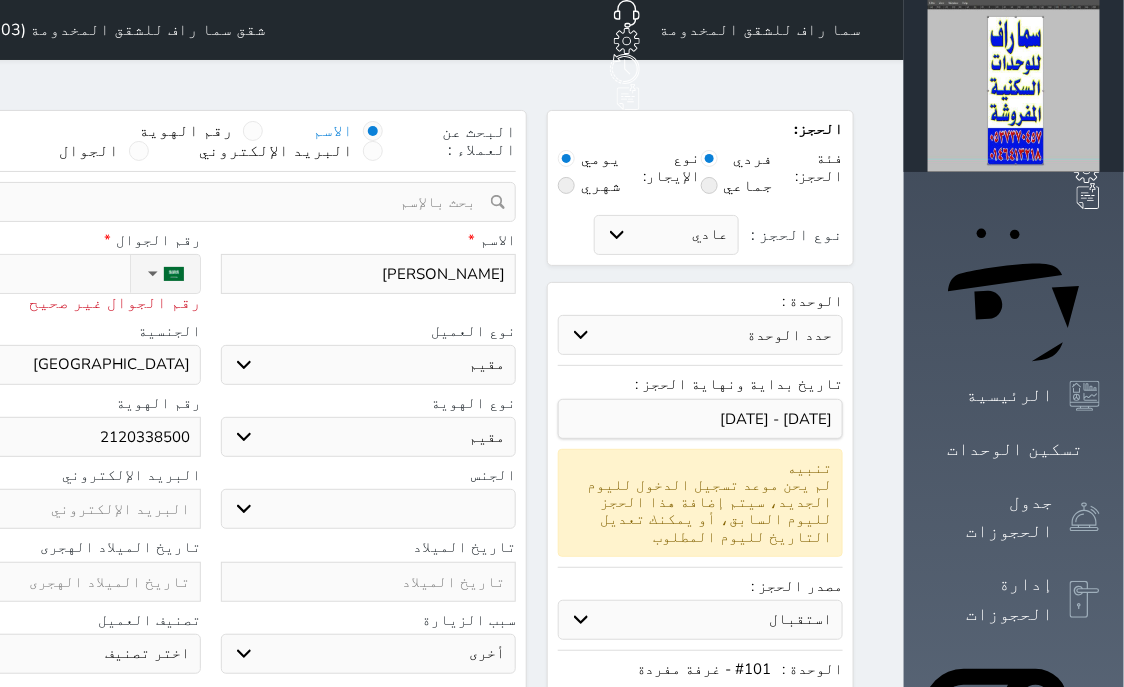 type on "+9665" 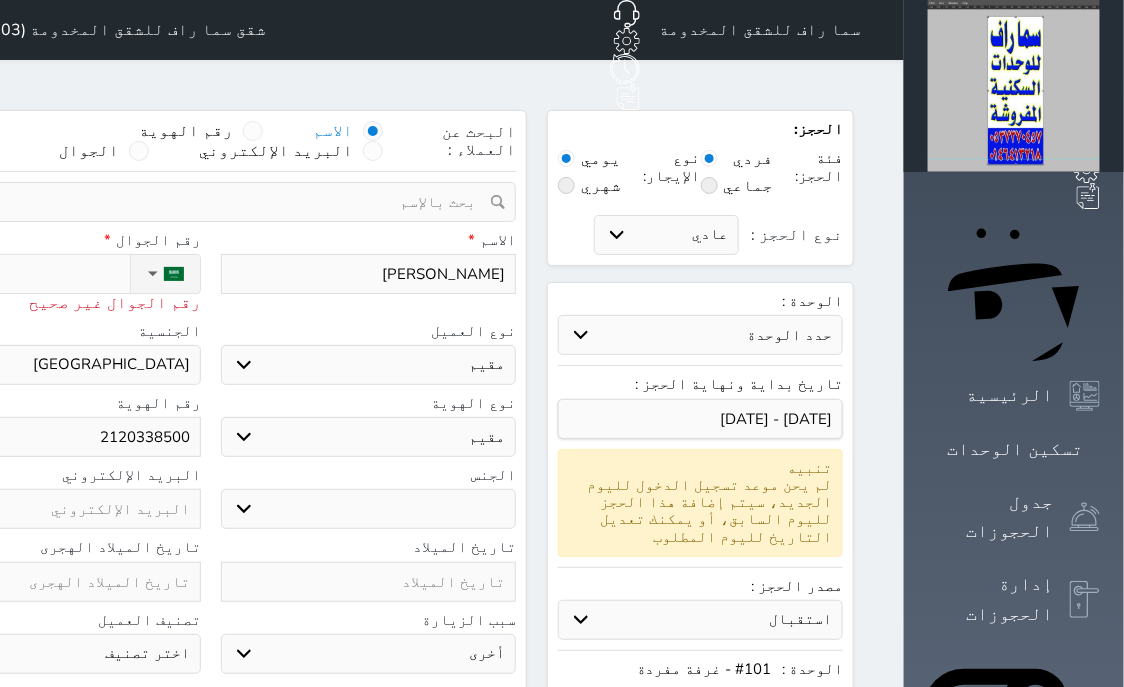 select 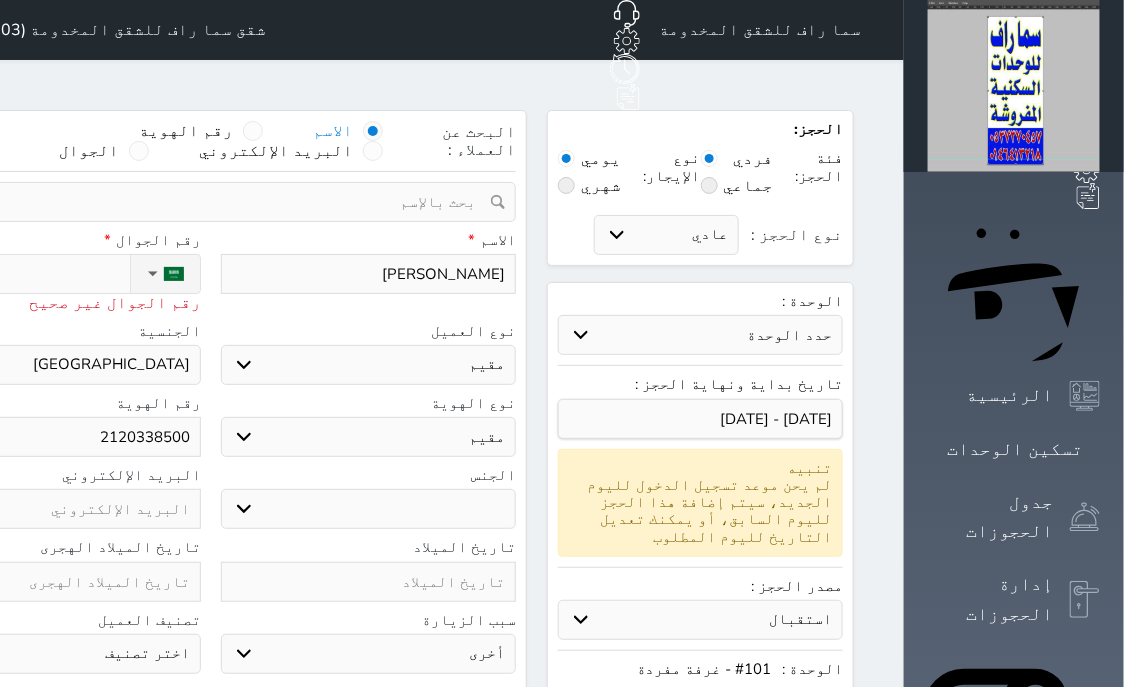 type on "+96650" 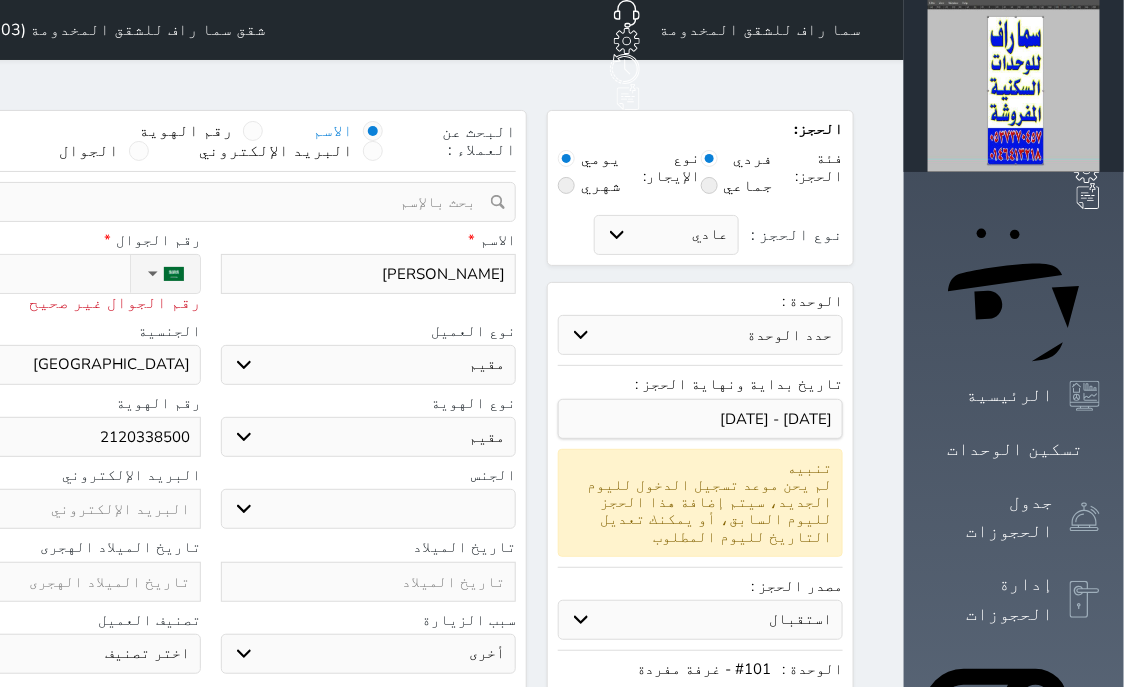 select 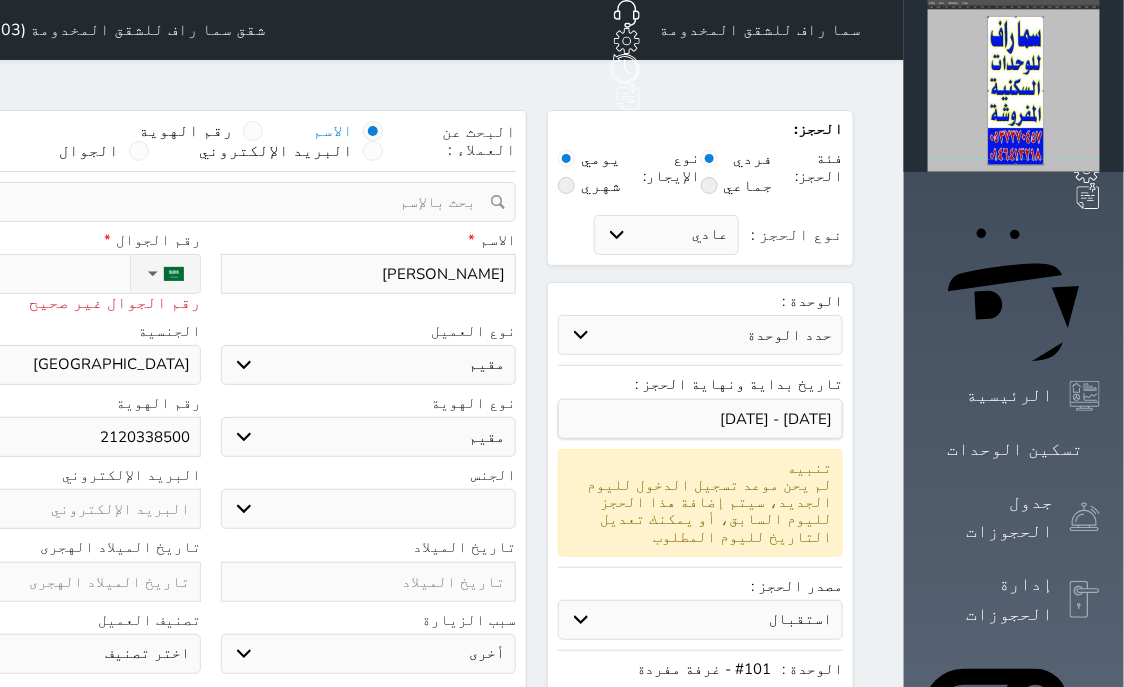 type on "+966503" 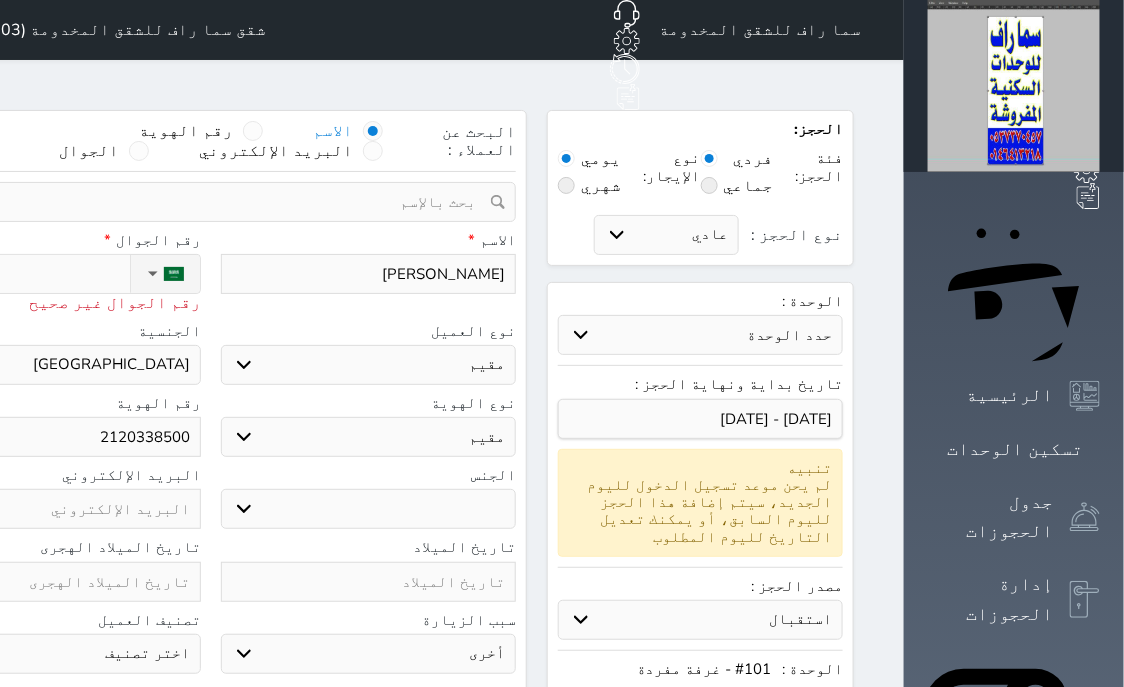 select 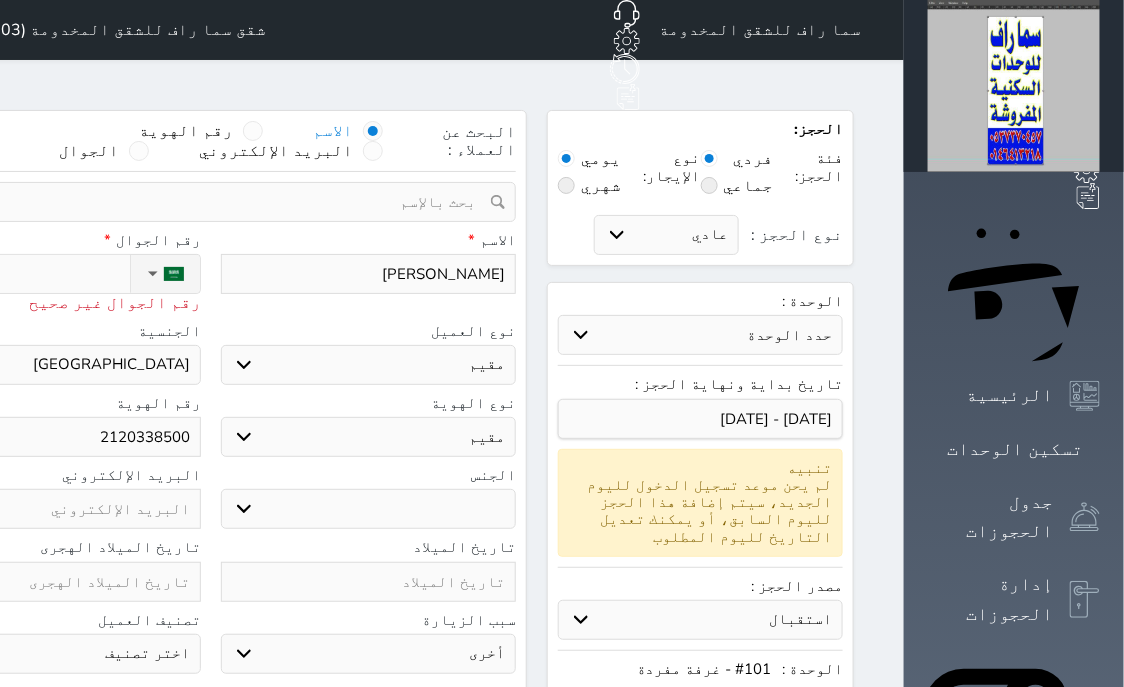 type on "+9665031" 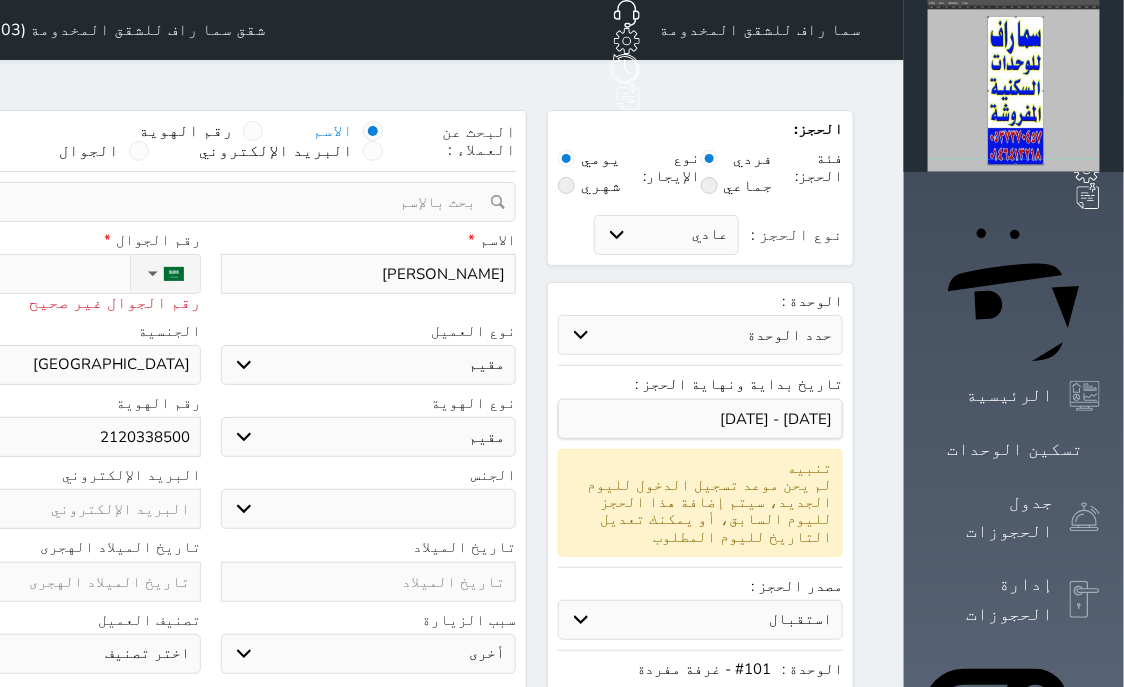 select 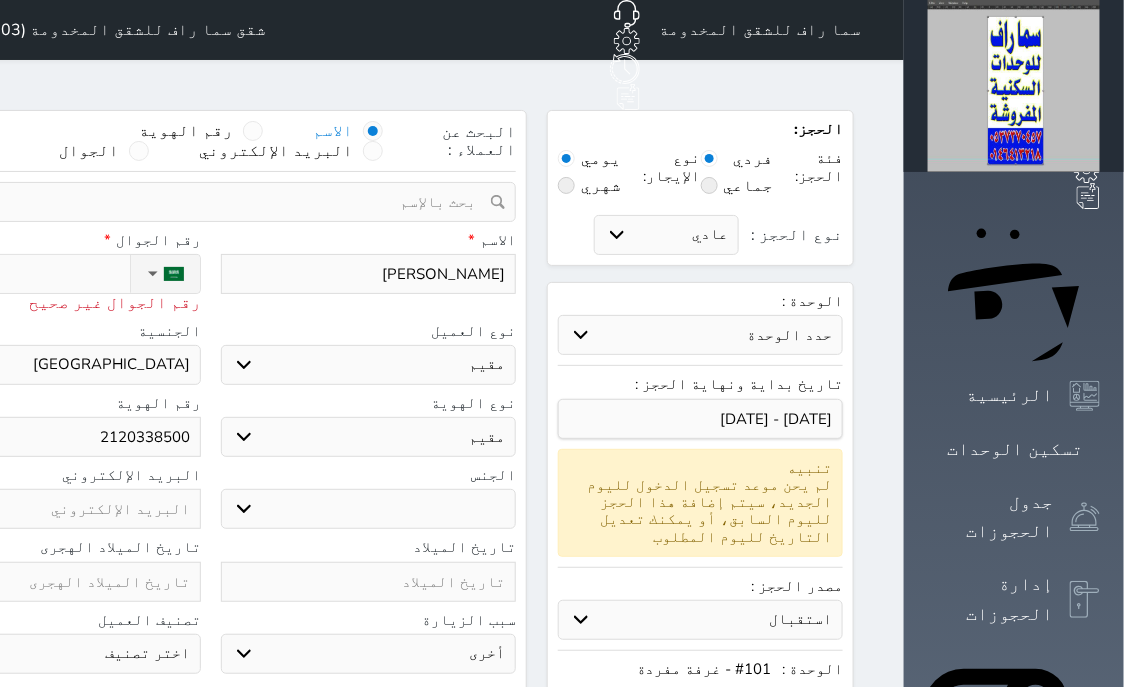 type on "+96650317" 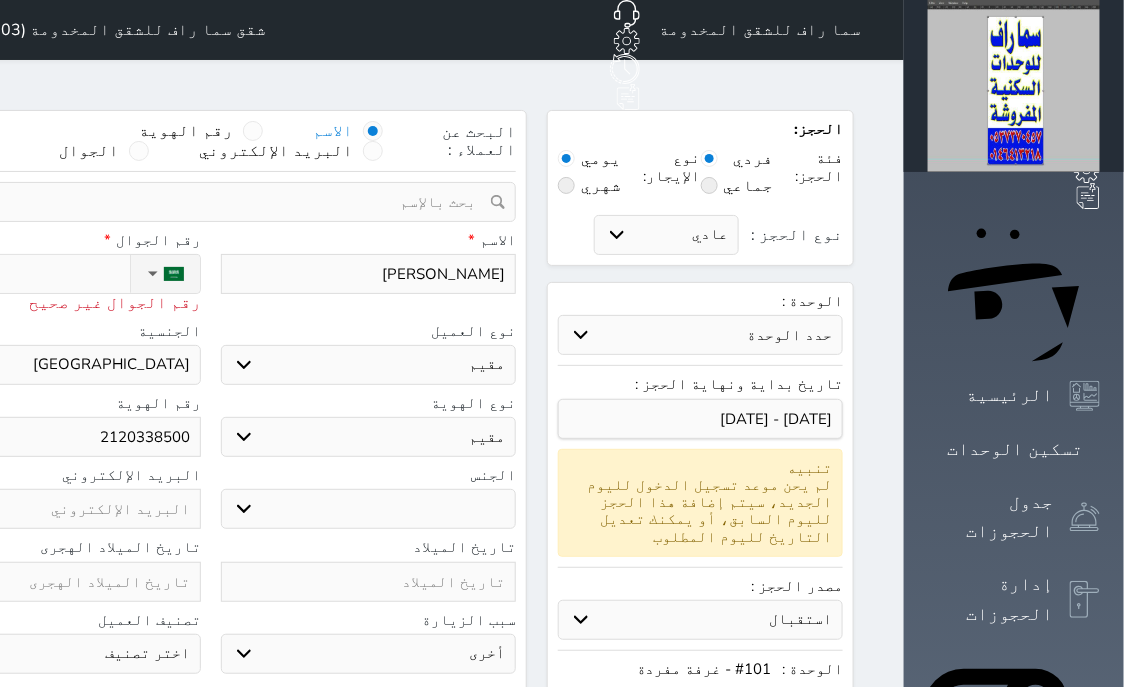select 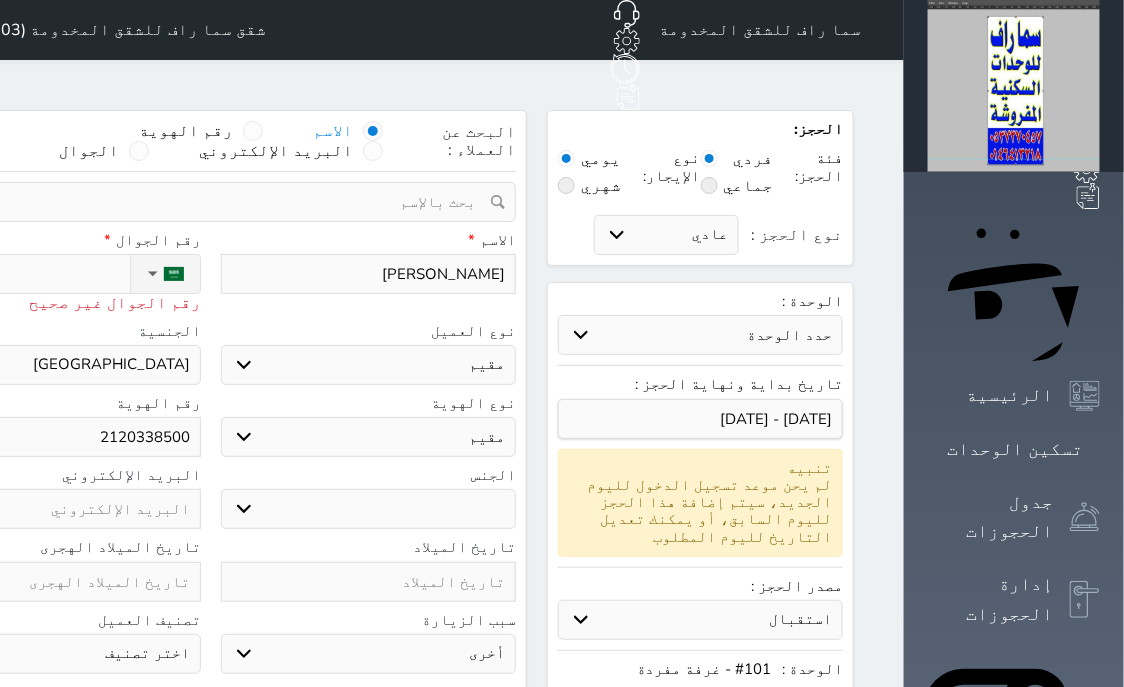 type on "[PHONE_NUMBER]" 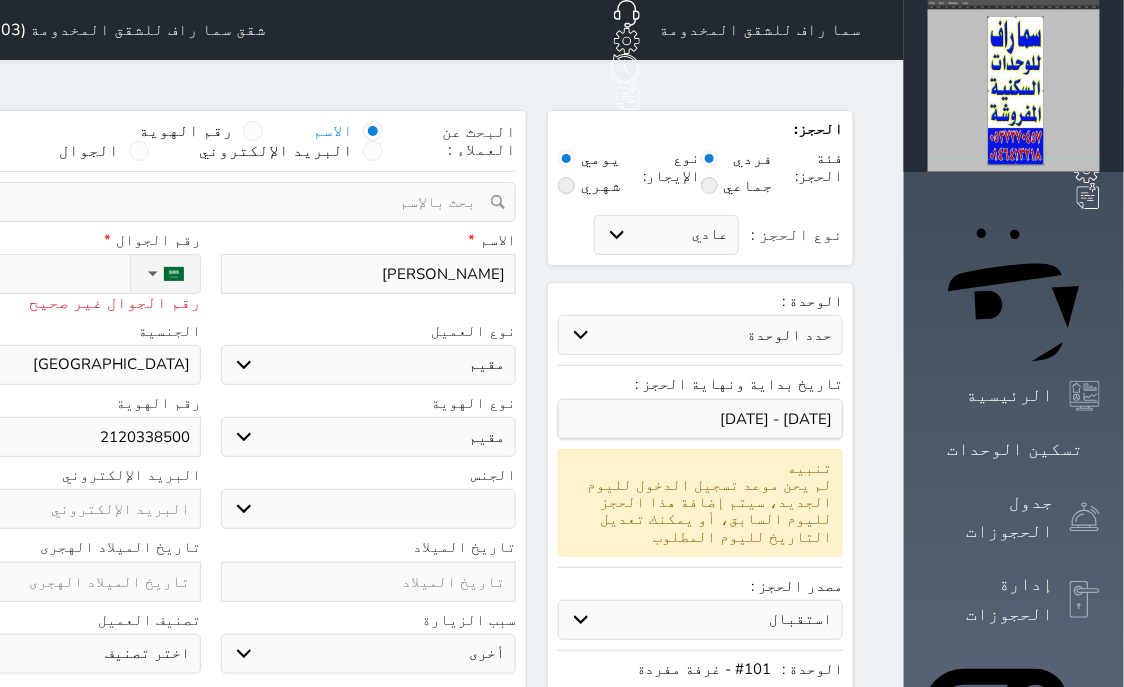 select 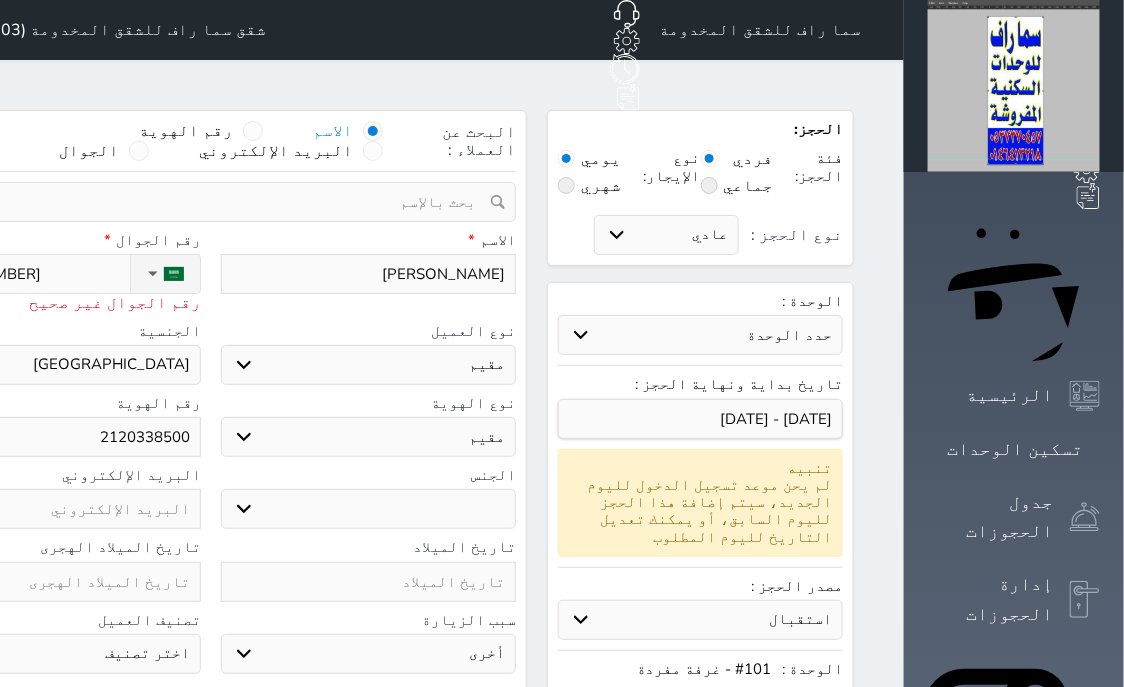 type on "[PHONE_NUMBER]" 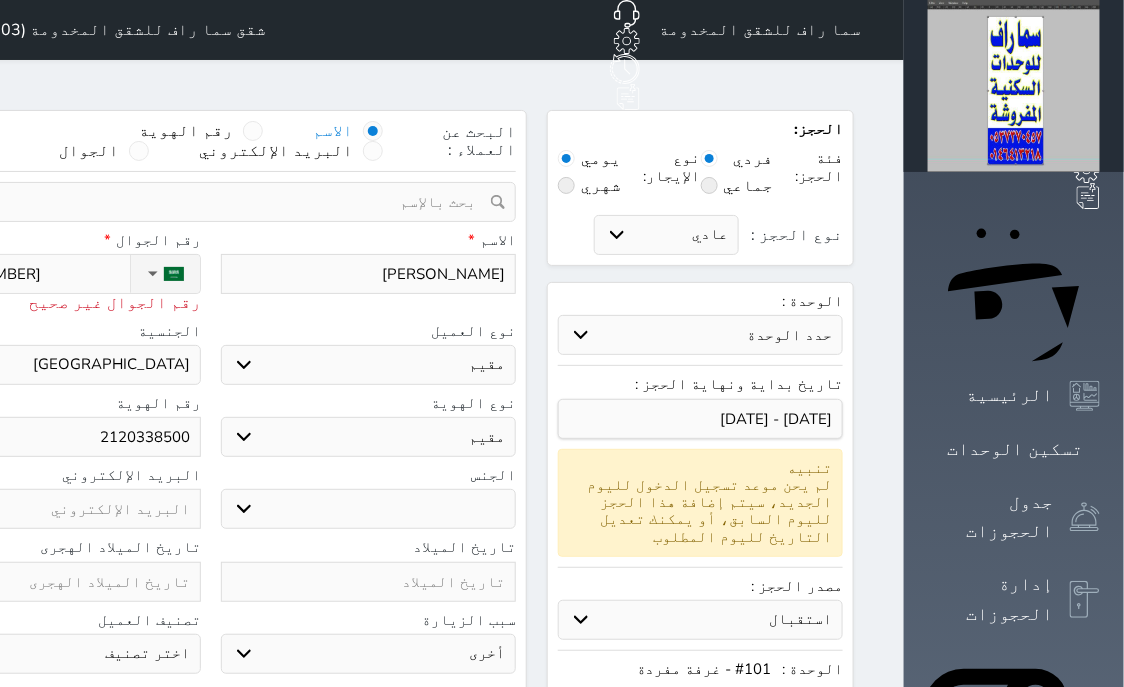 select 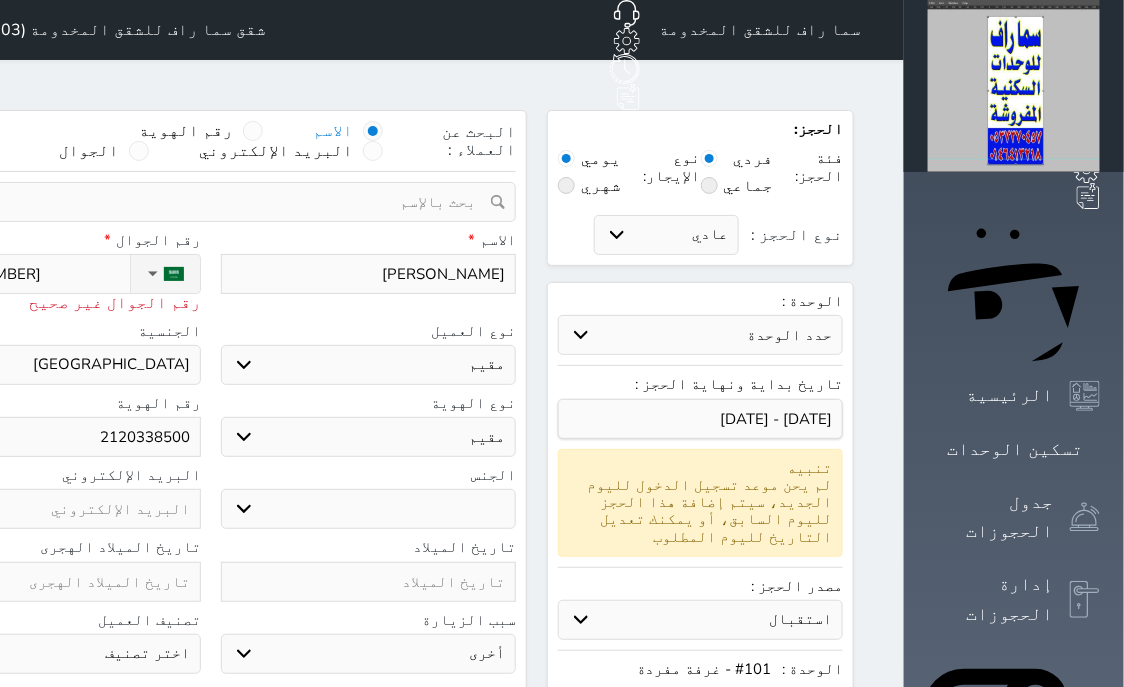 type on "[PHONE_NUMBER]" 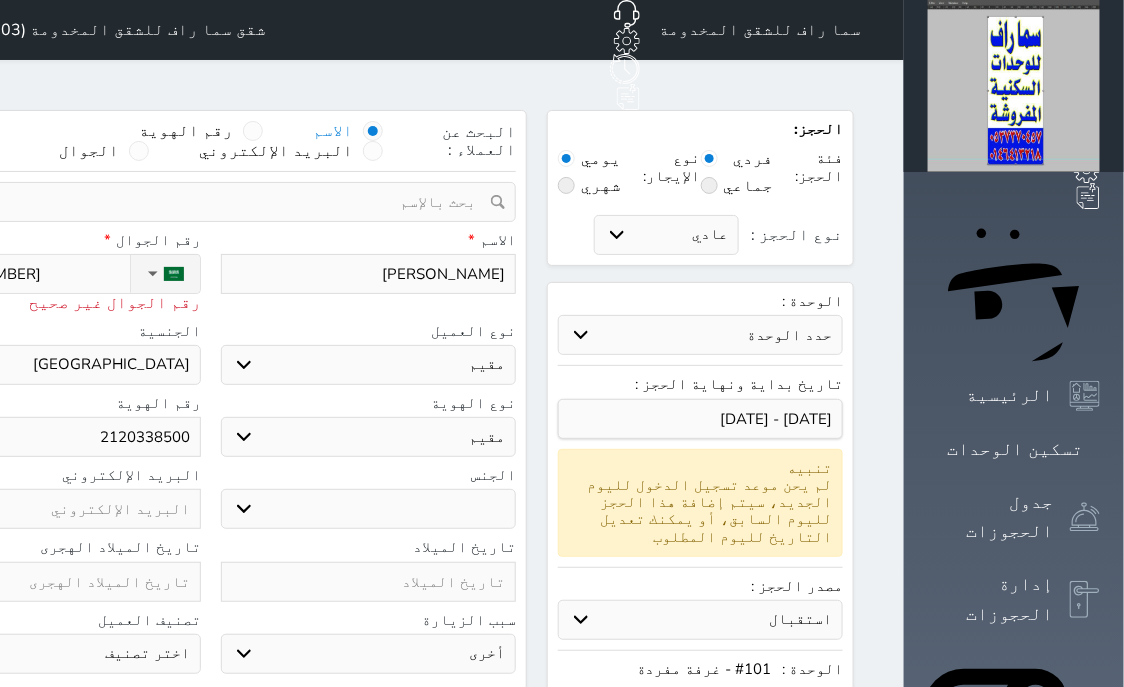 select 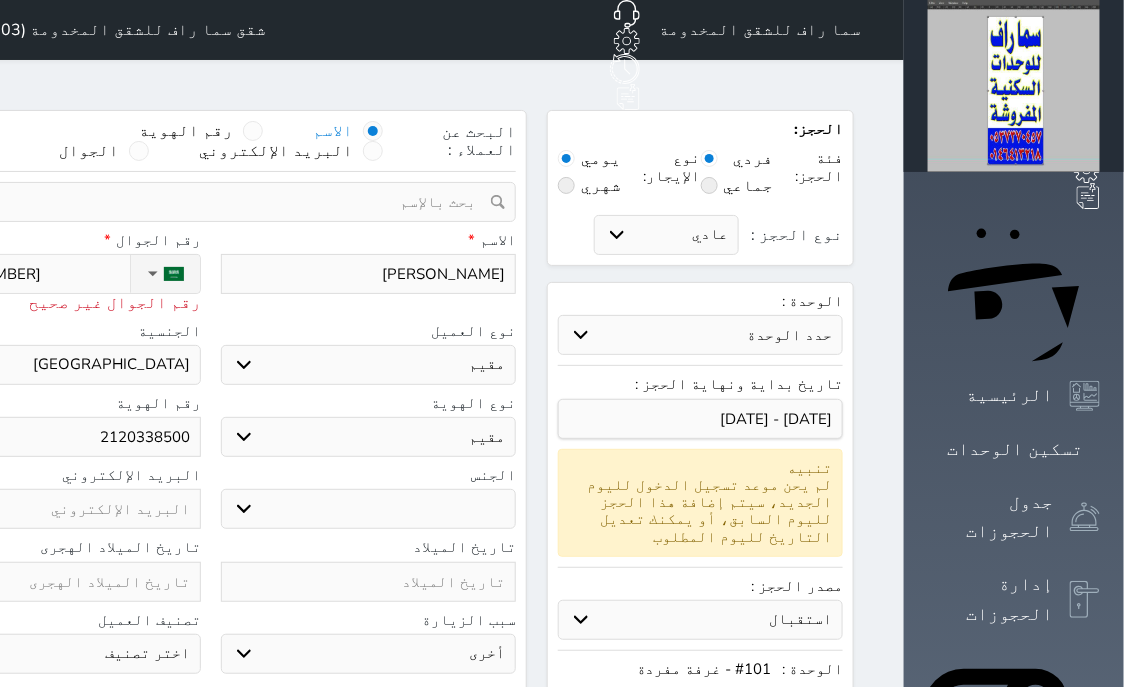 type on "[PHONE_NUMBER]" 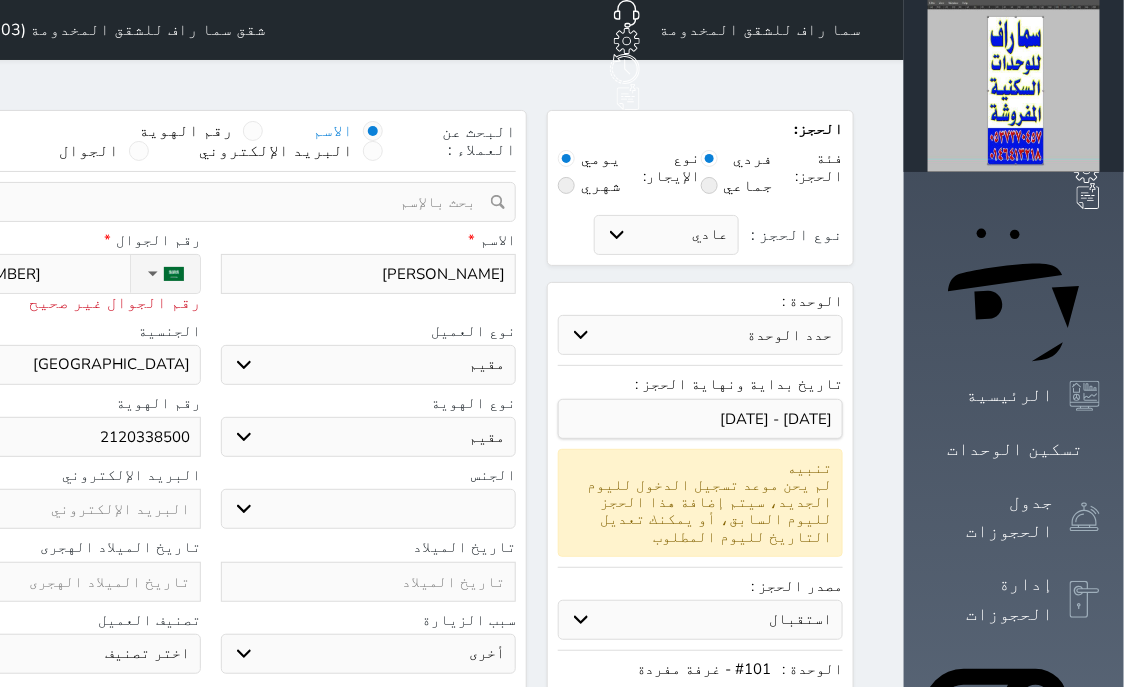 select 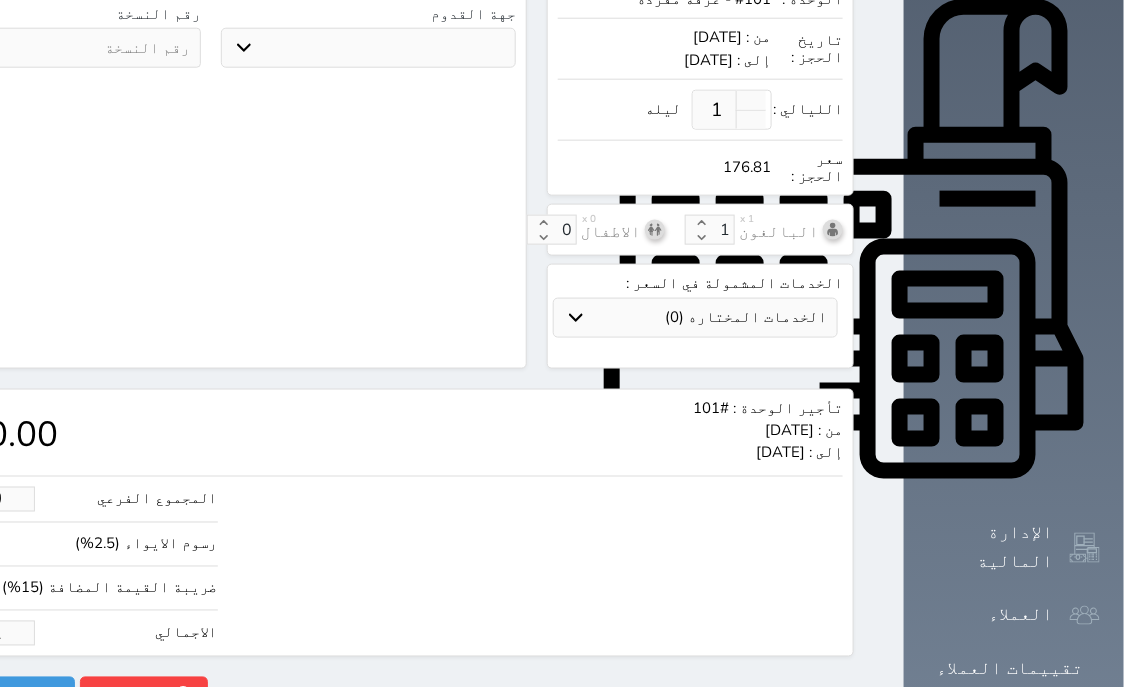 scroll, scrollTop: 671, scrollLeft: 0, axis: vertical 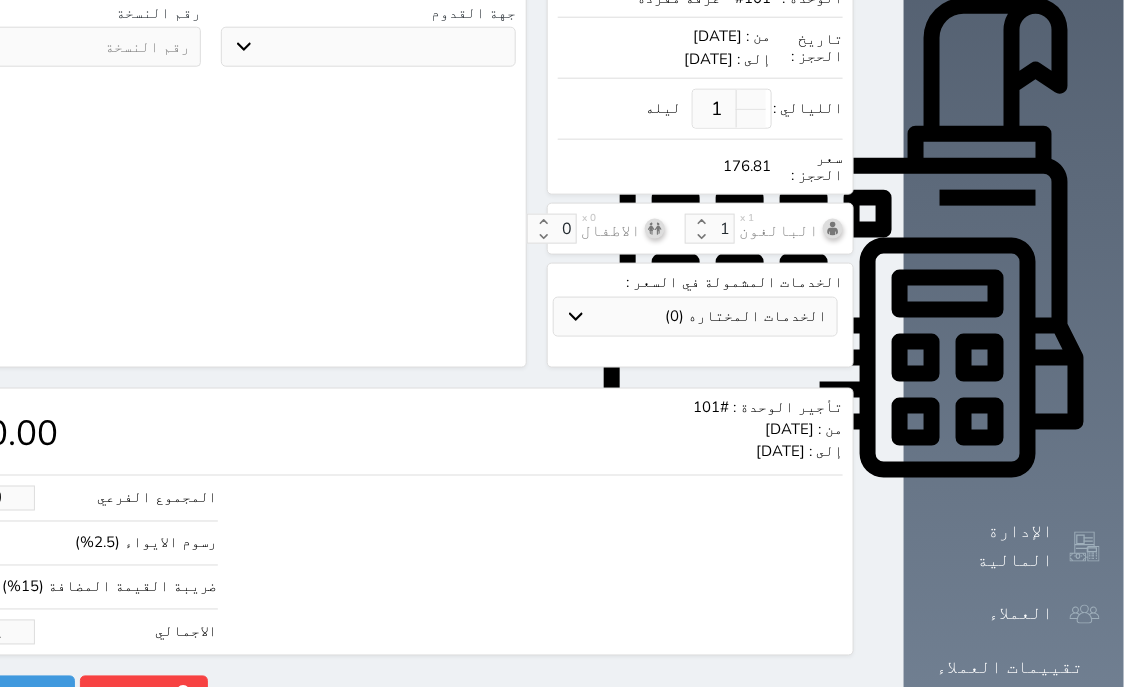 type on "[PHONE_NUMBER]" 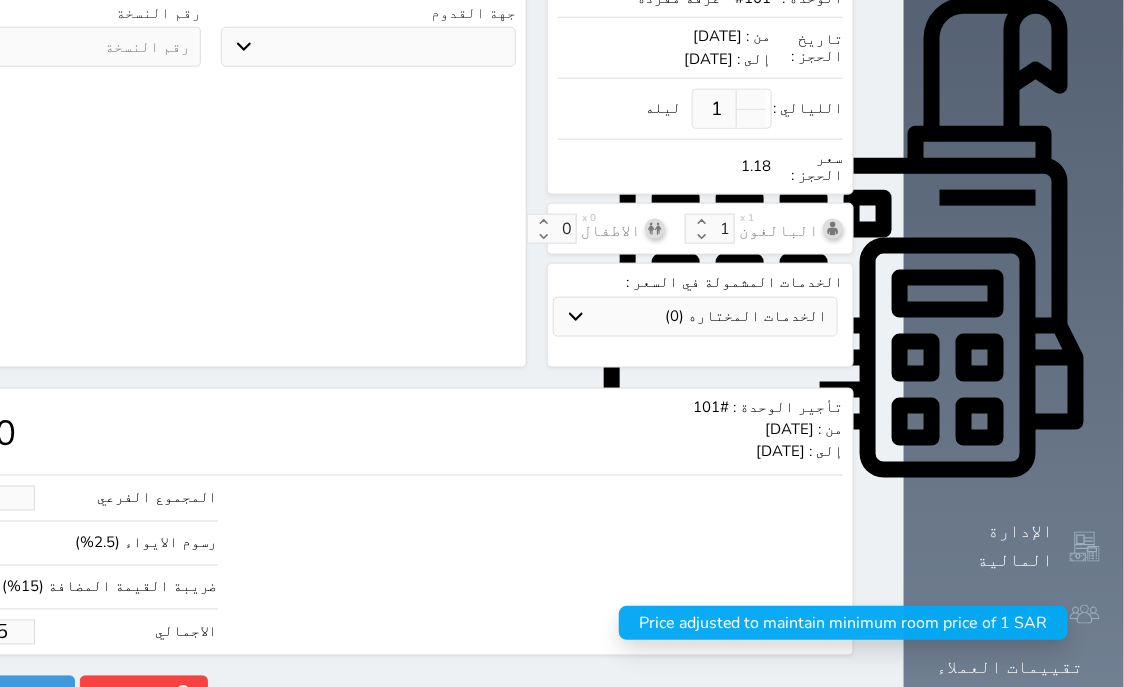 type on "1.178754" 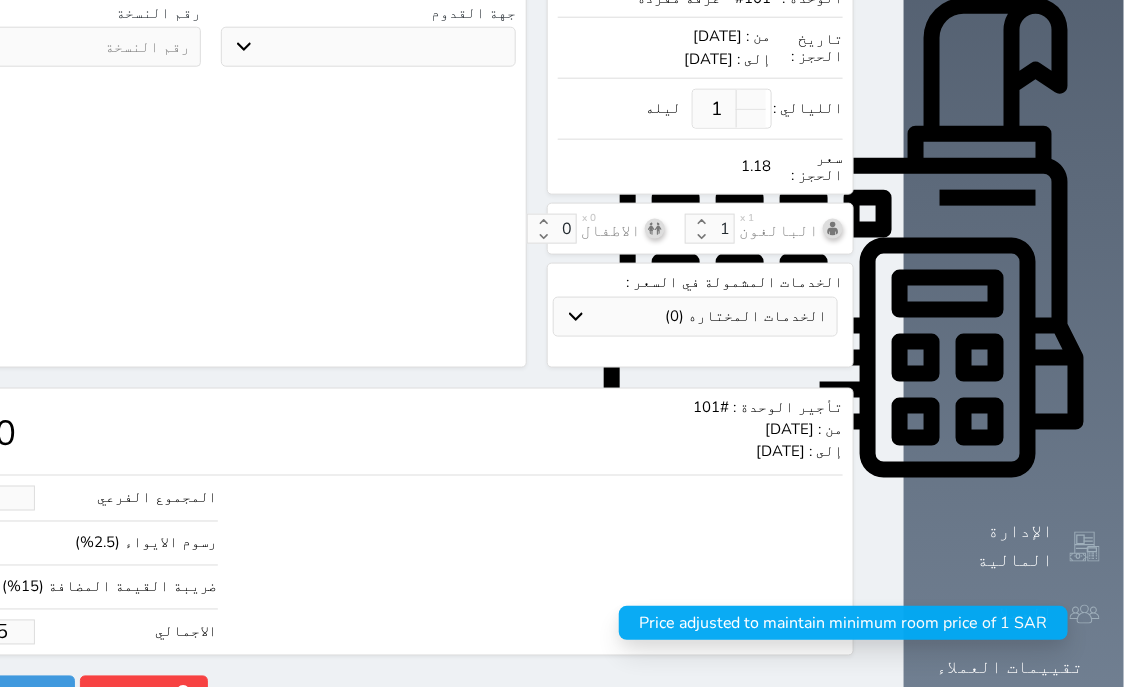 select 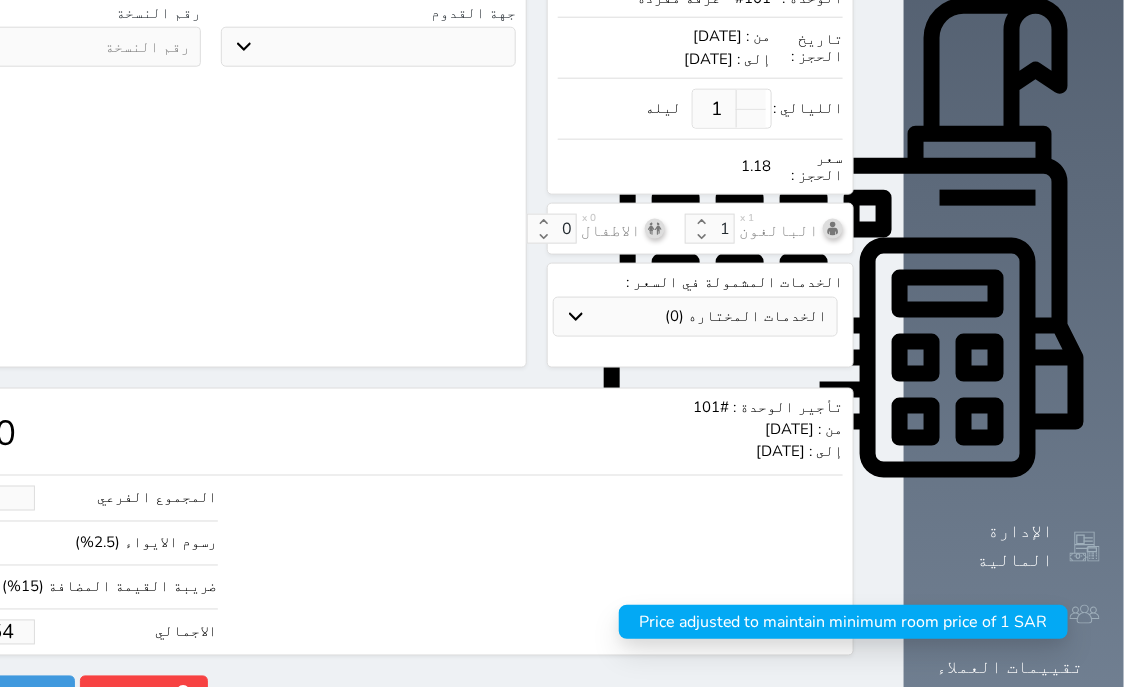 type on "1.17875" 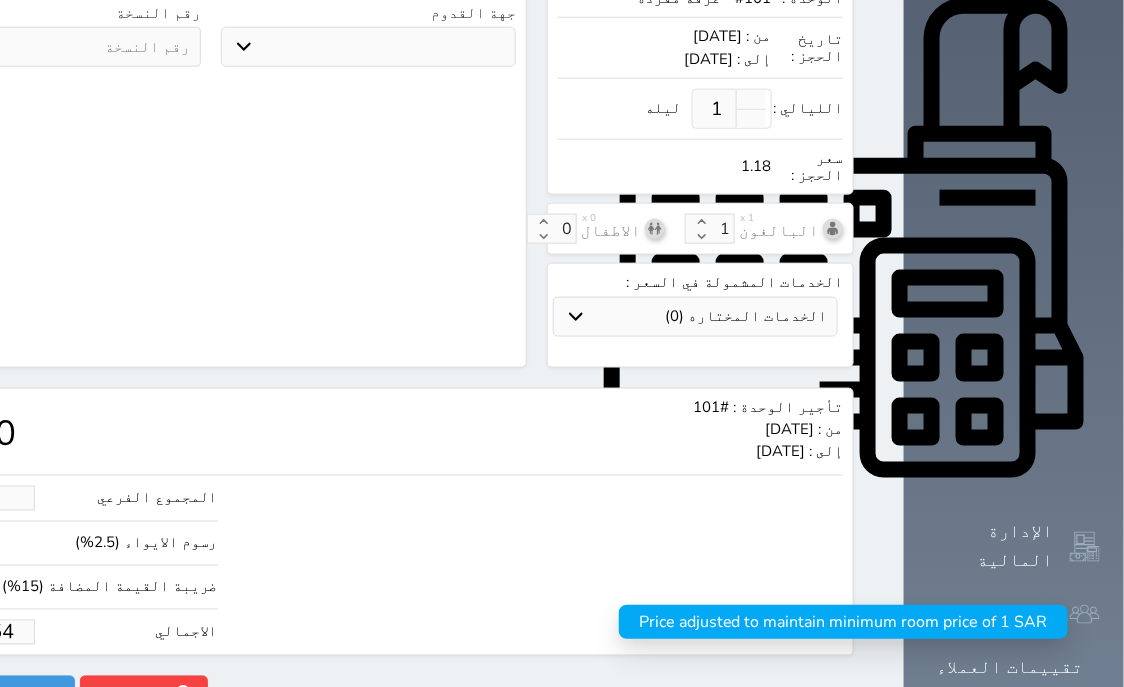select 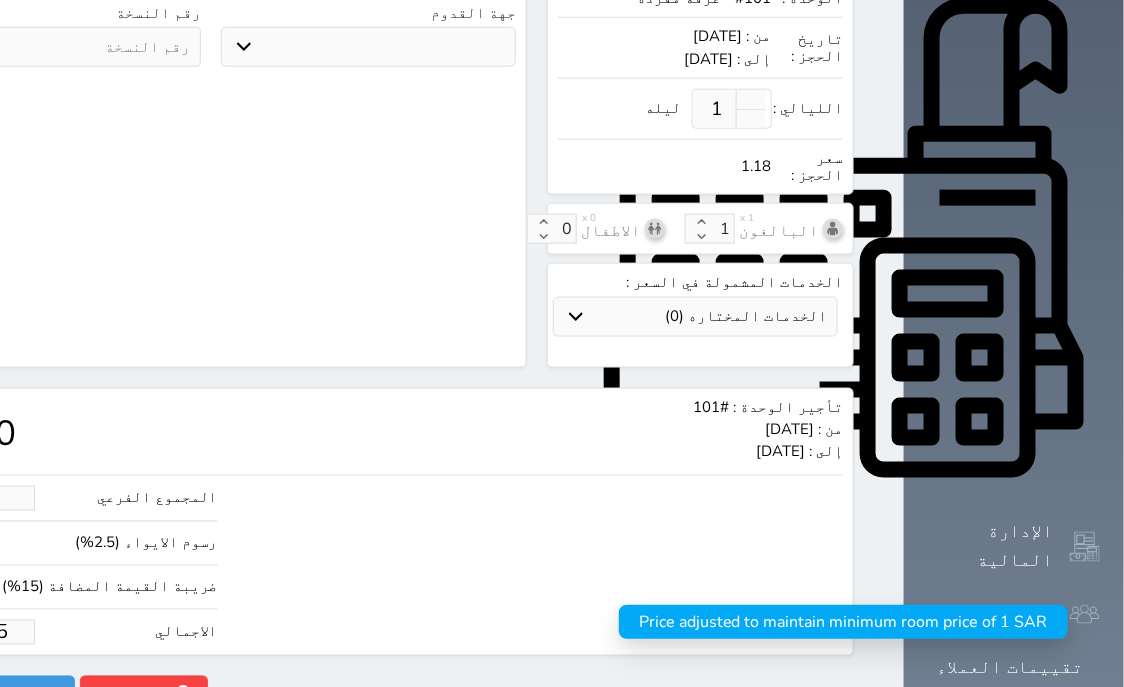 type on "1.1787" 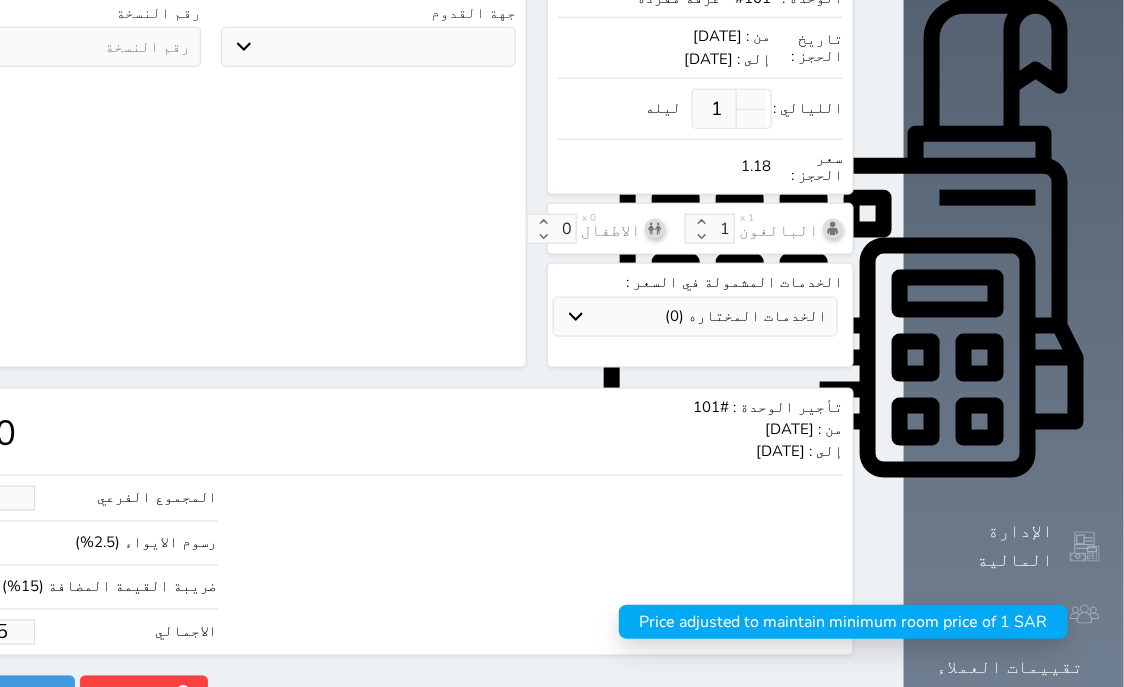 select 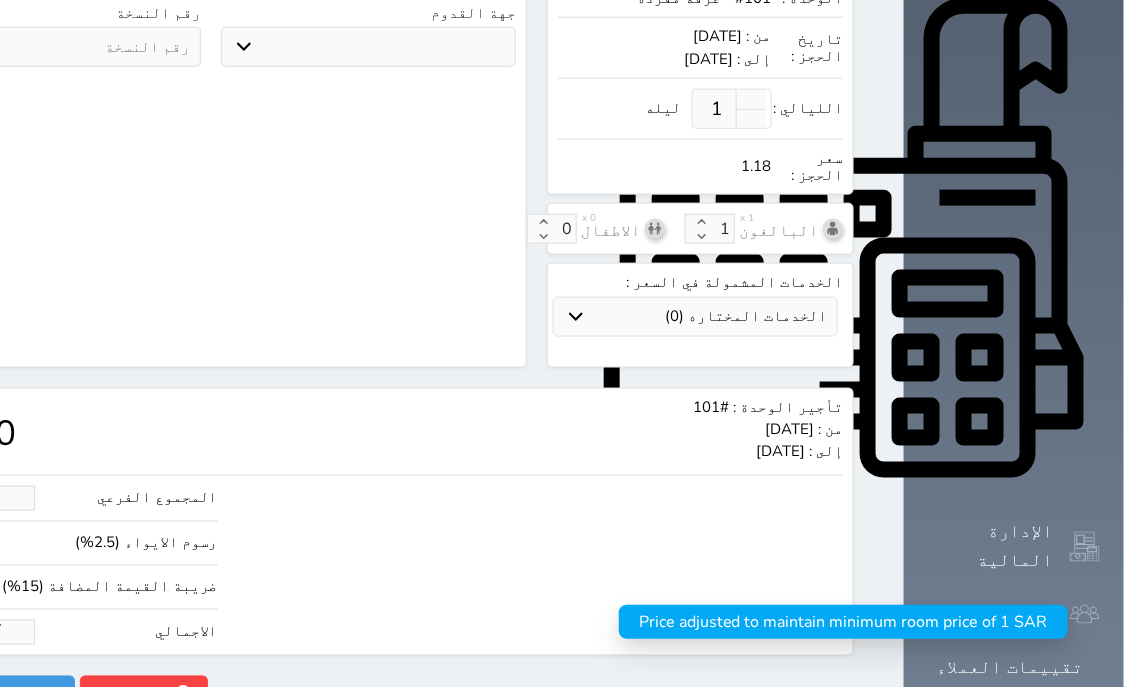type on "1.178" 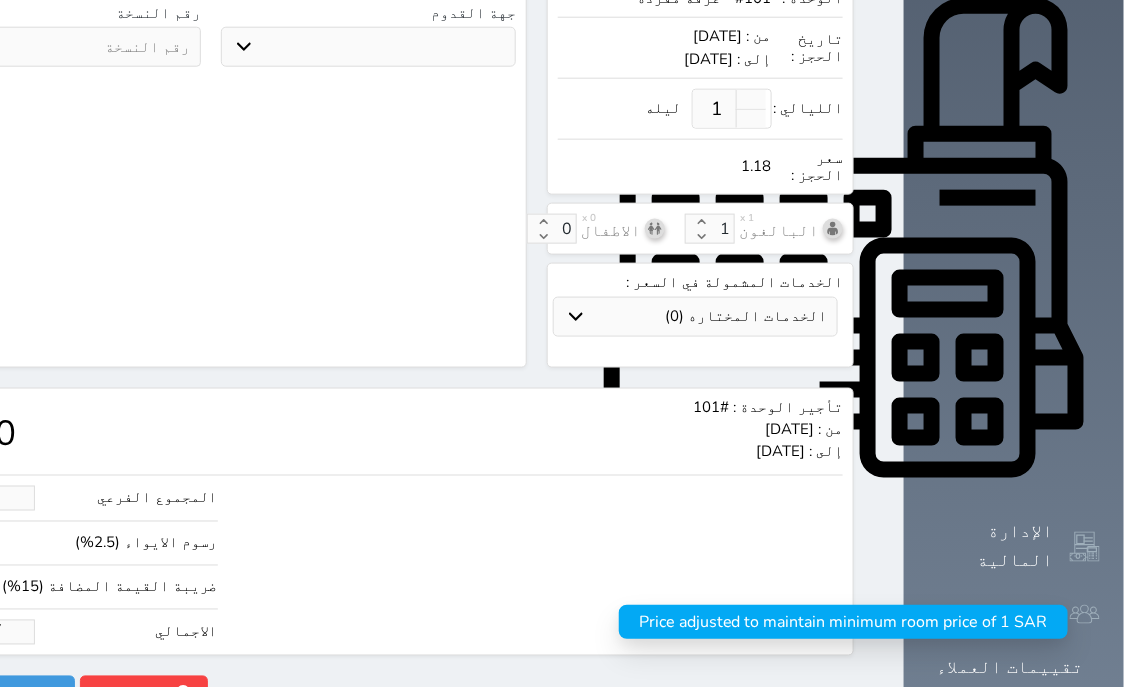 select 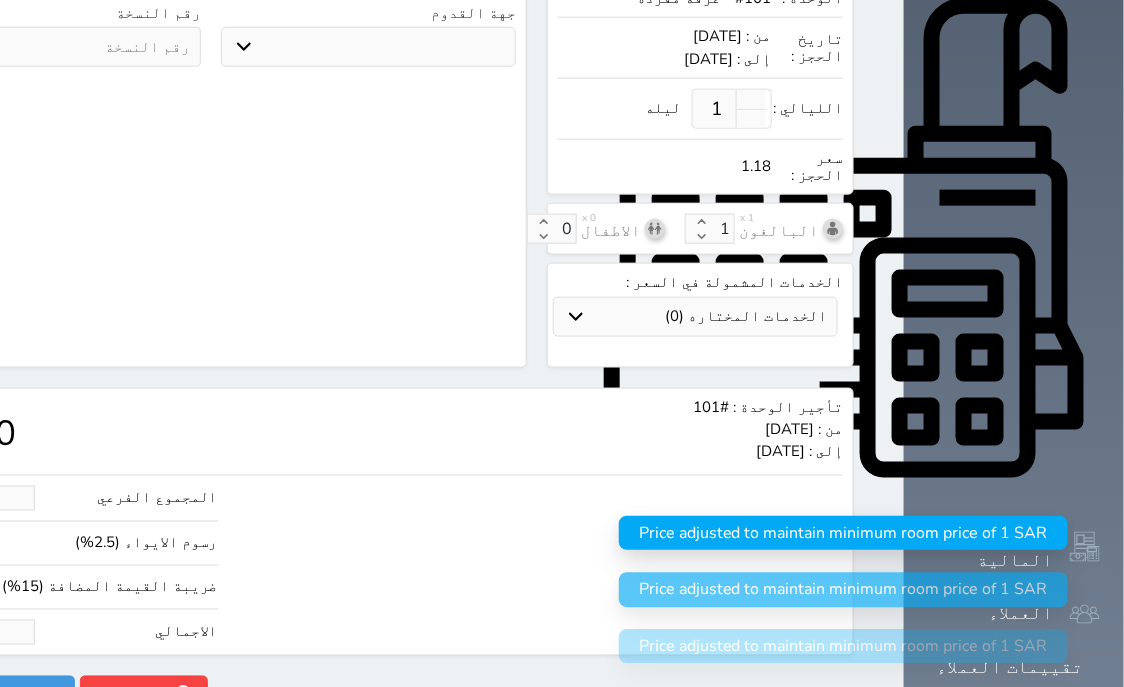 type on "1.17" 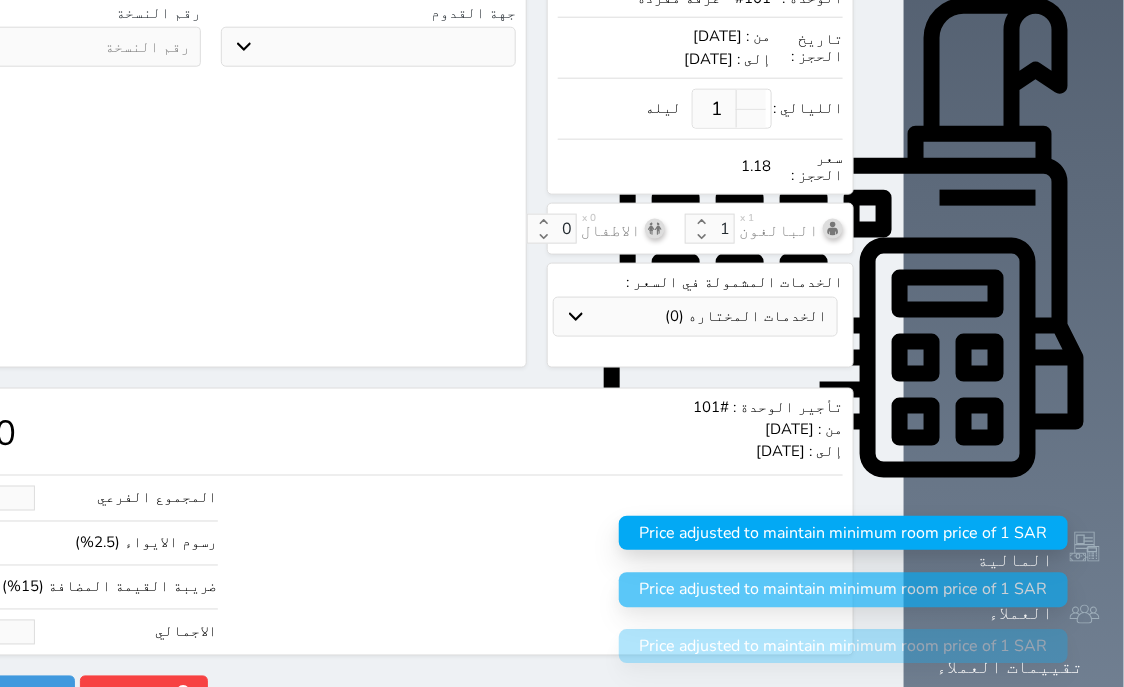 select 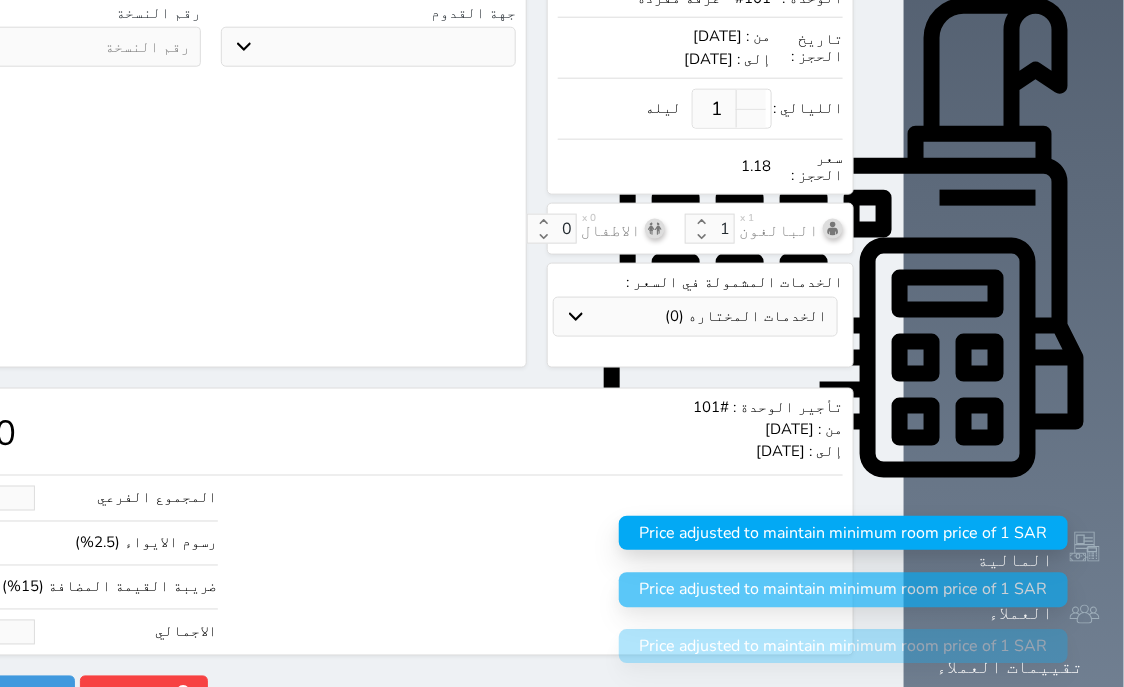 type on "1.1" 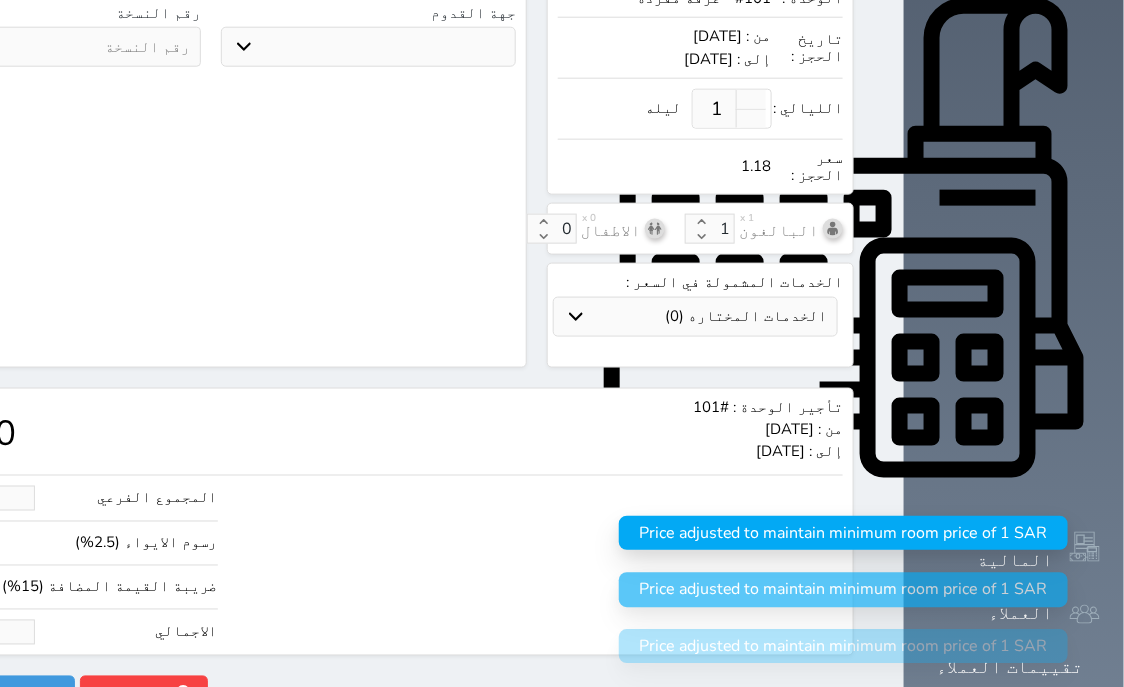 select 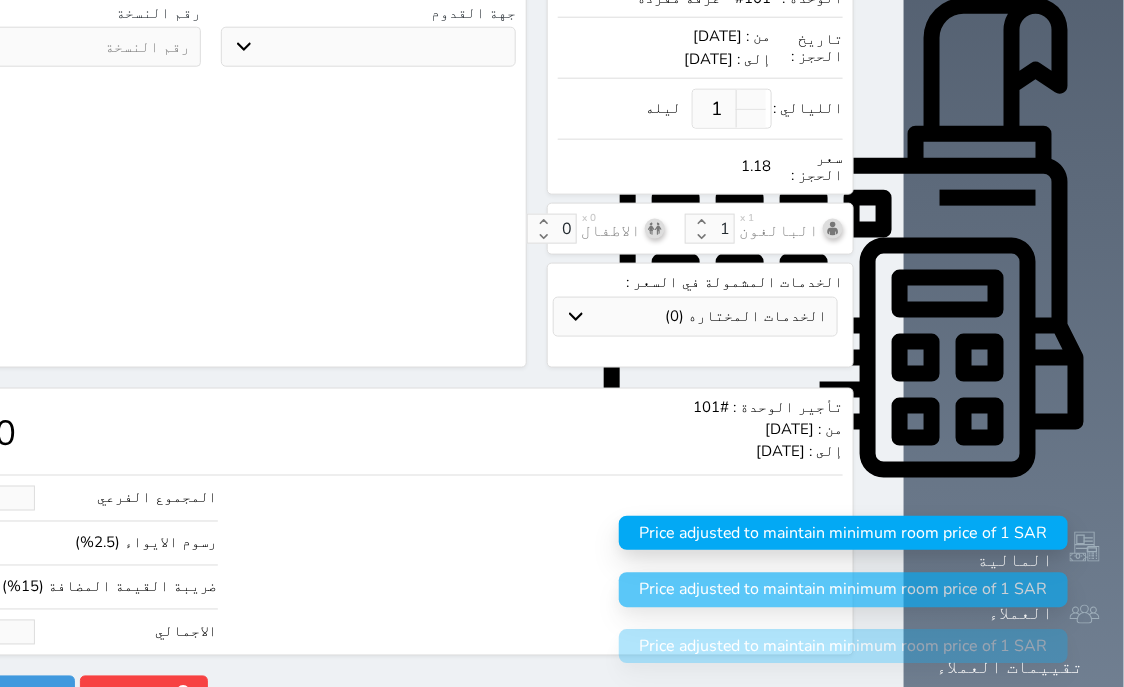 type on "1." 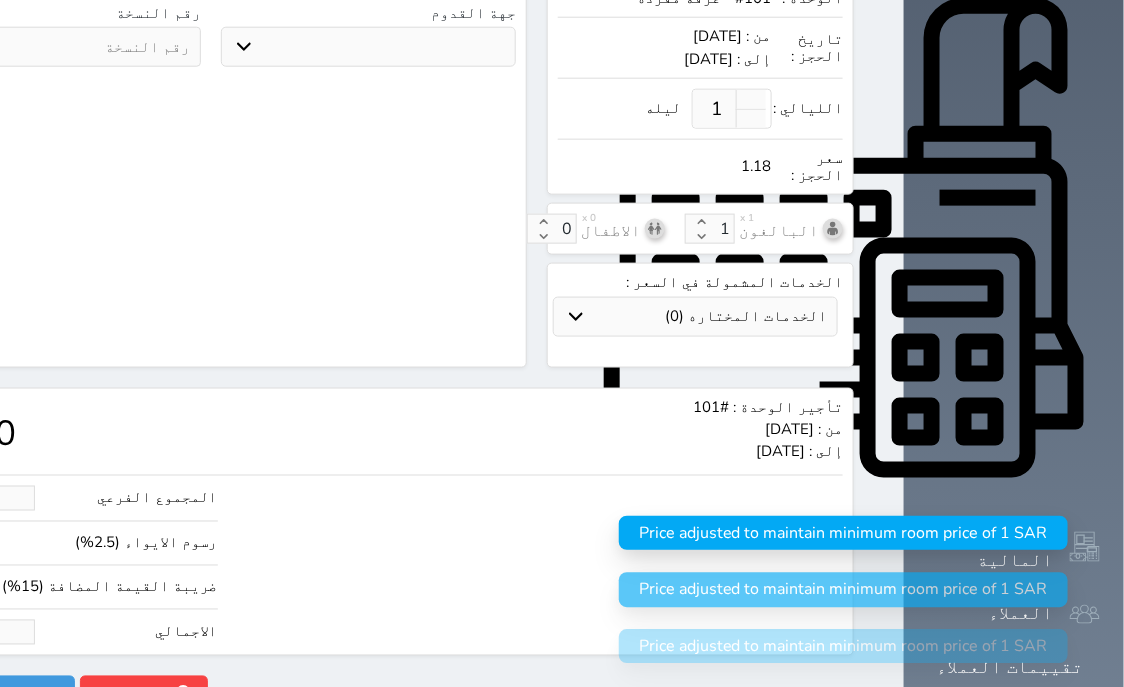 select 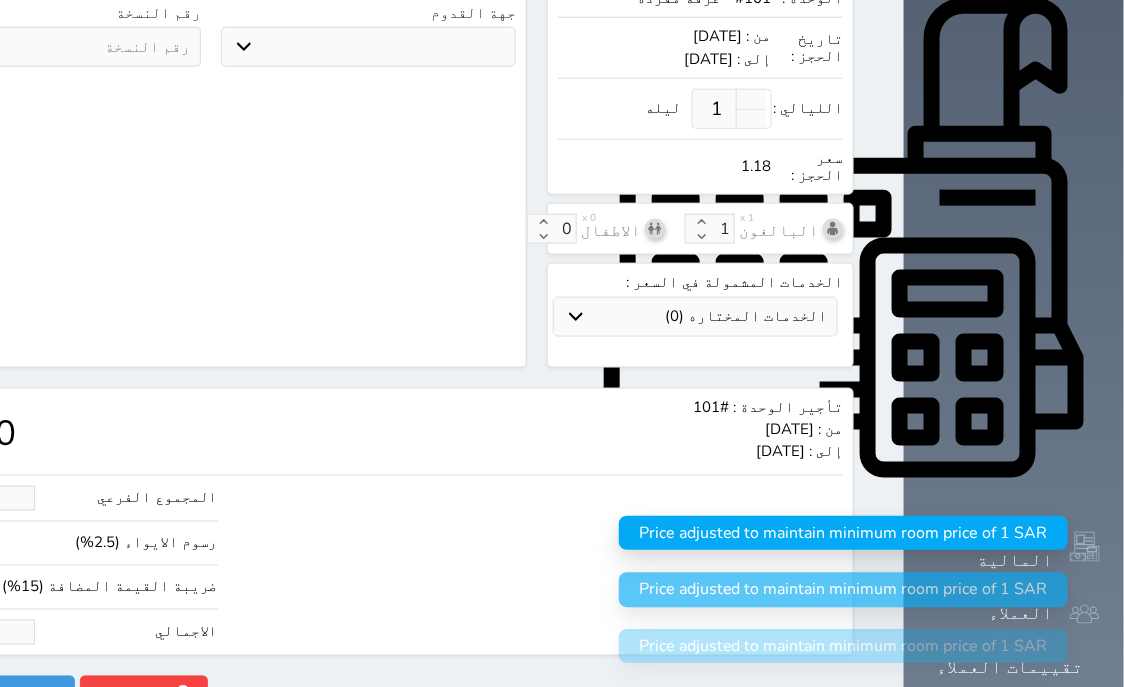type on "1" 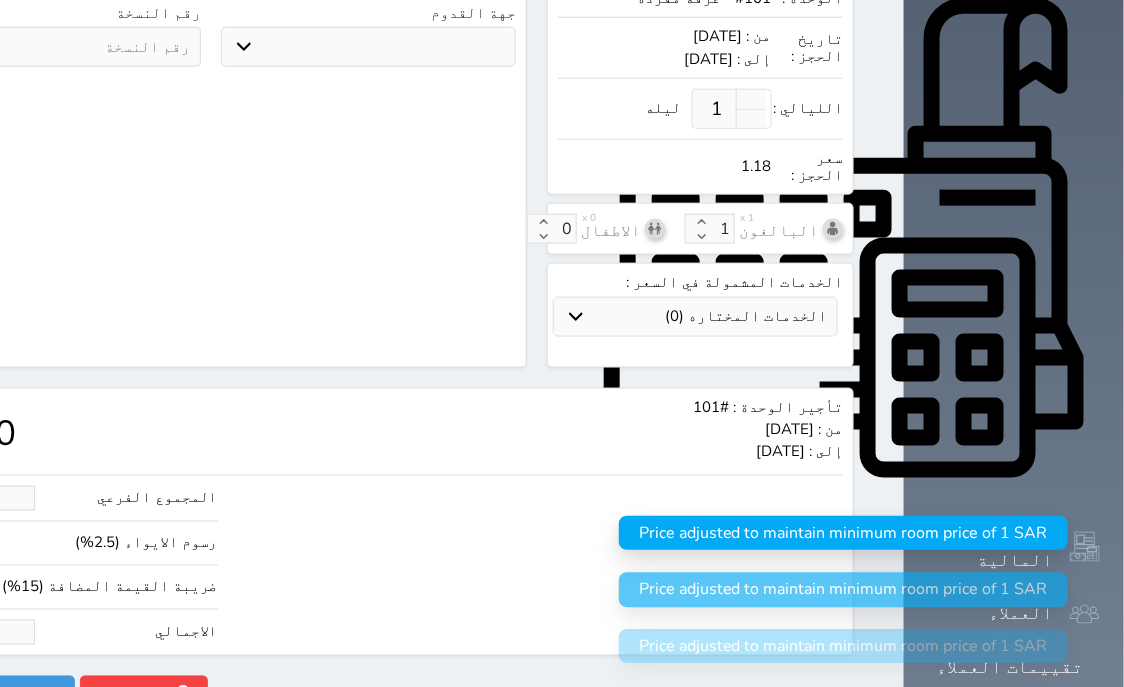 select 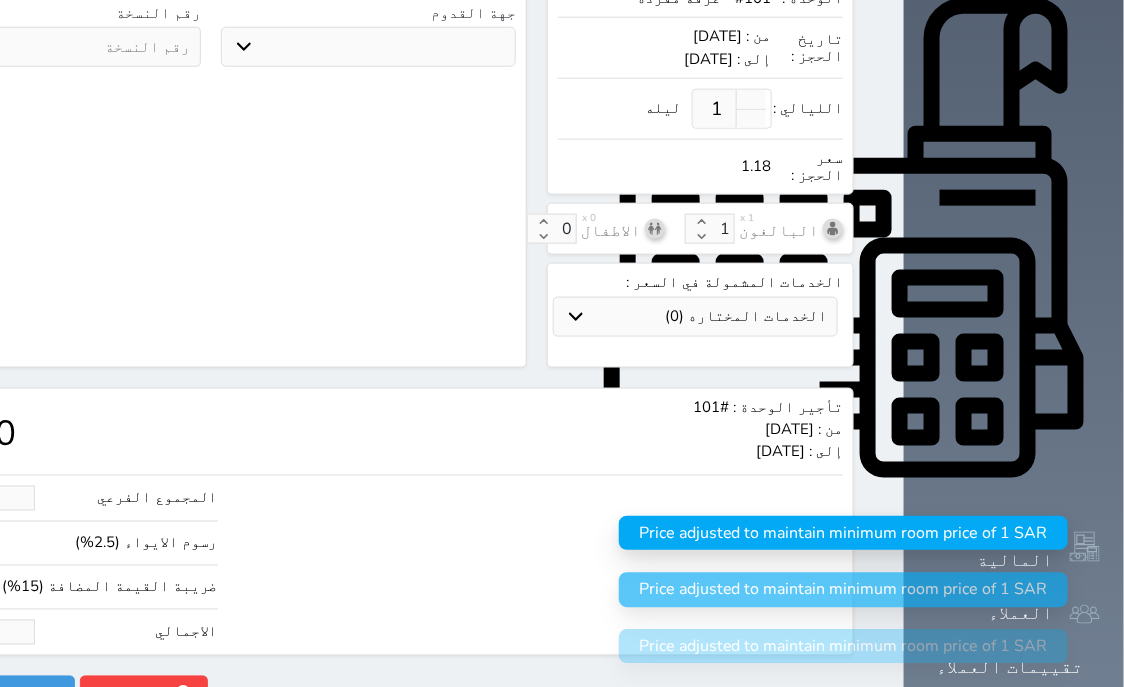 type 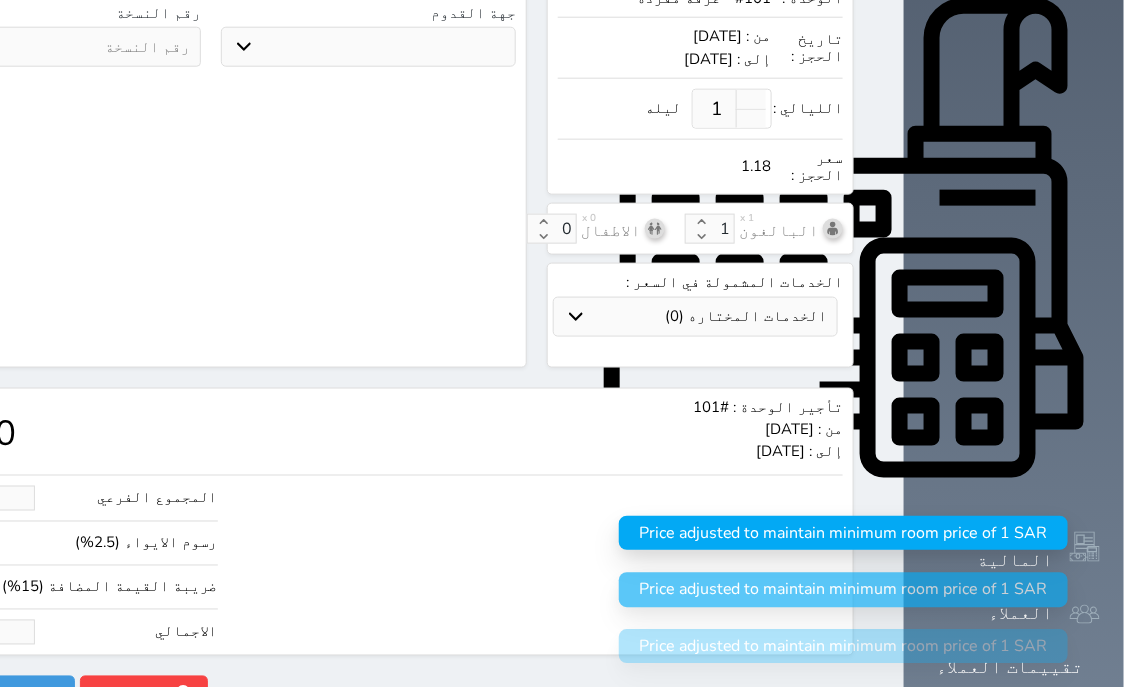 select 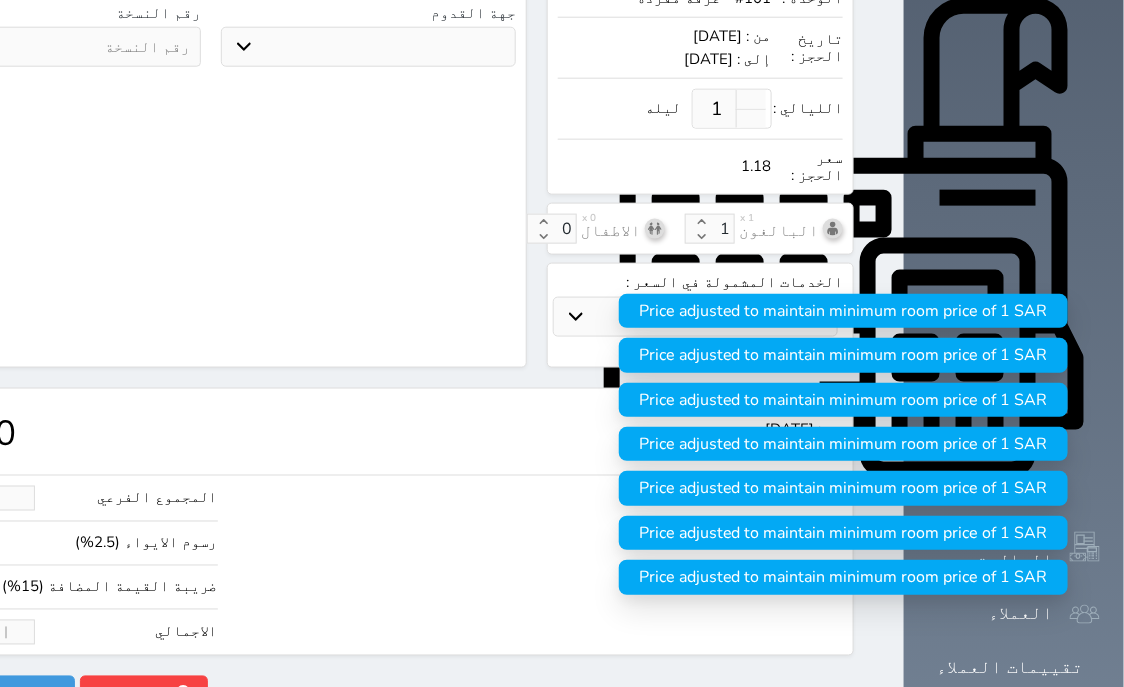 type on "1" 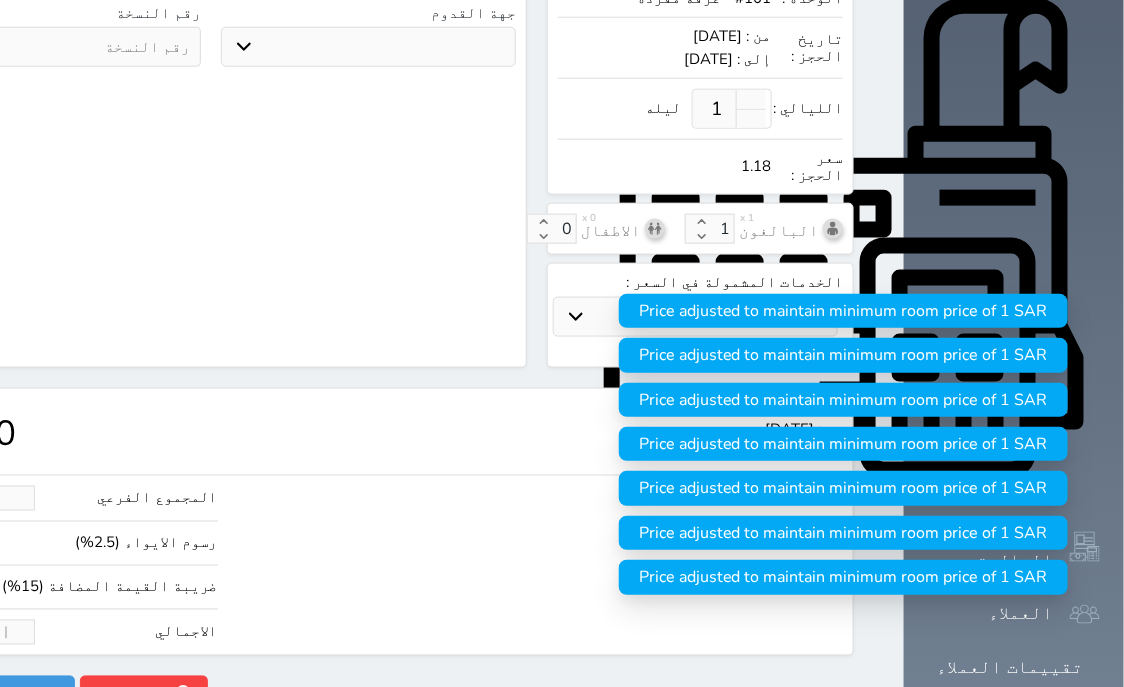 select 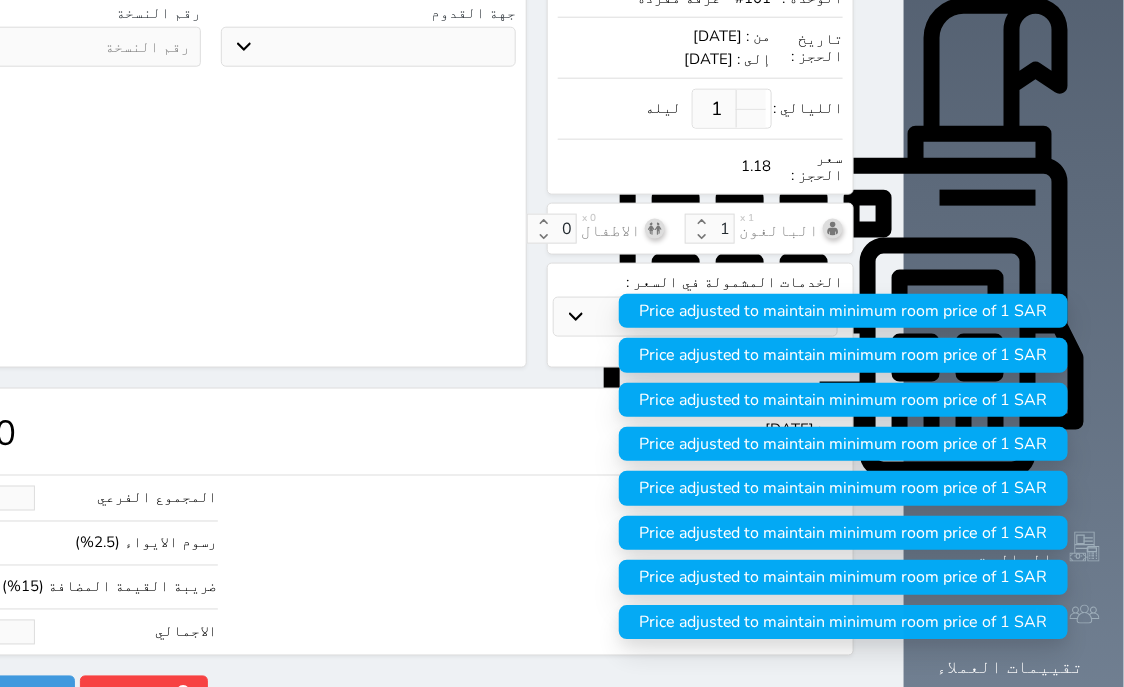 type on "11.88" 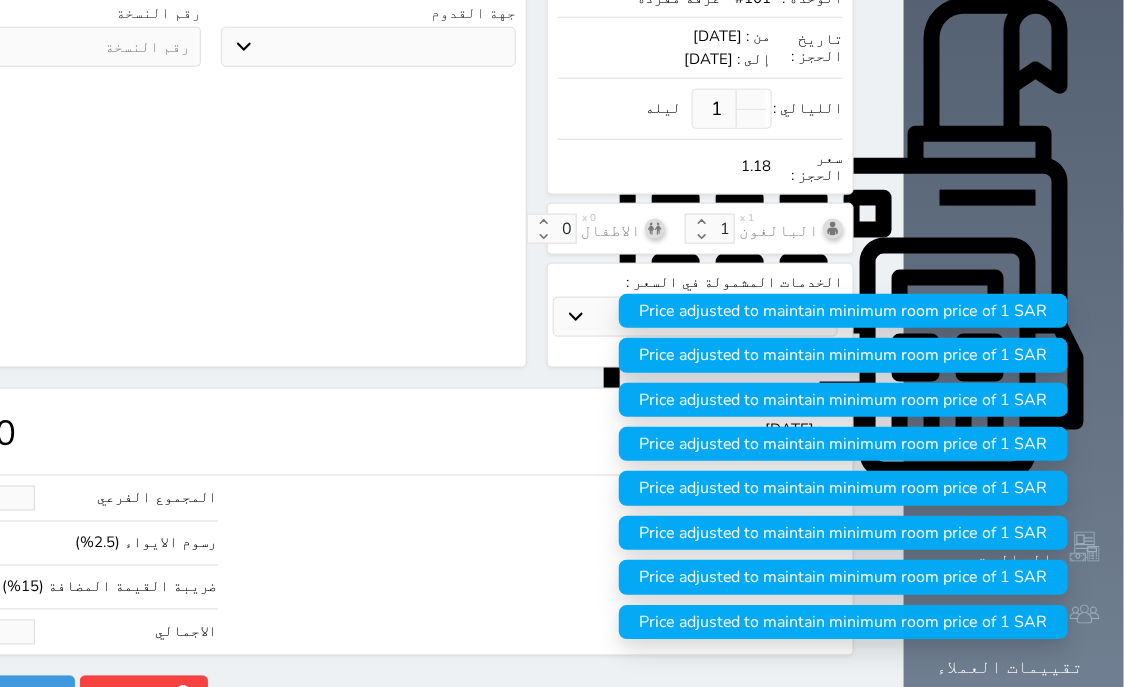 type on "14" 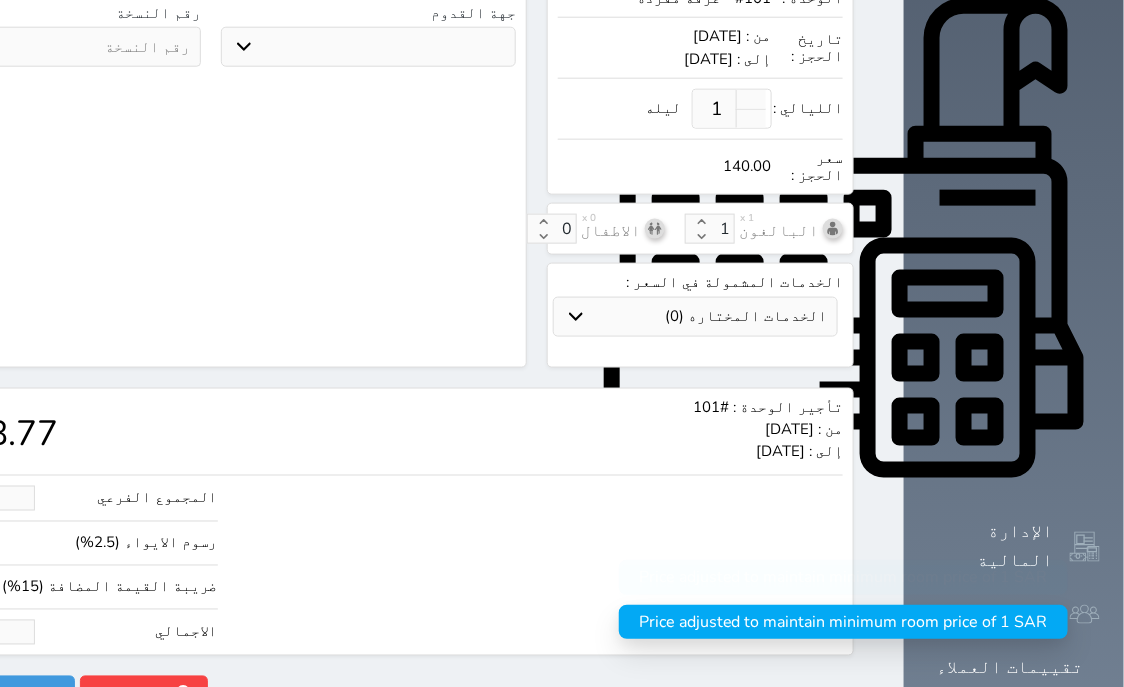 type on "118.77" 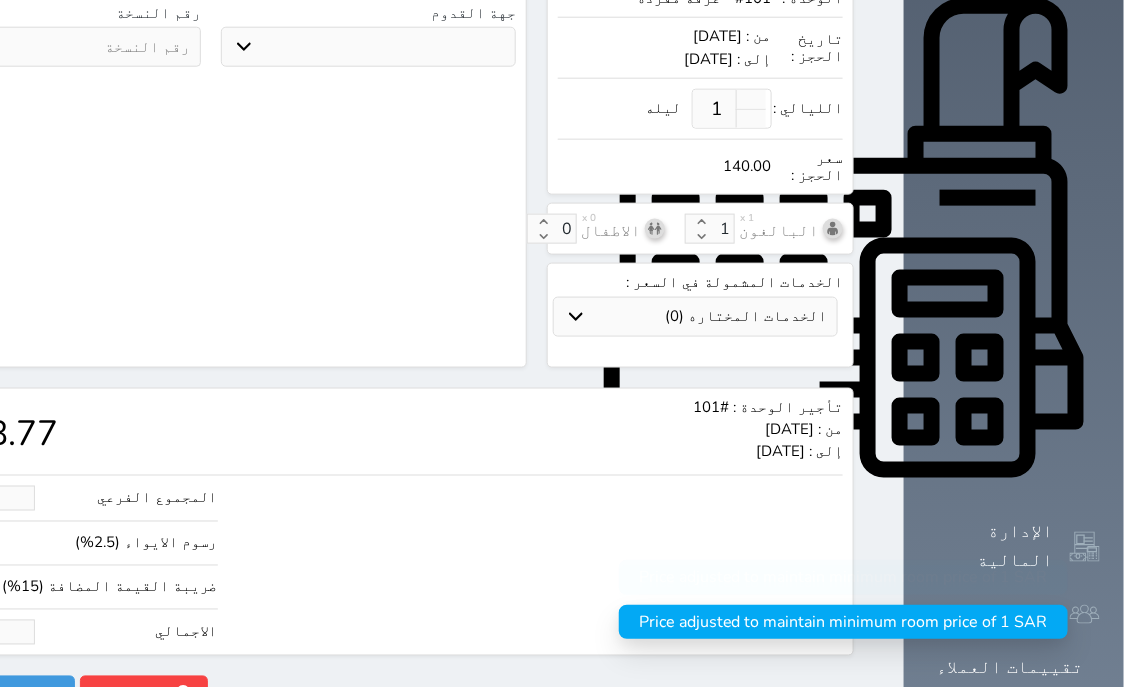 type on "140" 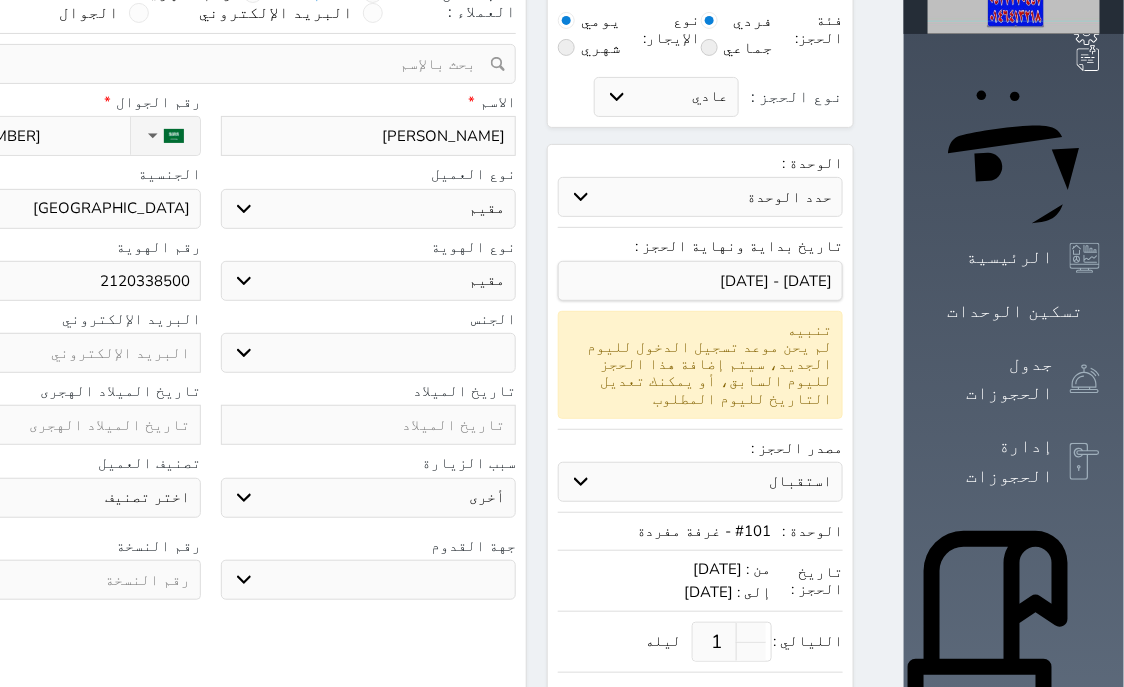 scroll, scrollTop: 0, scrollLeft: 0, axis: both 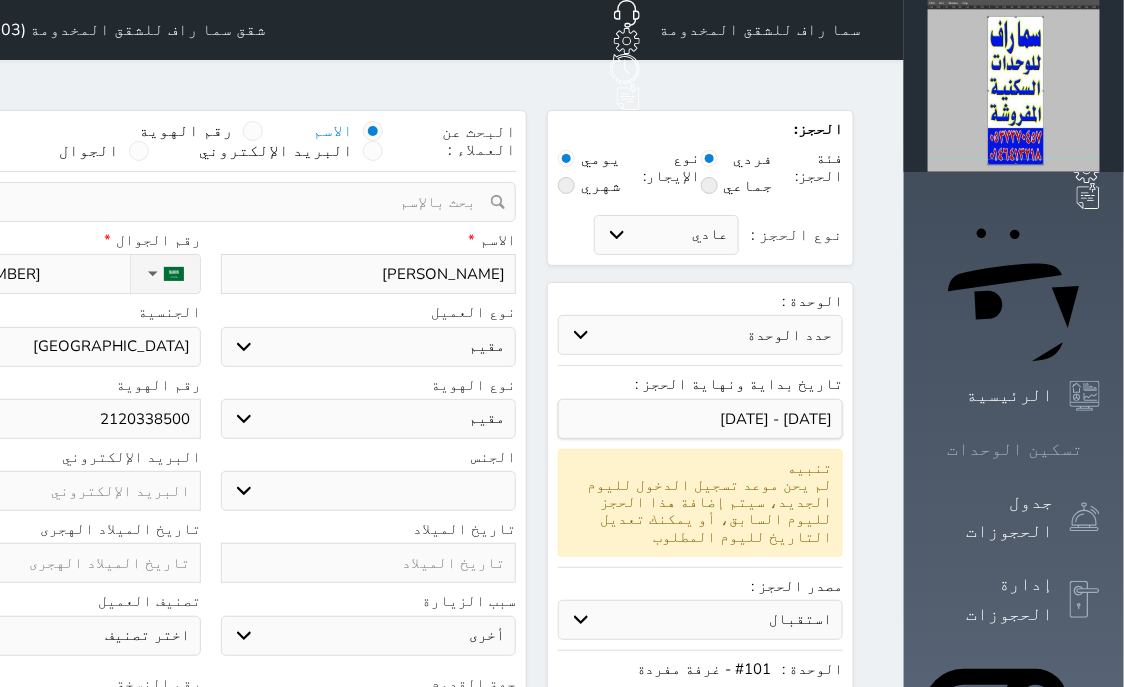 type on "140.00" 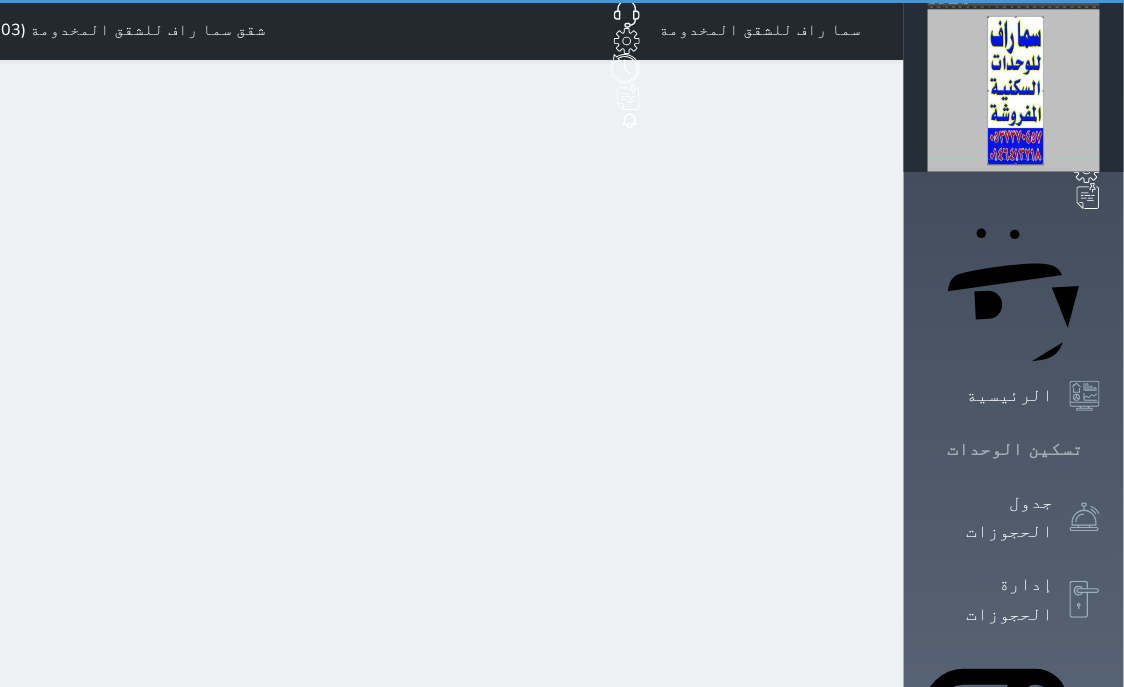 click 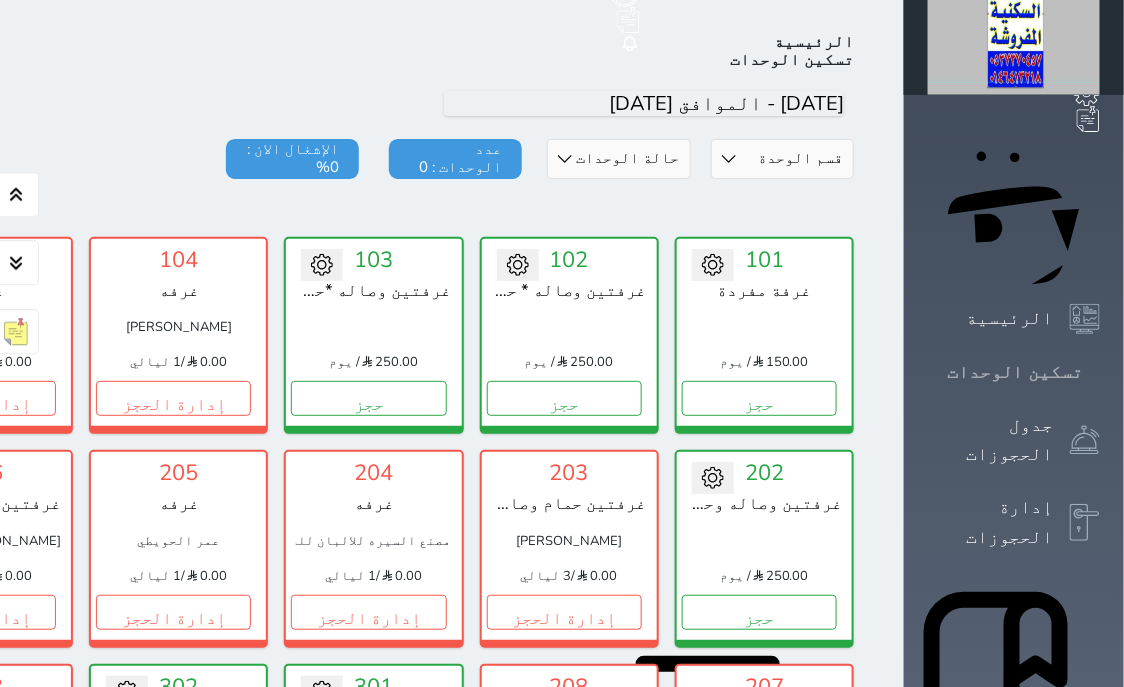 scroll, scrollTop: 78, scrollLeft: 0, axis: vertical 